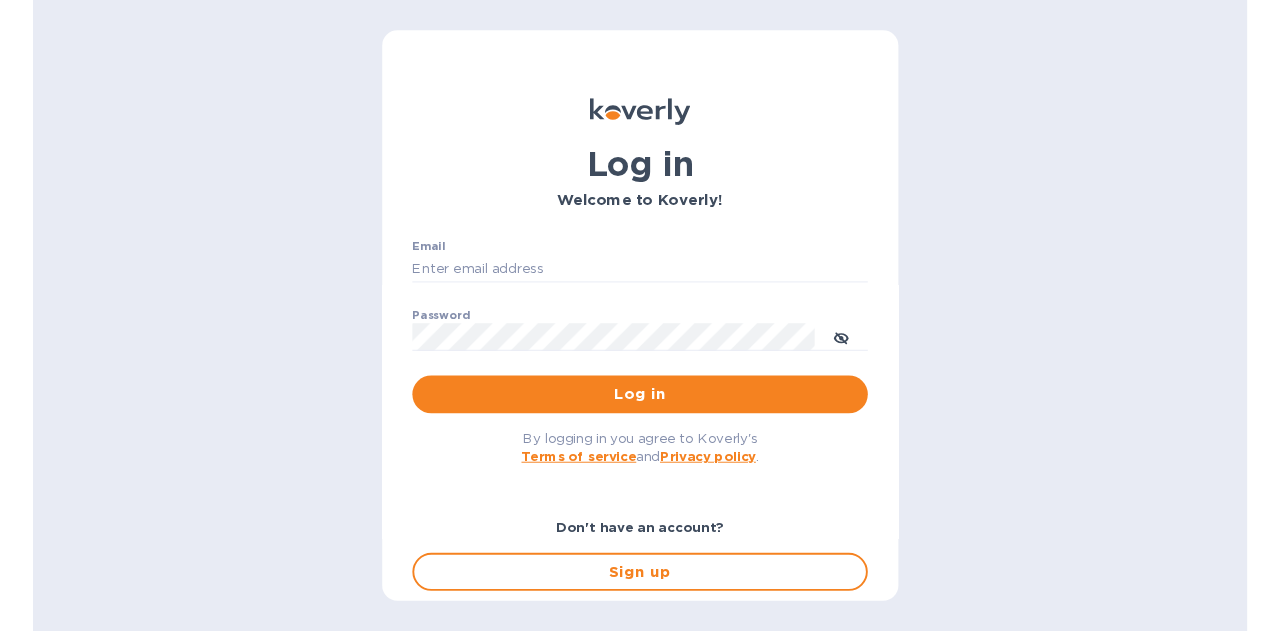 scroll, scrollTop: 0, scrollLeft: 0, axis: both 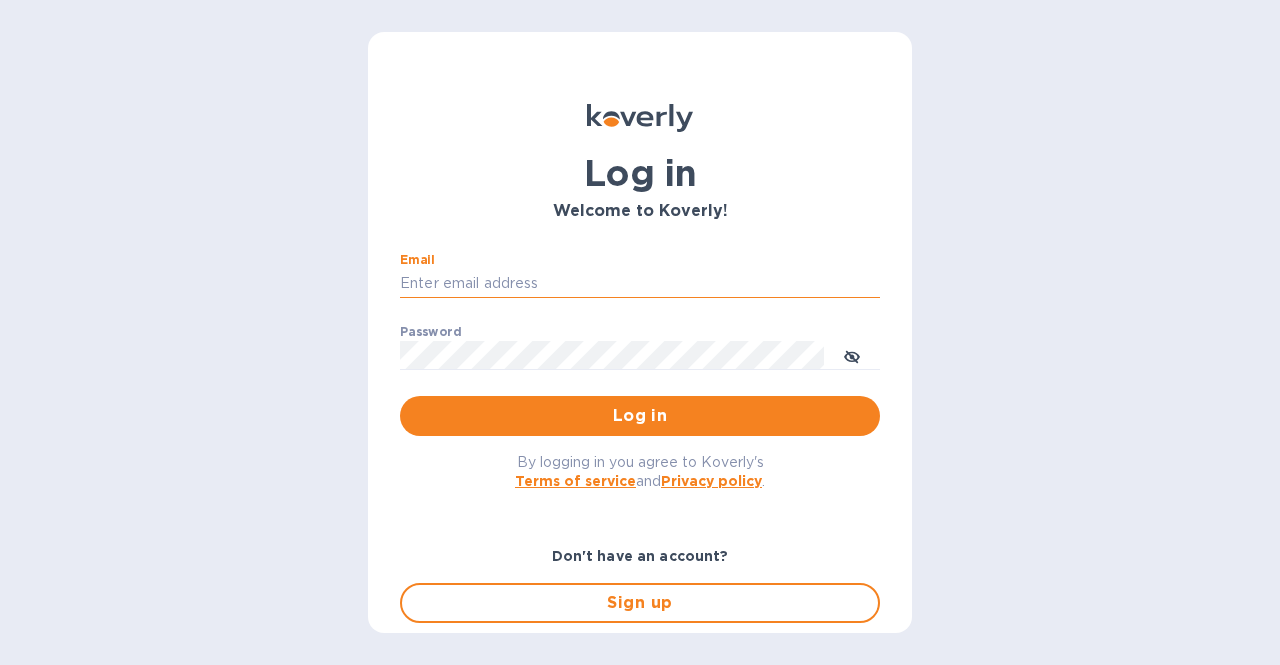 click on "Email" at bounding box center [640, 284] 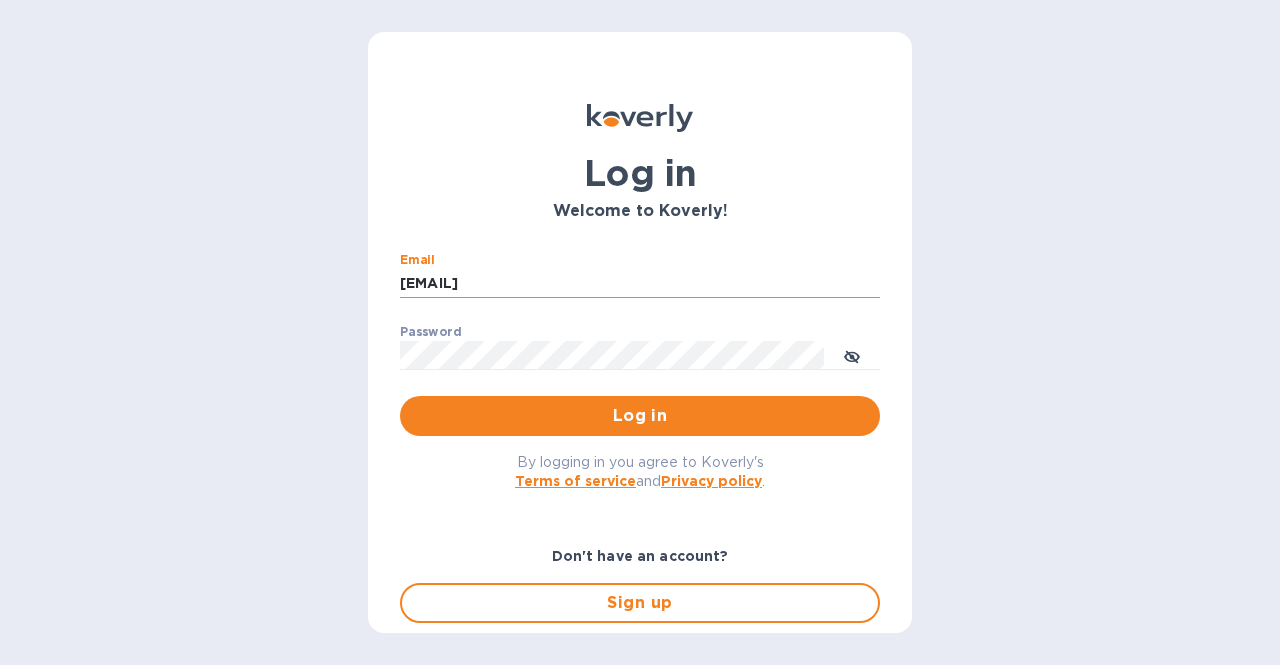 type on "[EMAIL]" 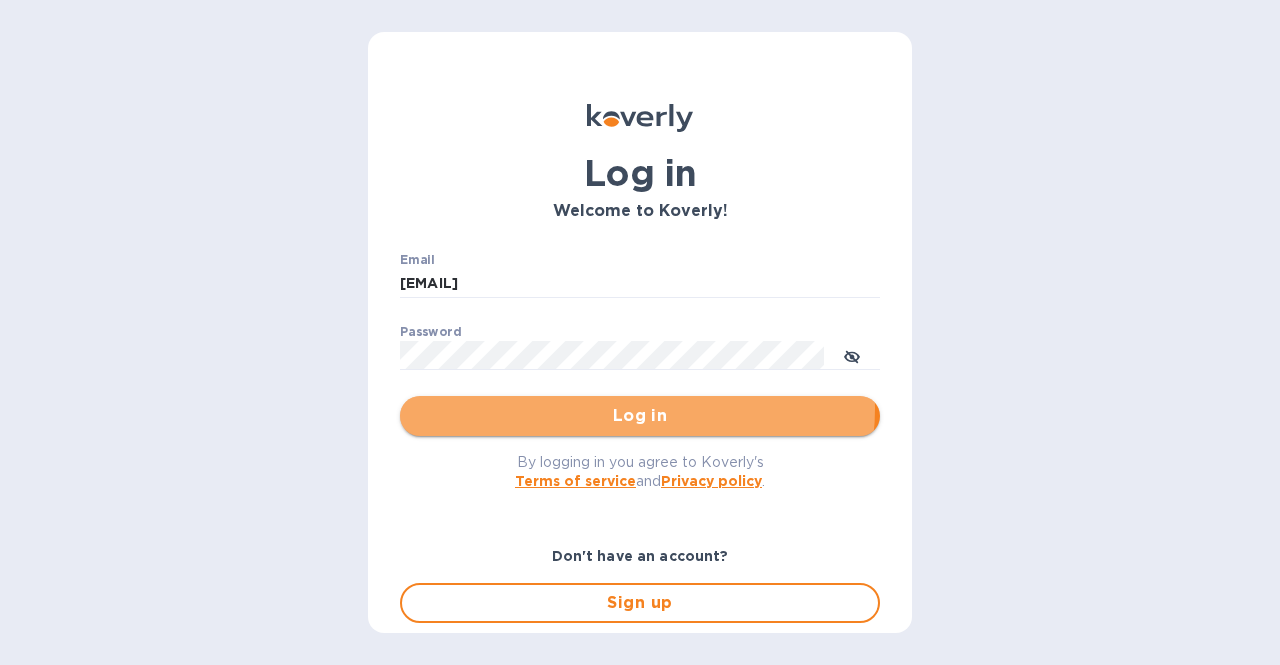 click on "Log in" at bounding box center (640, 416) 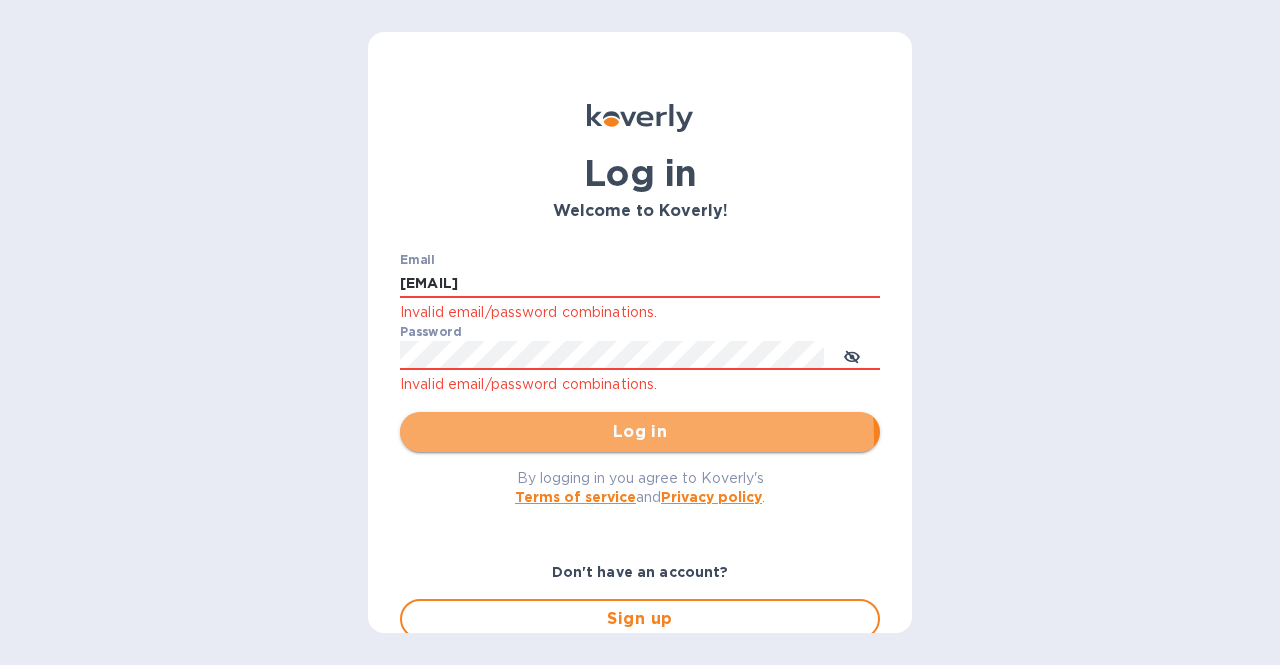 click on "Log in" at bounding box center (640, 432) 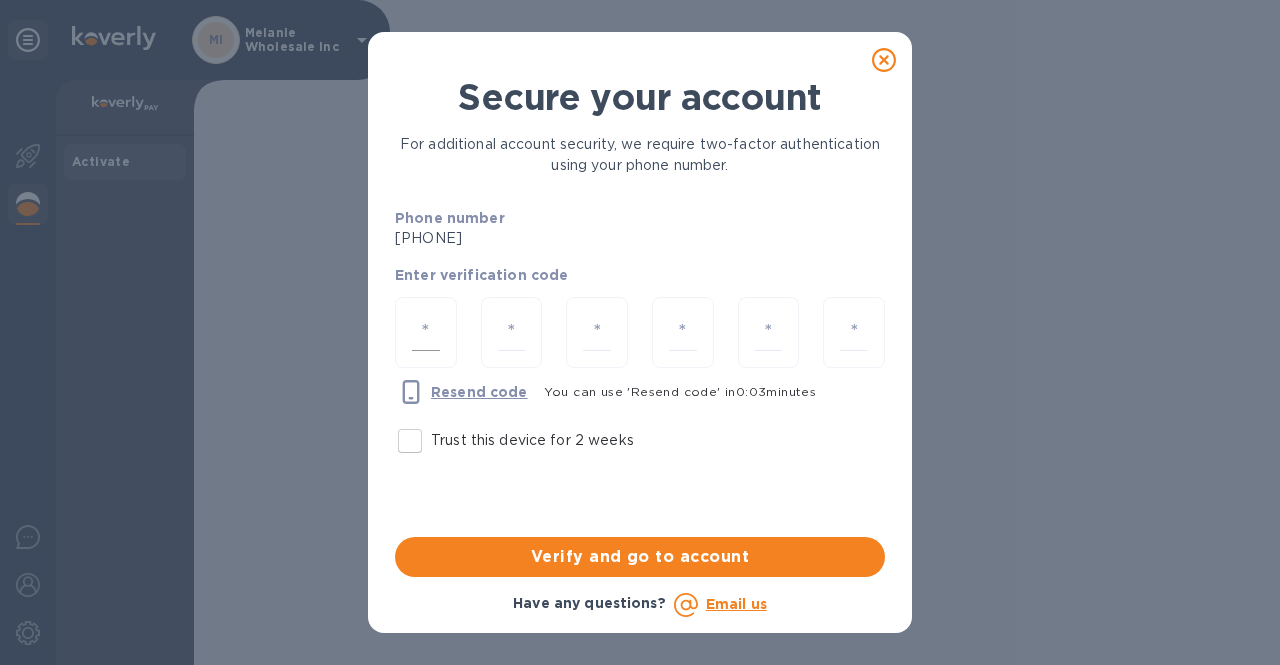 click at bounding box center [426, 332] 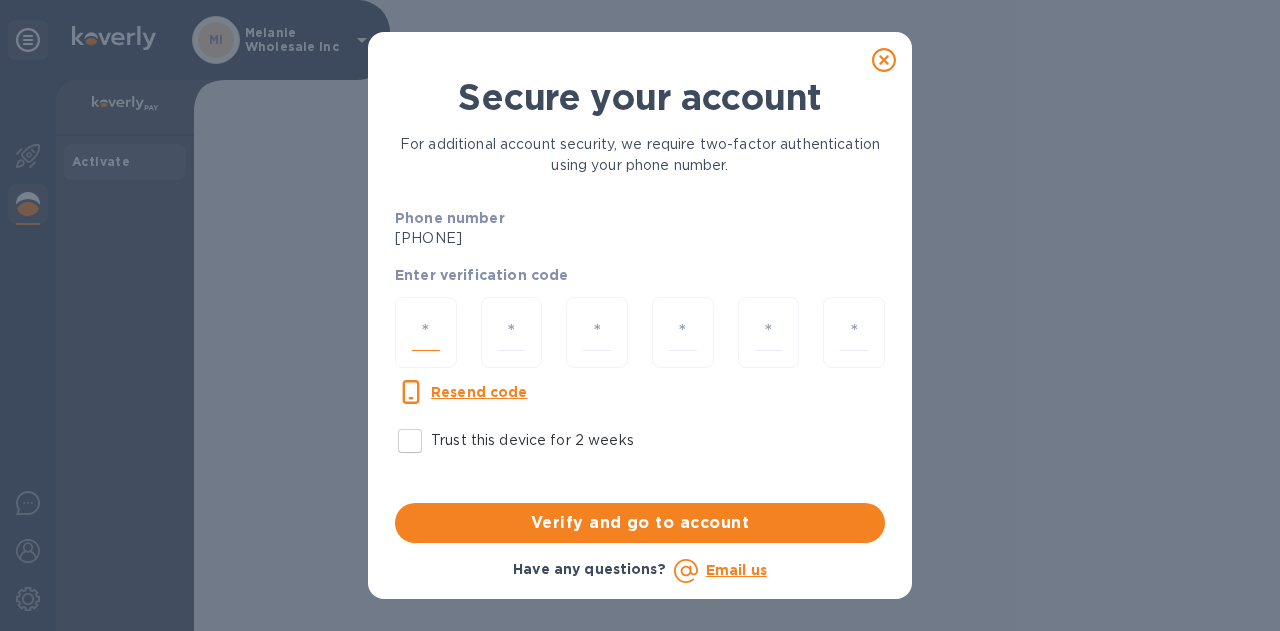 type on "3" 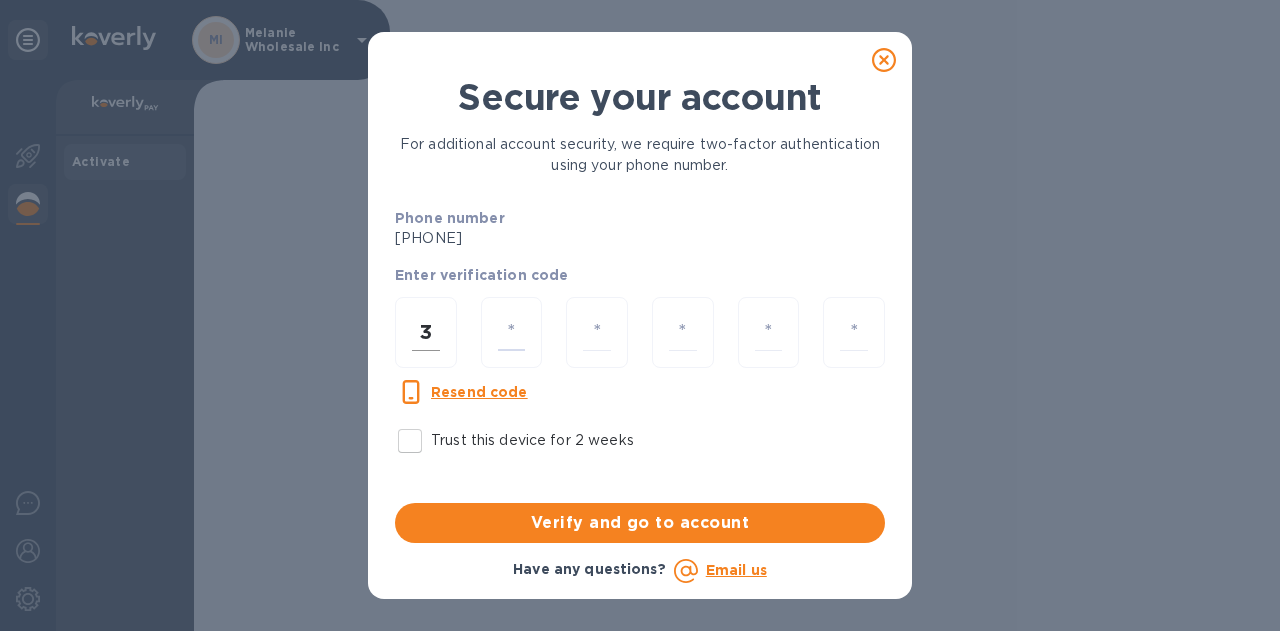type on "5" 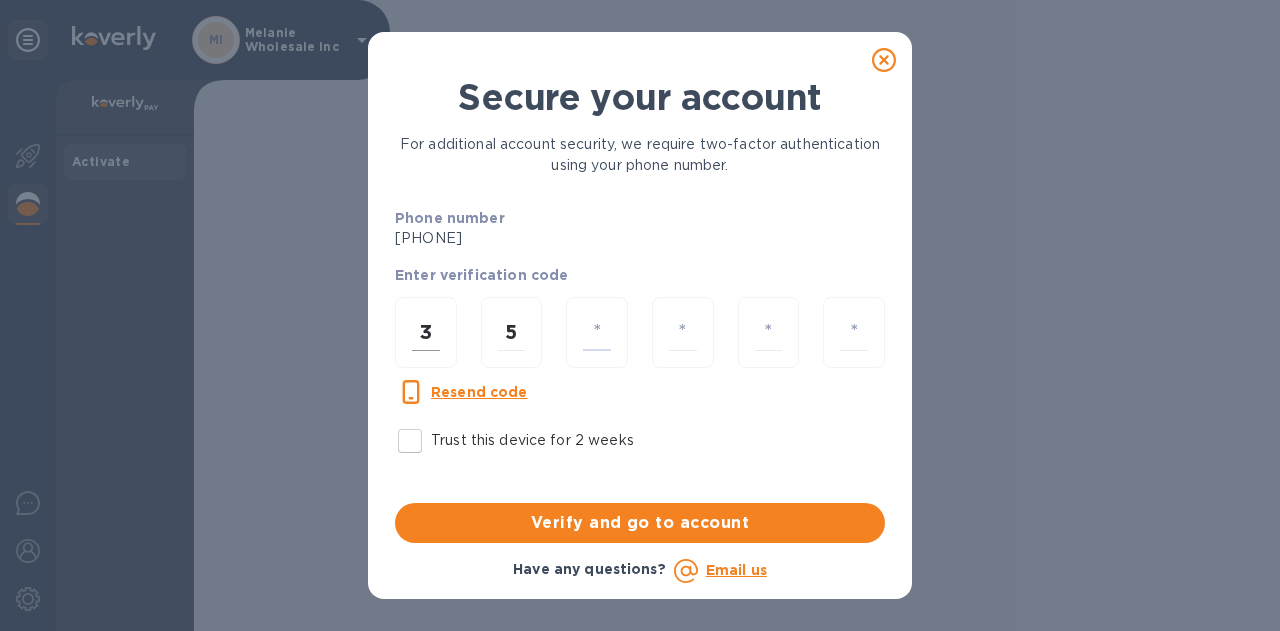 type on "6" 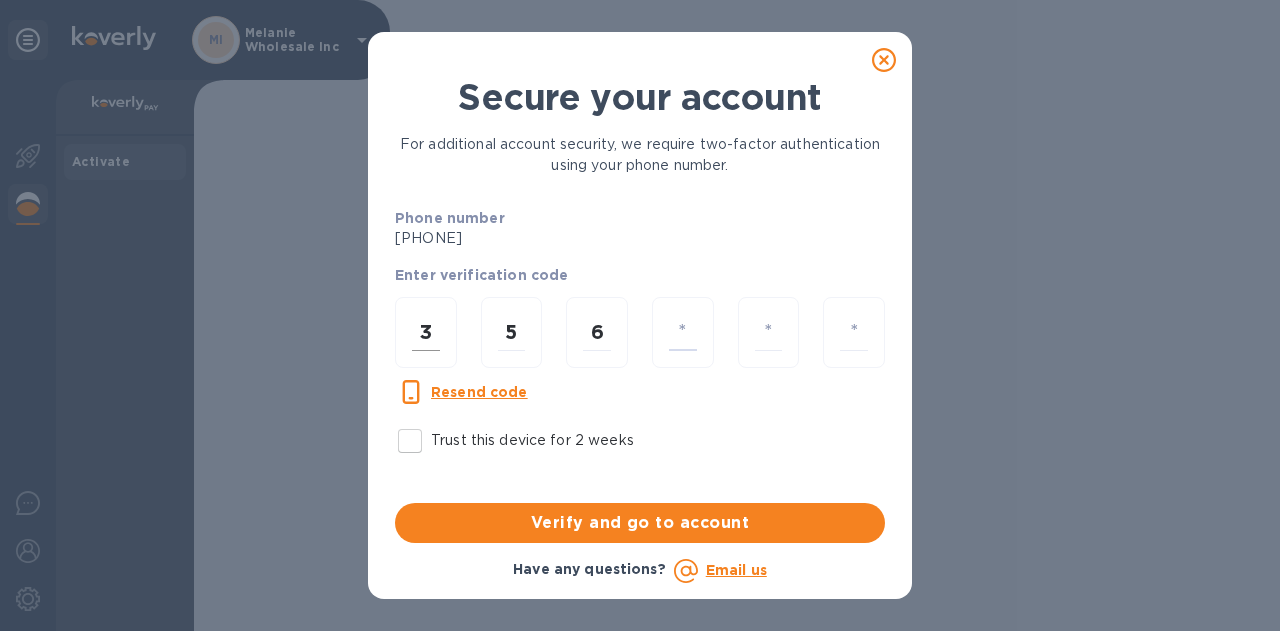 type on "8" 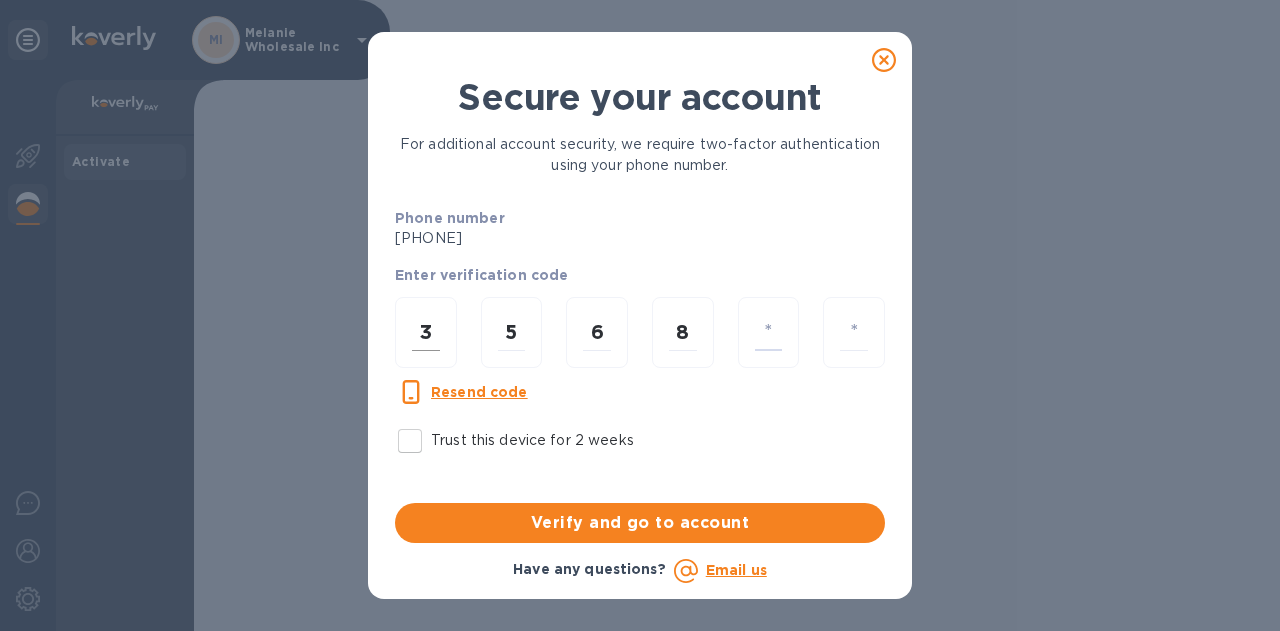 type on "6" 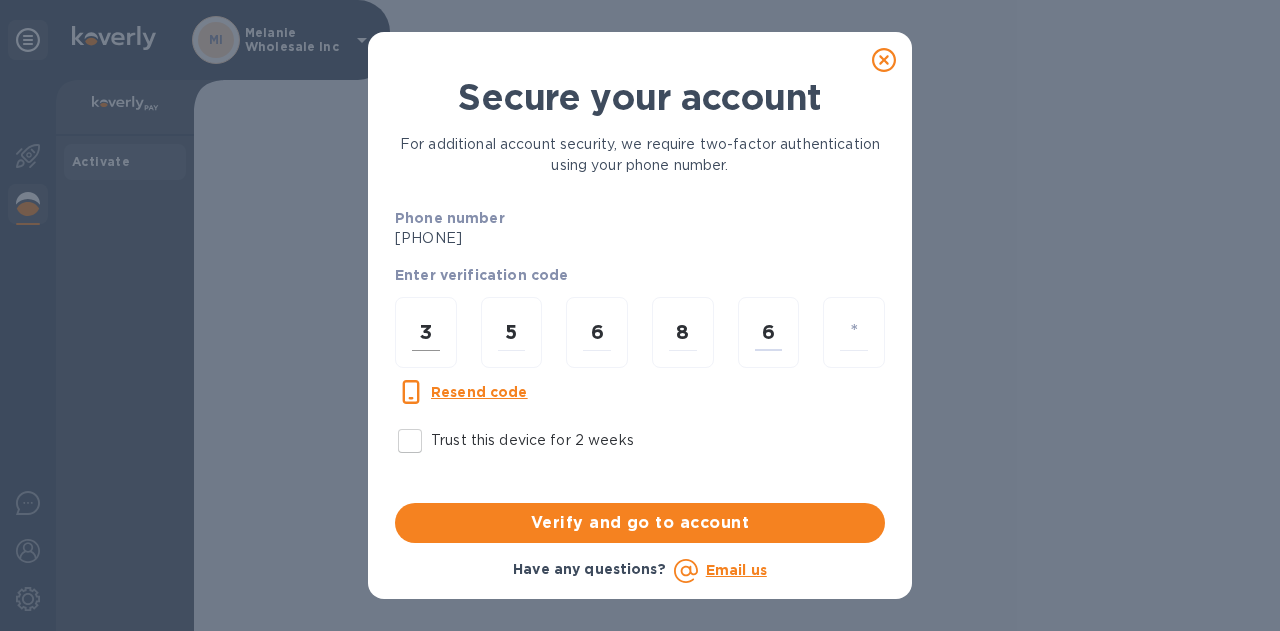type 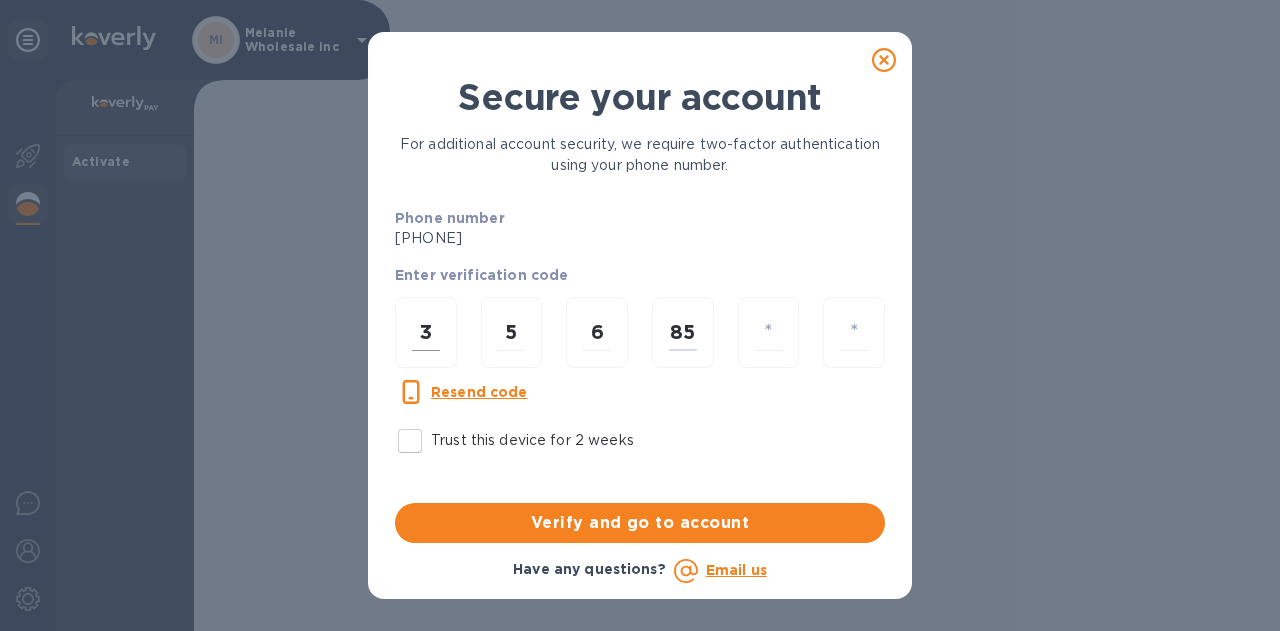 type on "5" 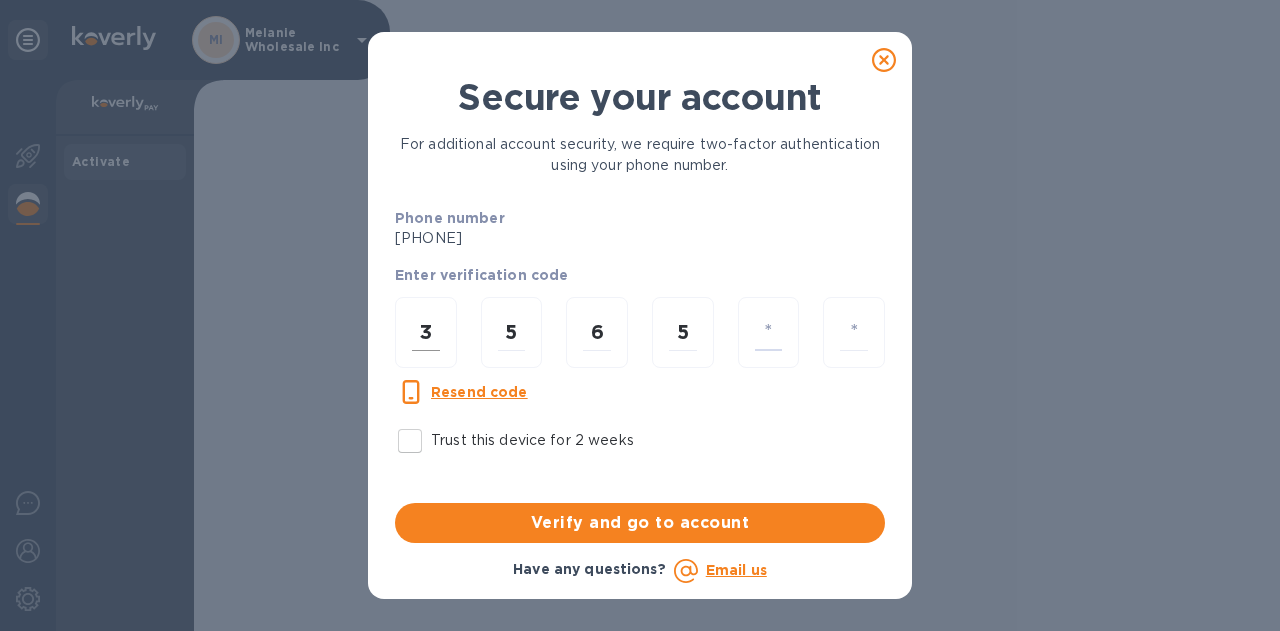 type on "4" 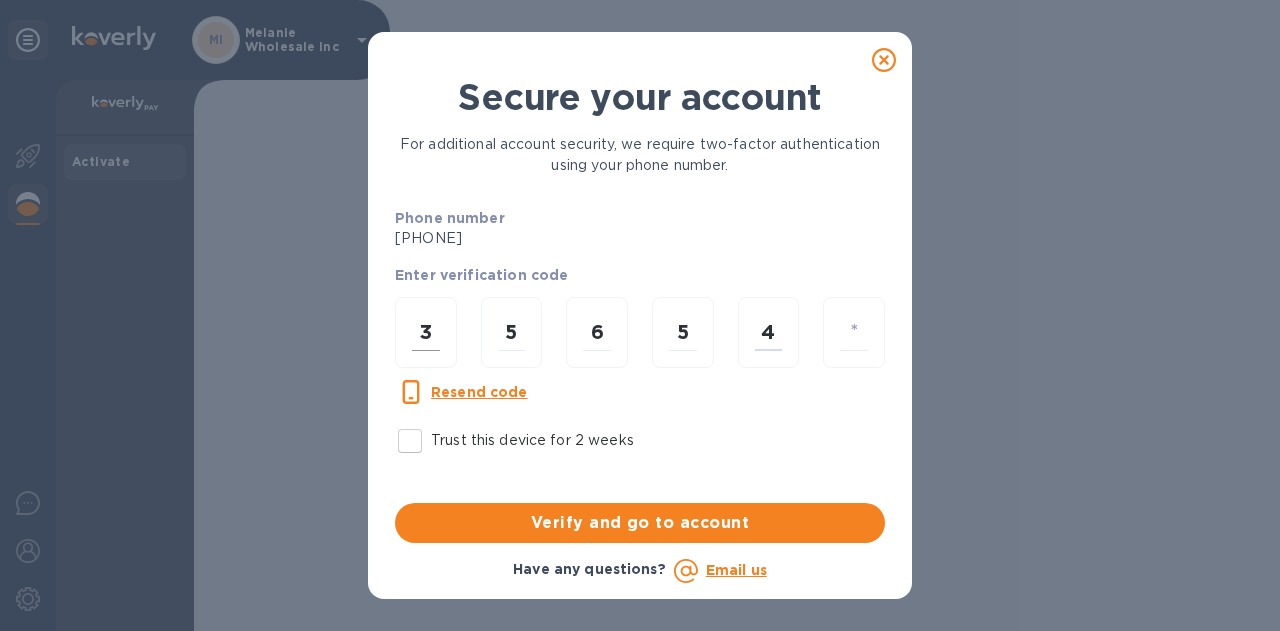 type 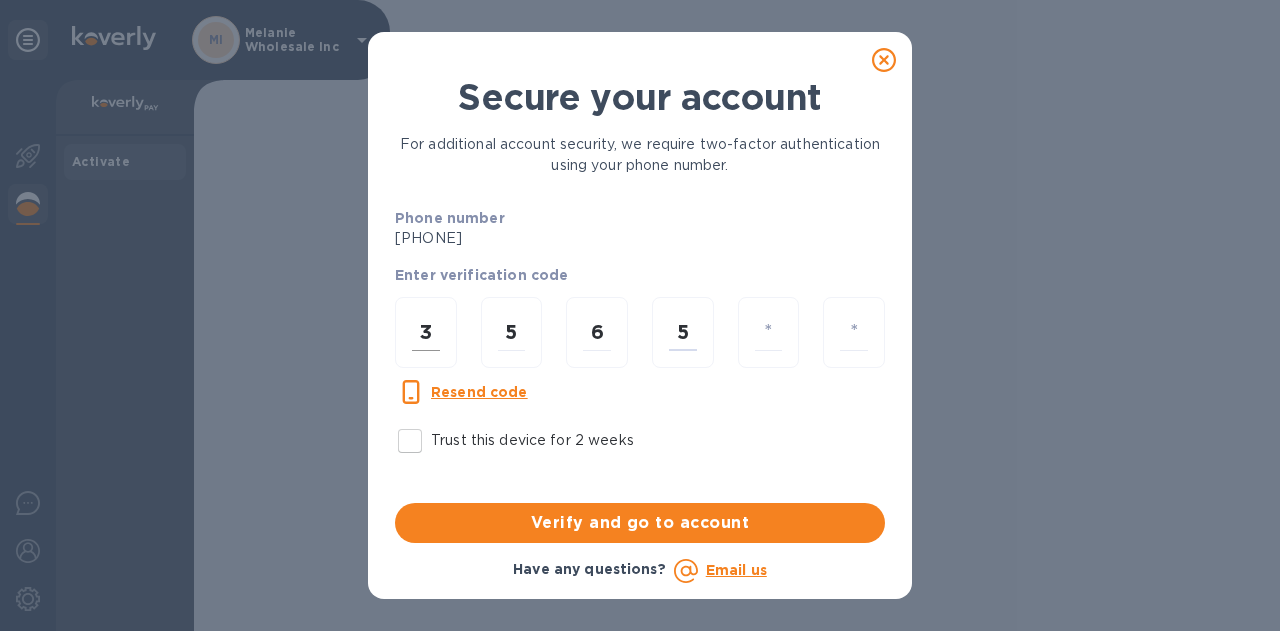 type 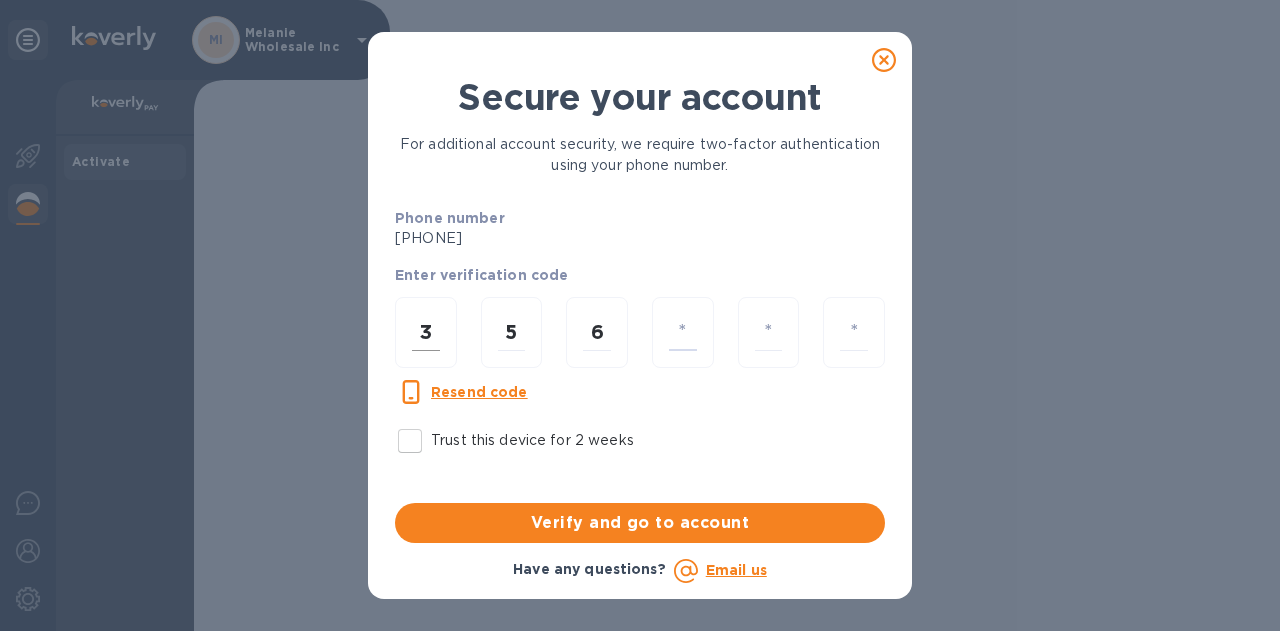 type 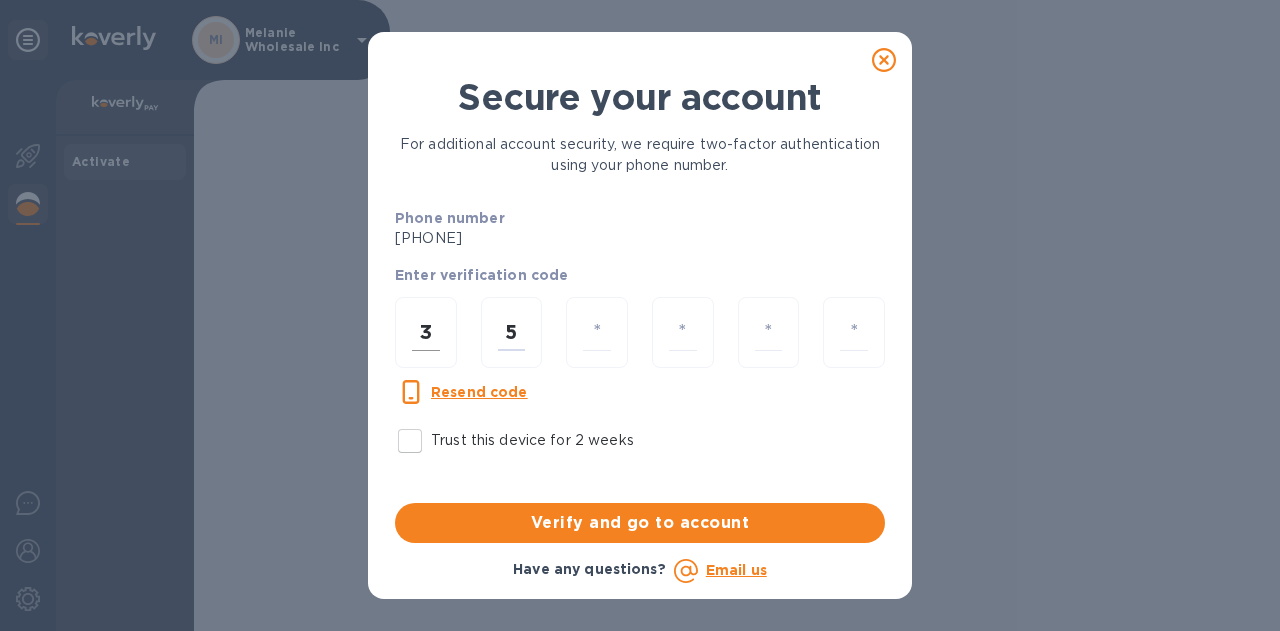 type 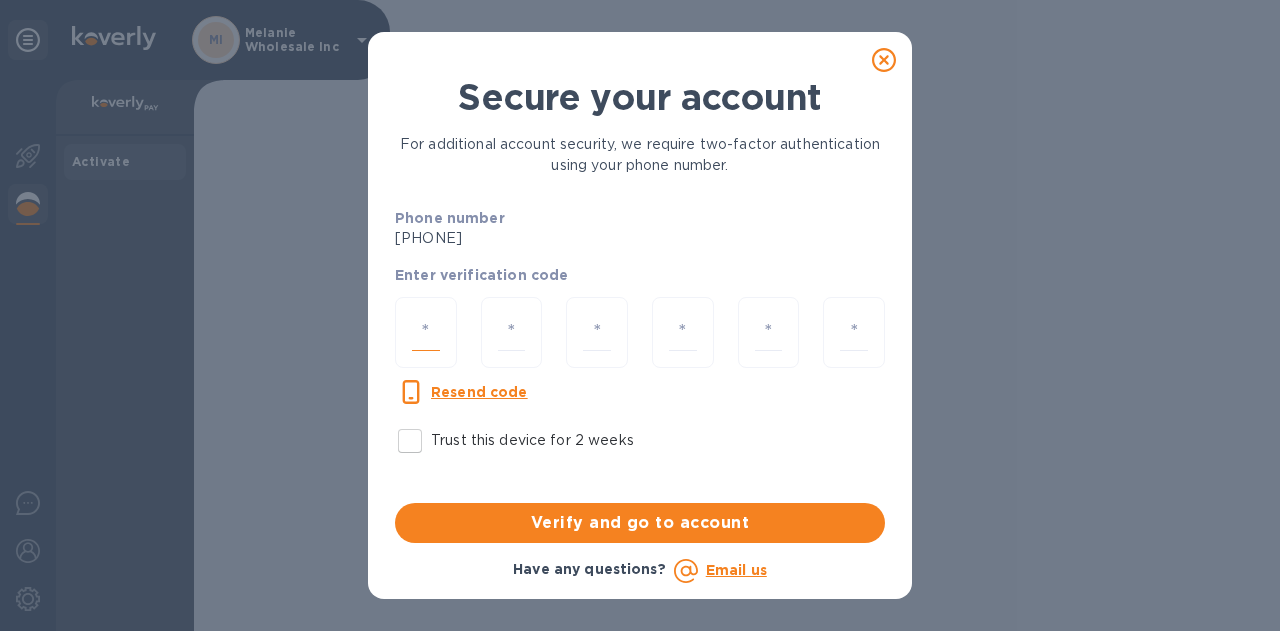 type on "3" 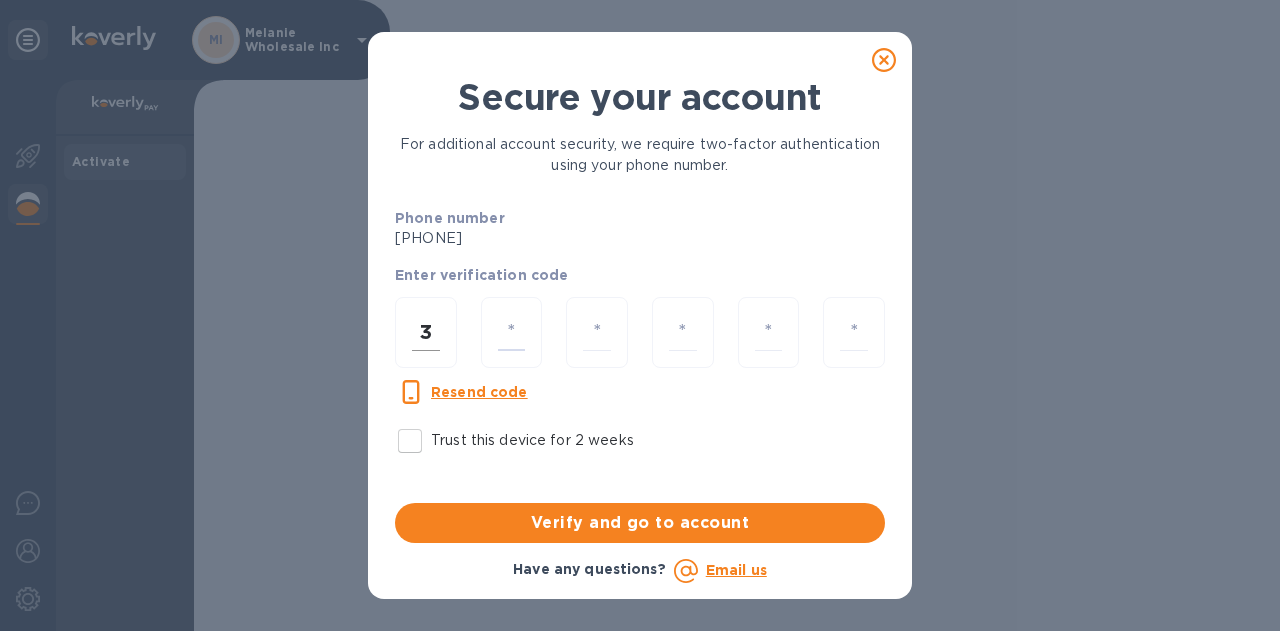 type on "5" 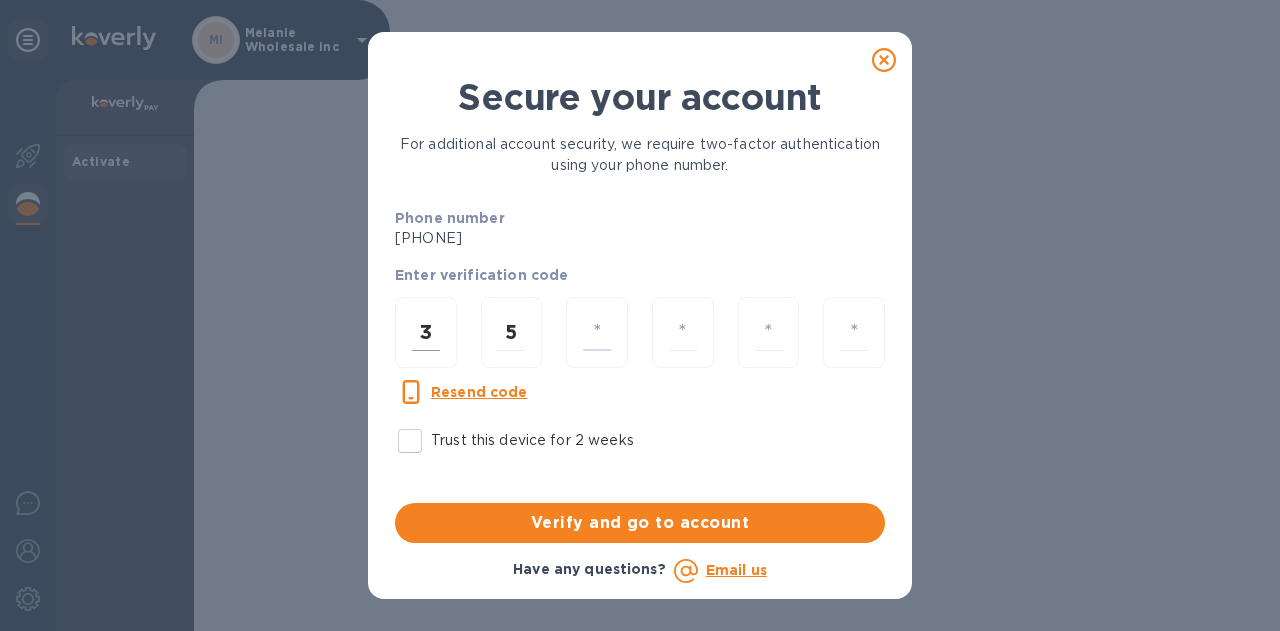 type on "6" 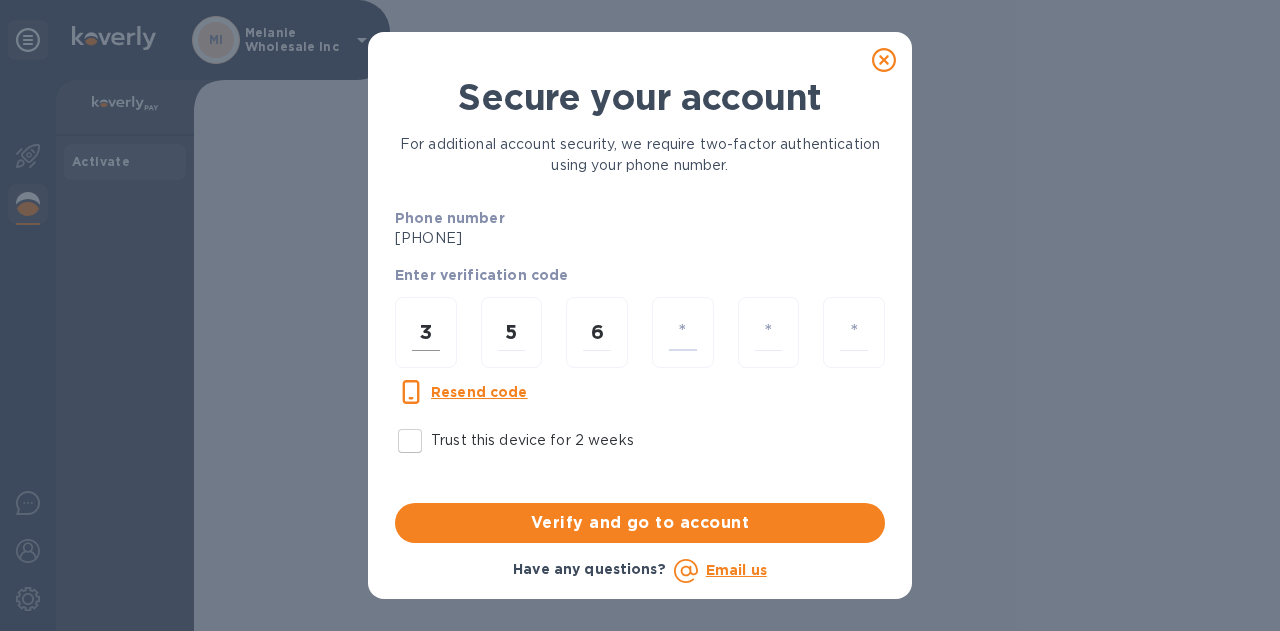 type on "8" 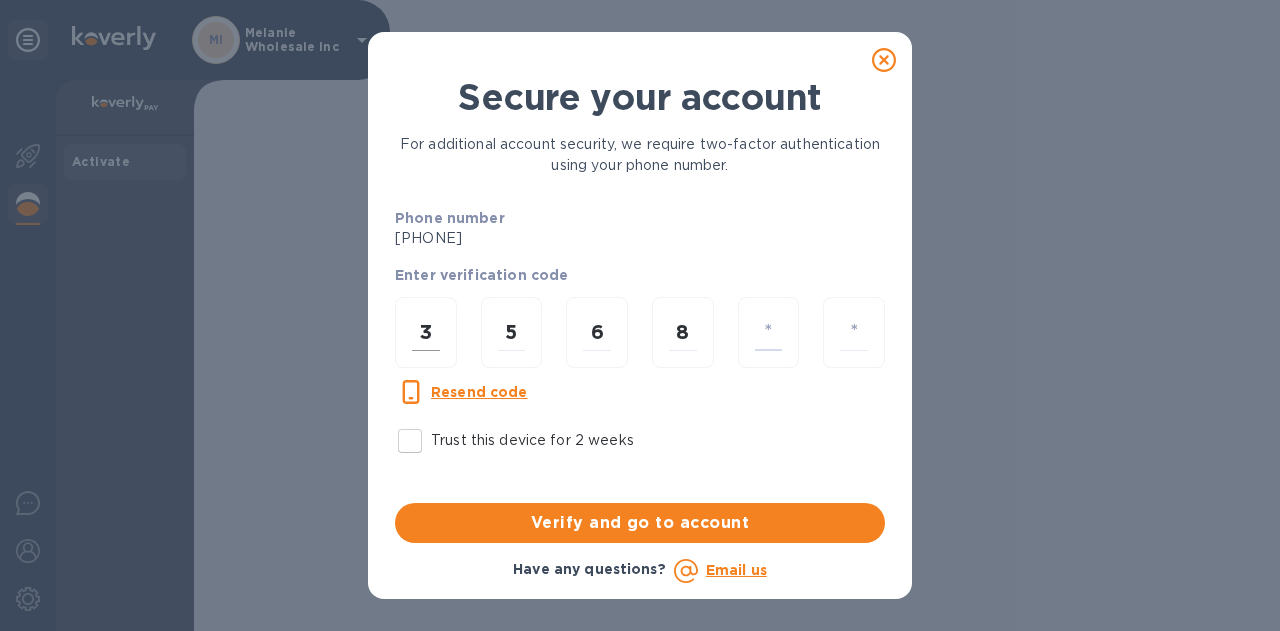 type on "5" 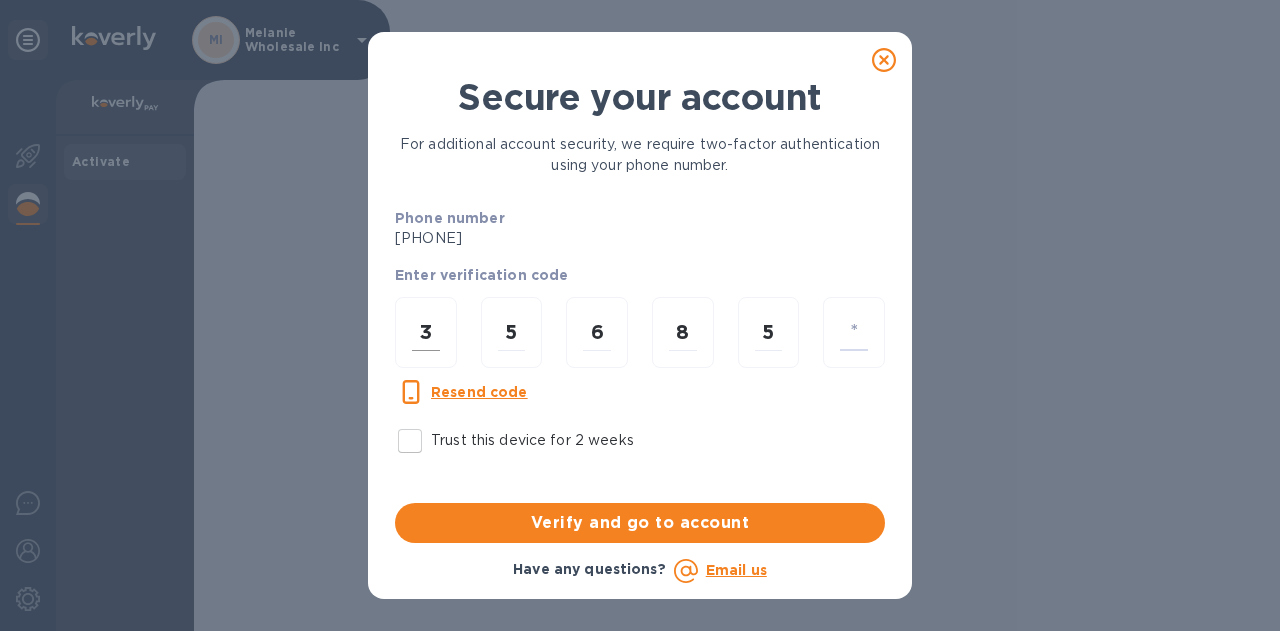 type on "4" 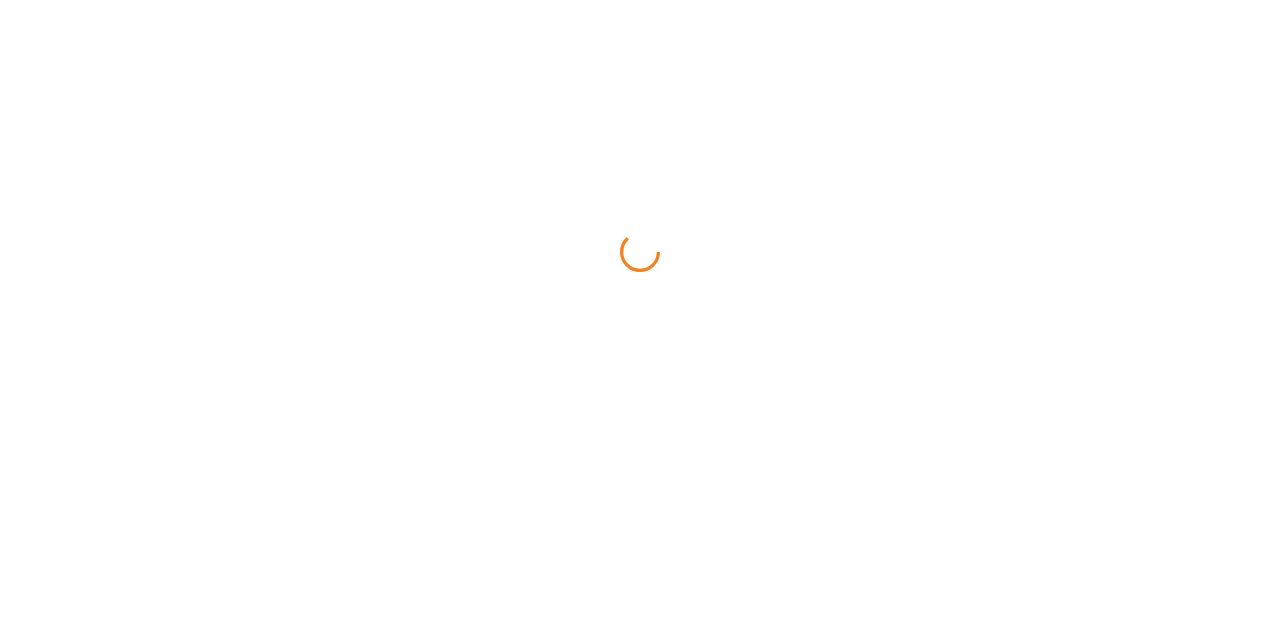 scroll, scrollTop: 0, scrollLeft: 0, axis: both 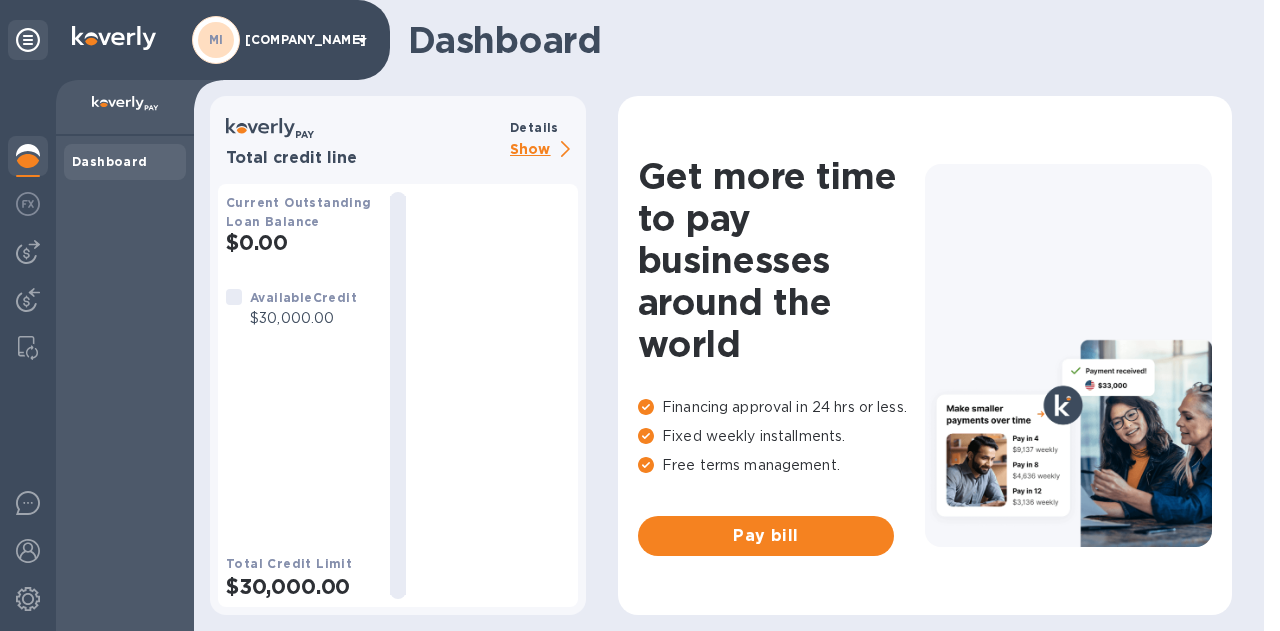 click on "Show" at bounding box center [544, 150] 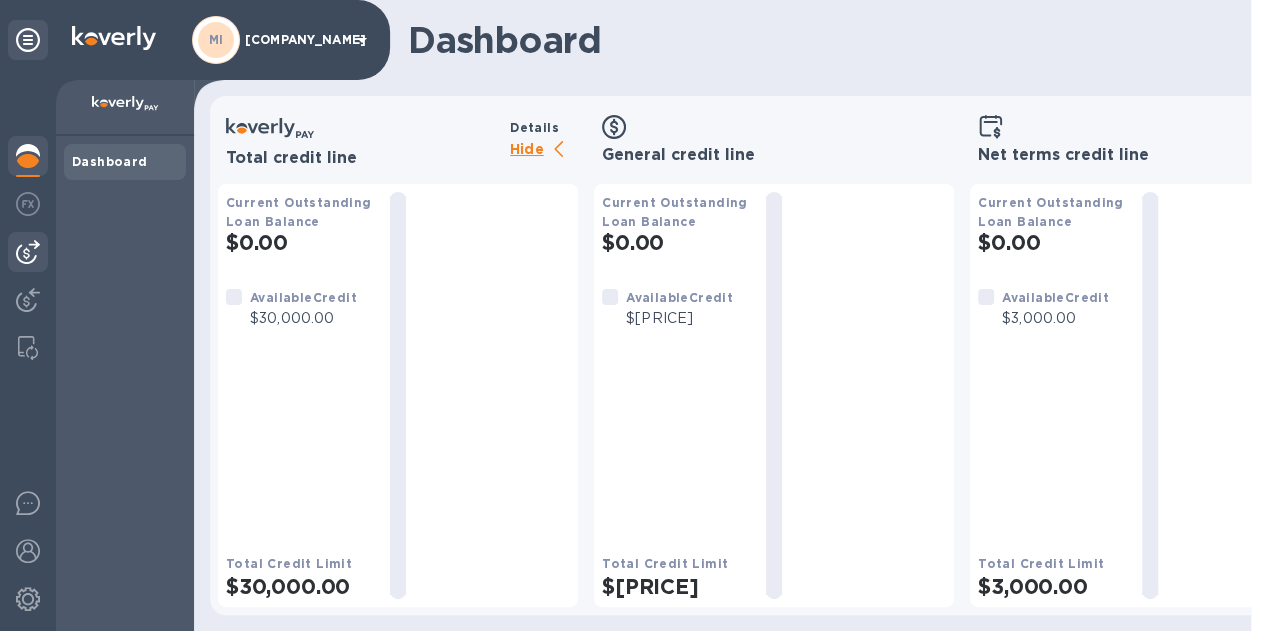 click at bounding box center [28, 252] 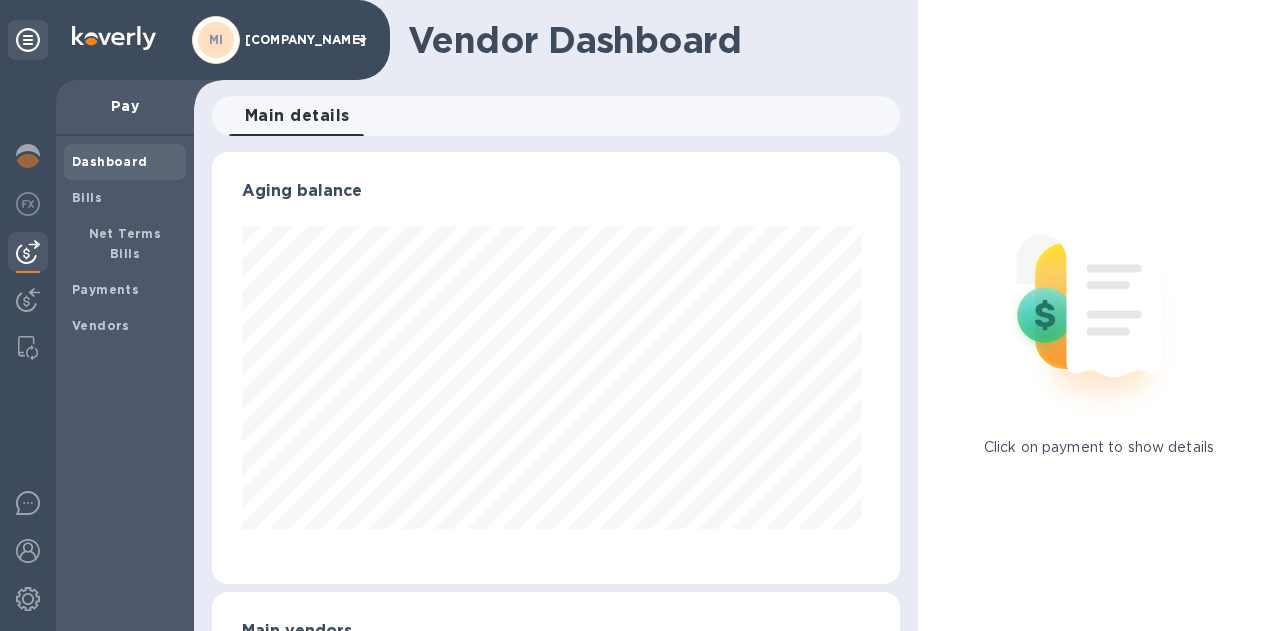 scroll, scrollTop: 999568, scrollLeft: 999320, axis: both 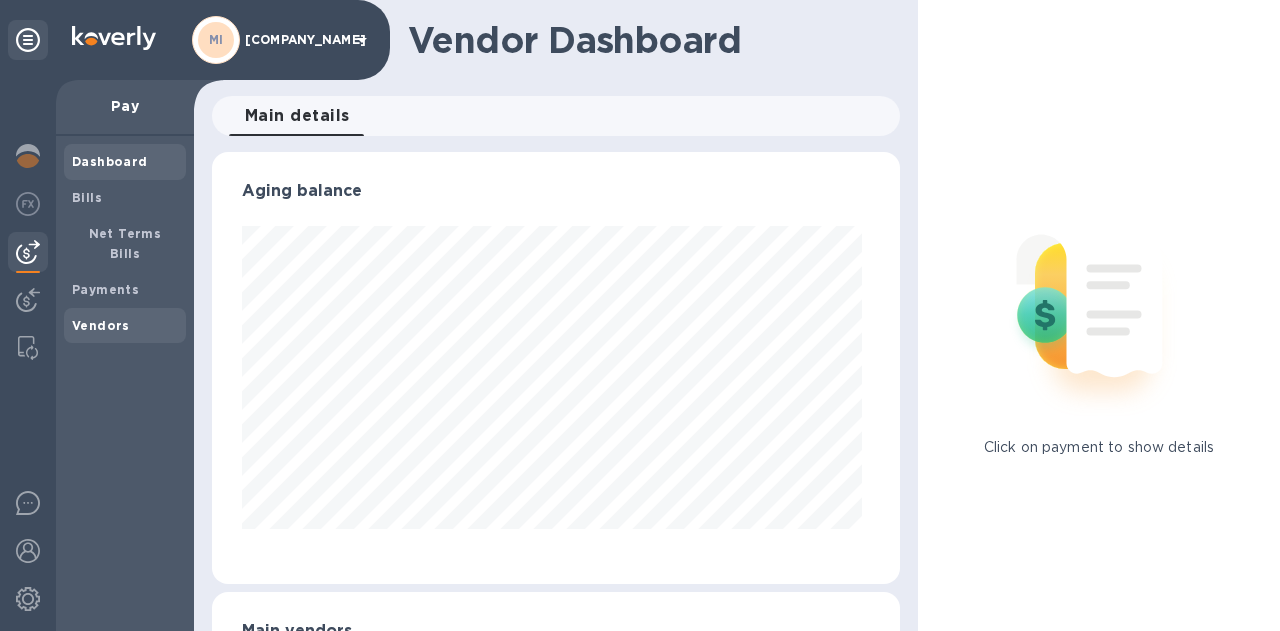 click on "Vendors" at bounding box center (101, 325) 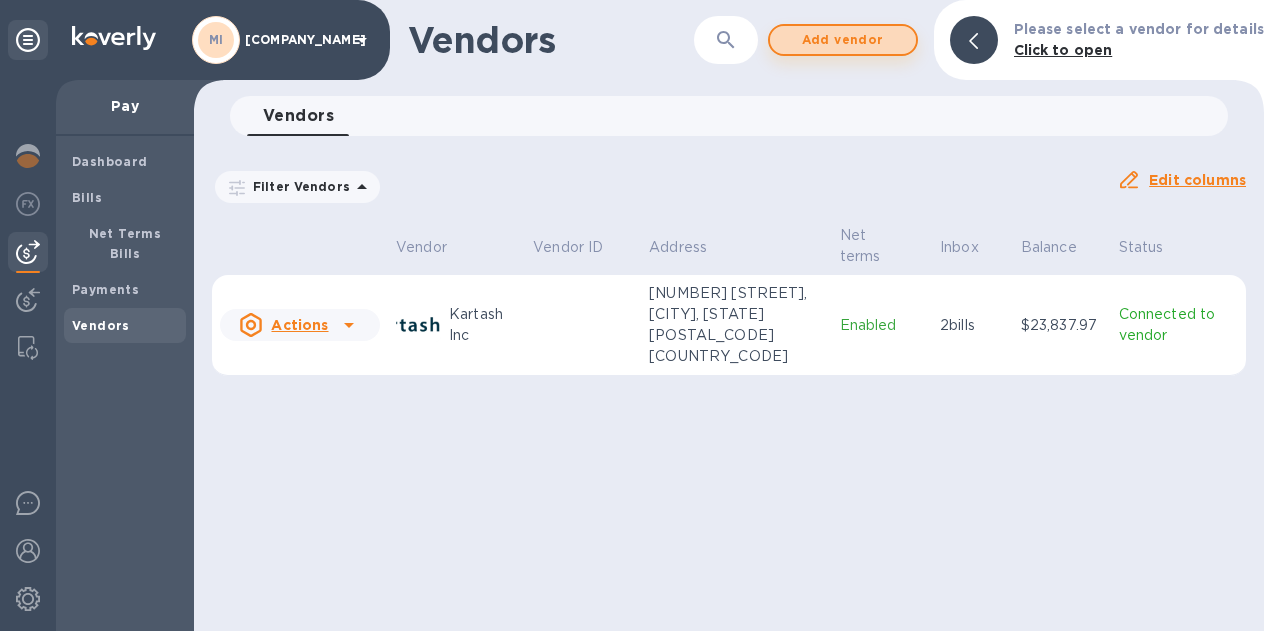 click on "Add vendor" at bounding box center (843, 40) 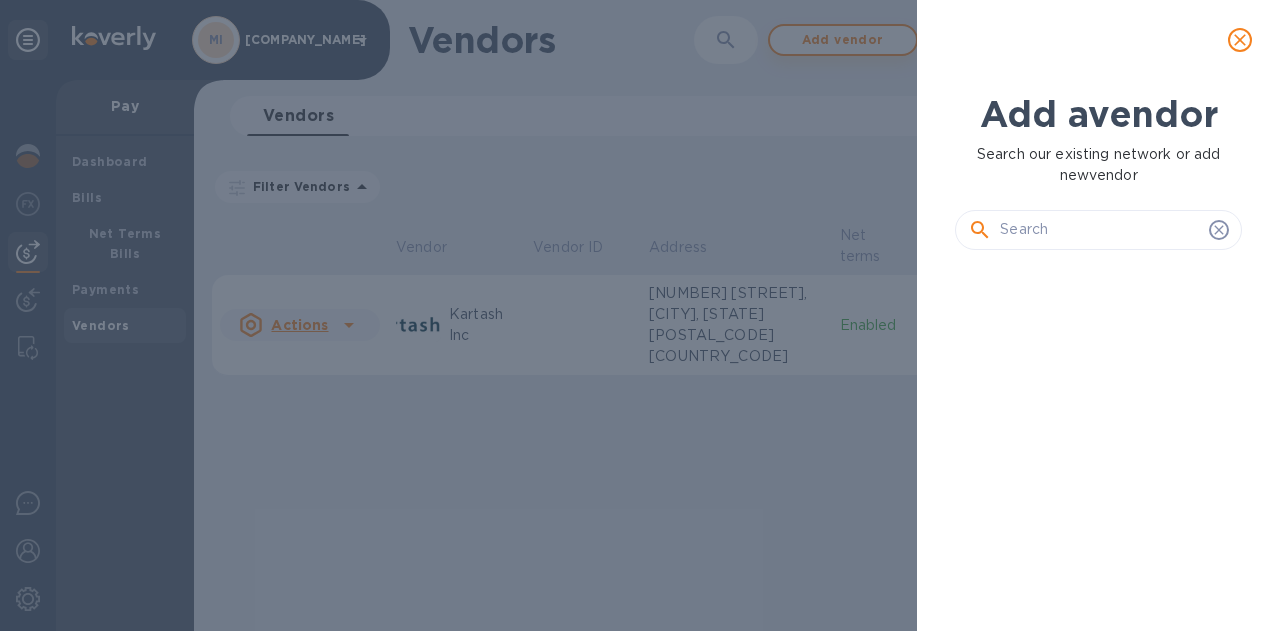 scroll, scrollTop: 16, scrollLeft: 9, axis: both 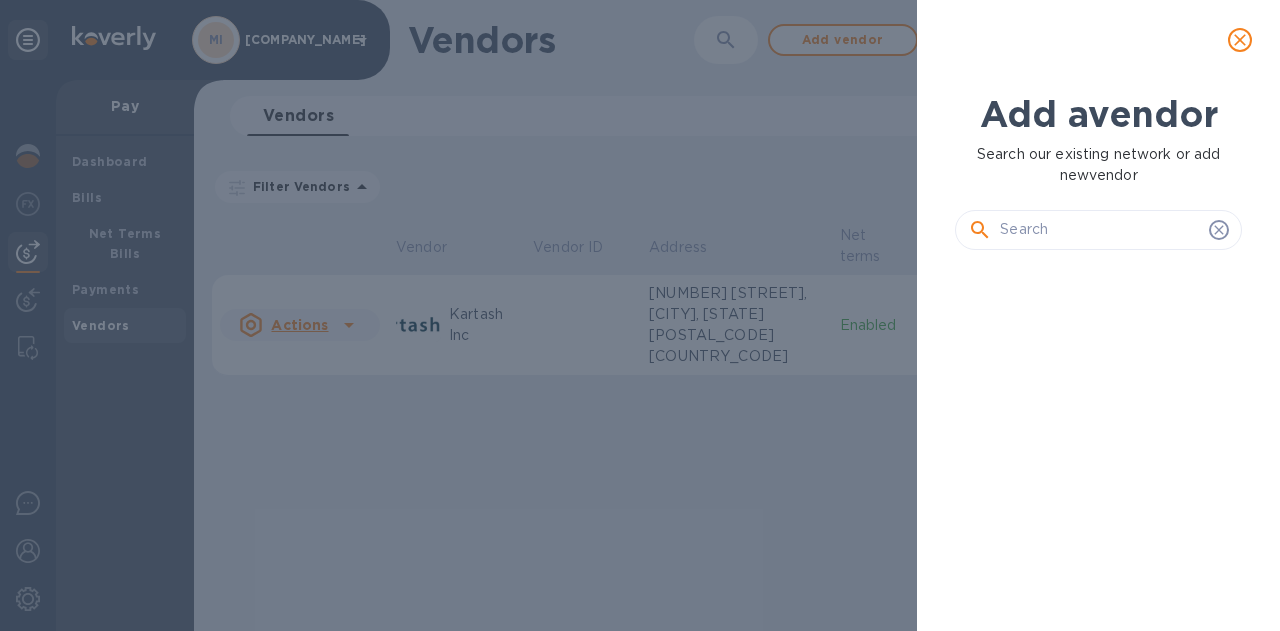 click at bounding box center [1098, 230] 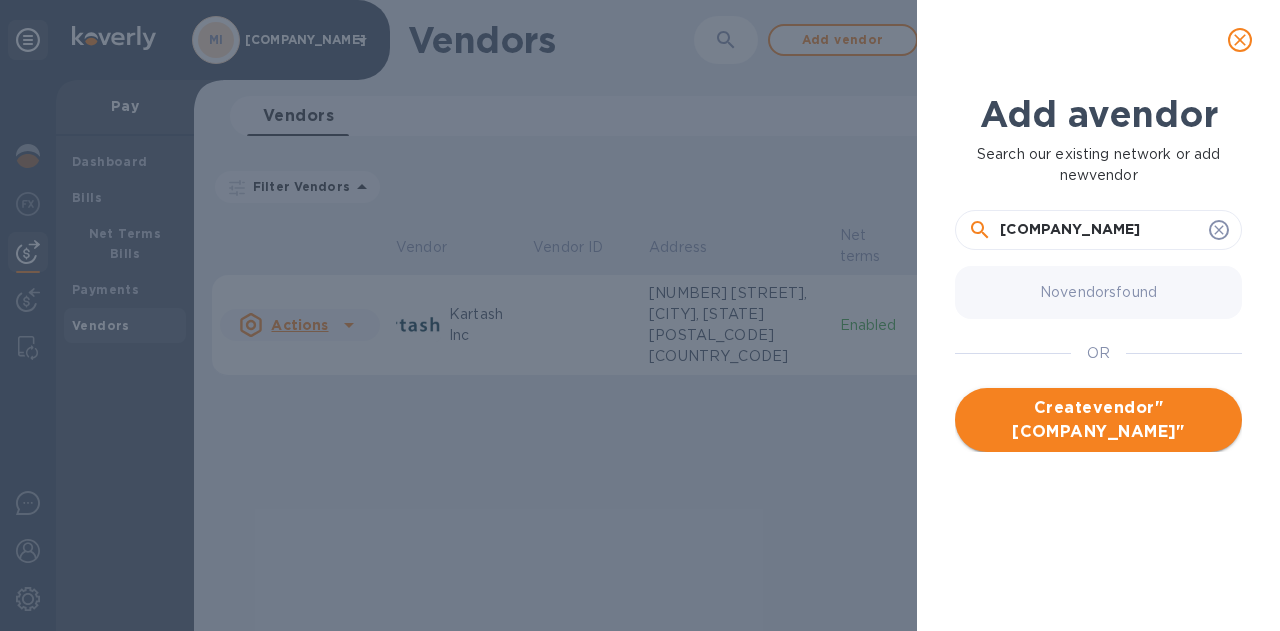 type on "[COMPANY_NAME]" 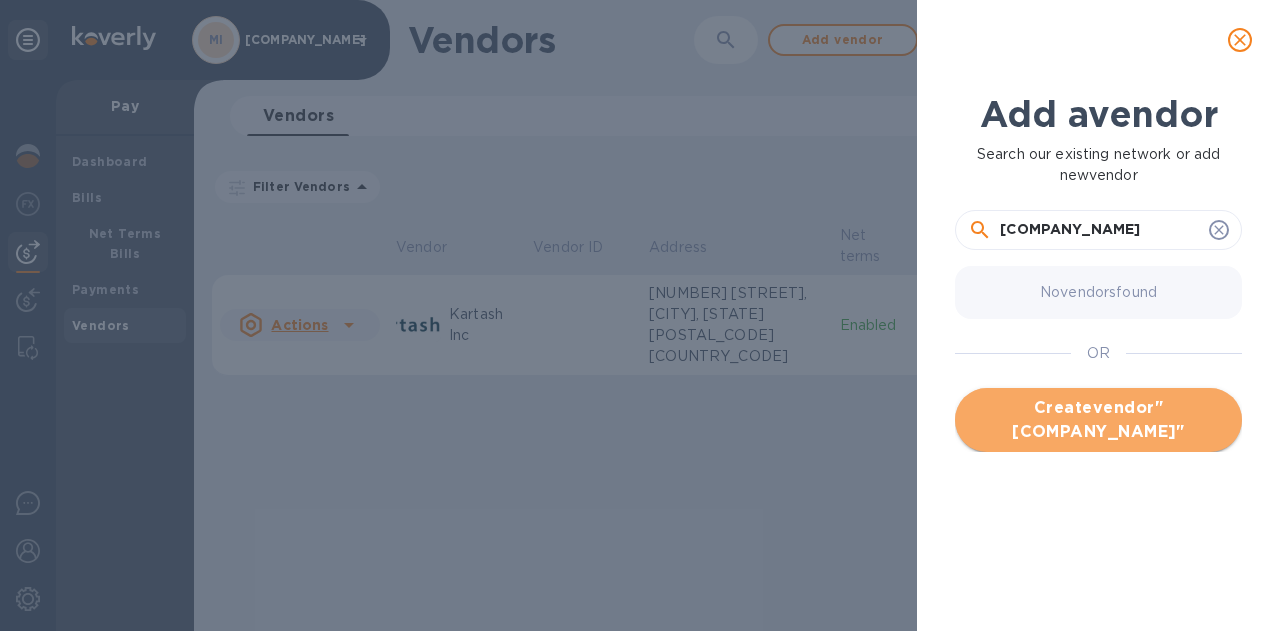 click on "Create  vendor  " [COMPANY_NAME] "" at bounding box center [1098, 420] 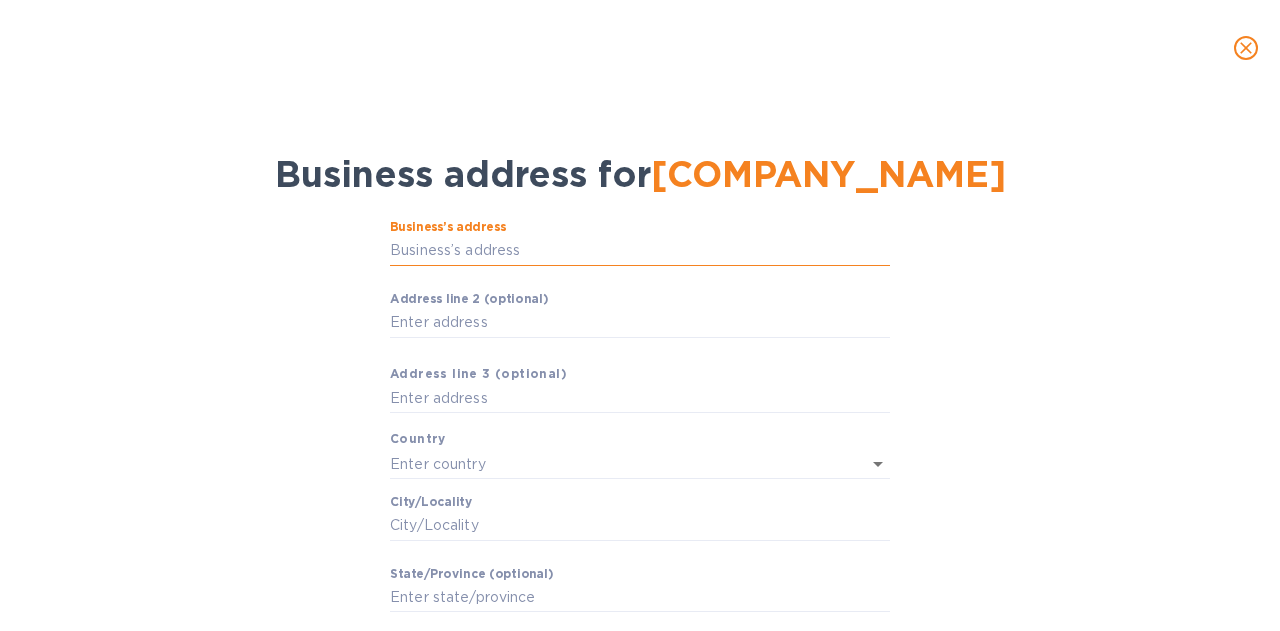 click on "Business’s аddress" at bounding box center [640, 251] 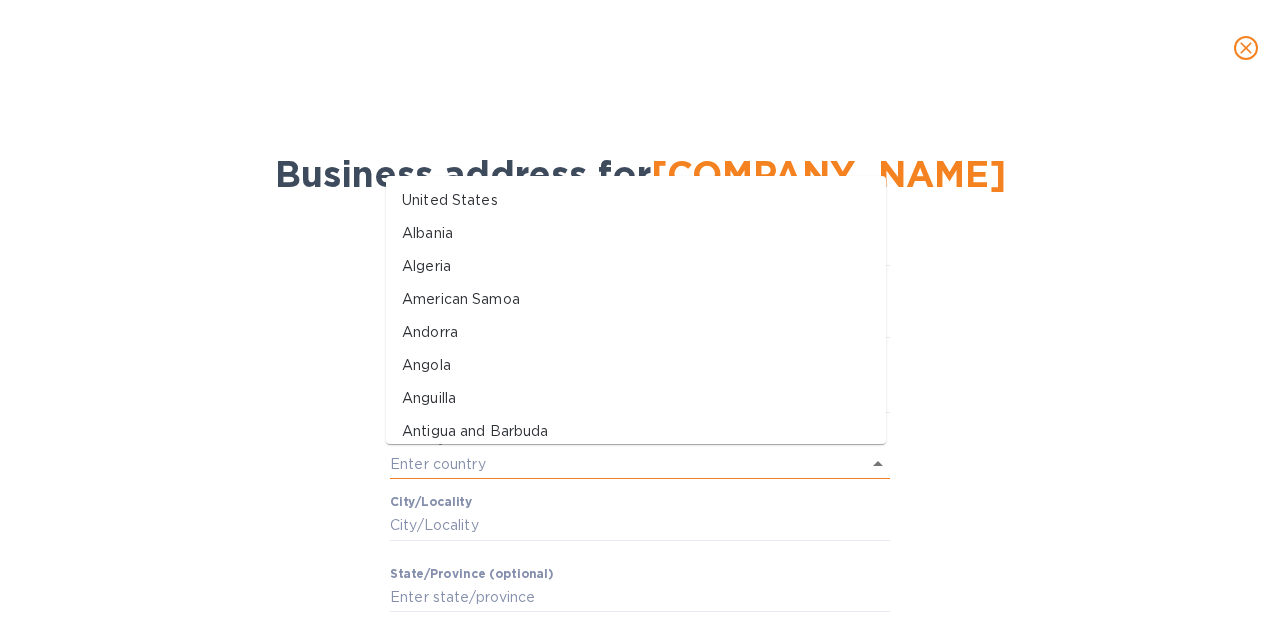click at bounding box center [612, 463] 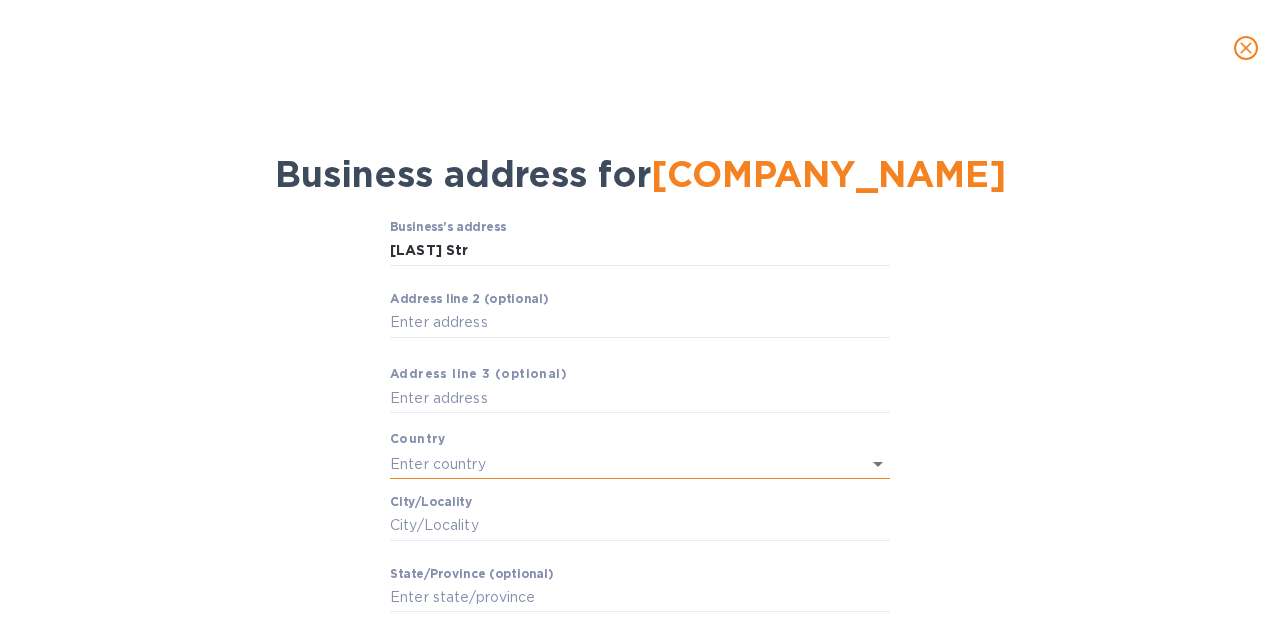 click at bounding box center (612, 463) 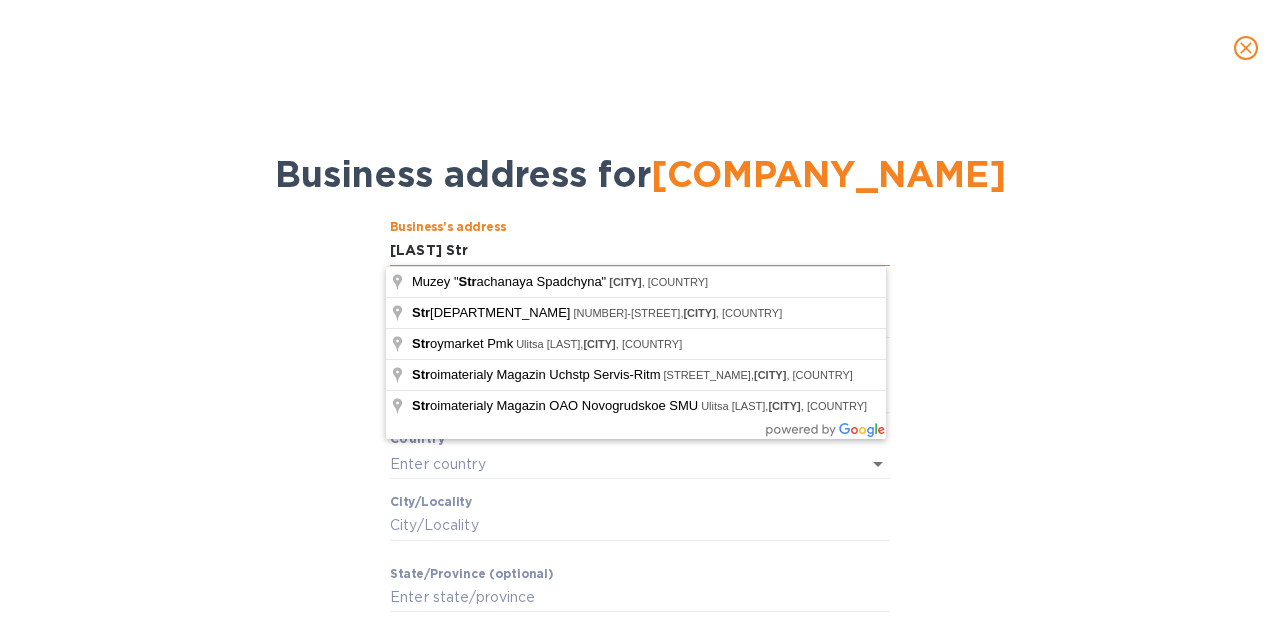 click on "[LAST] Str" at bounding box center [640, 251] 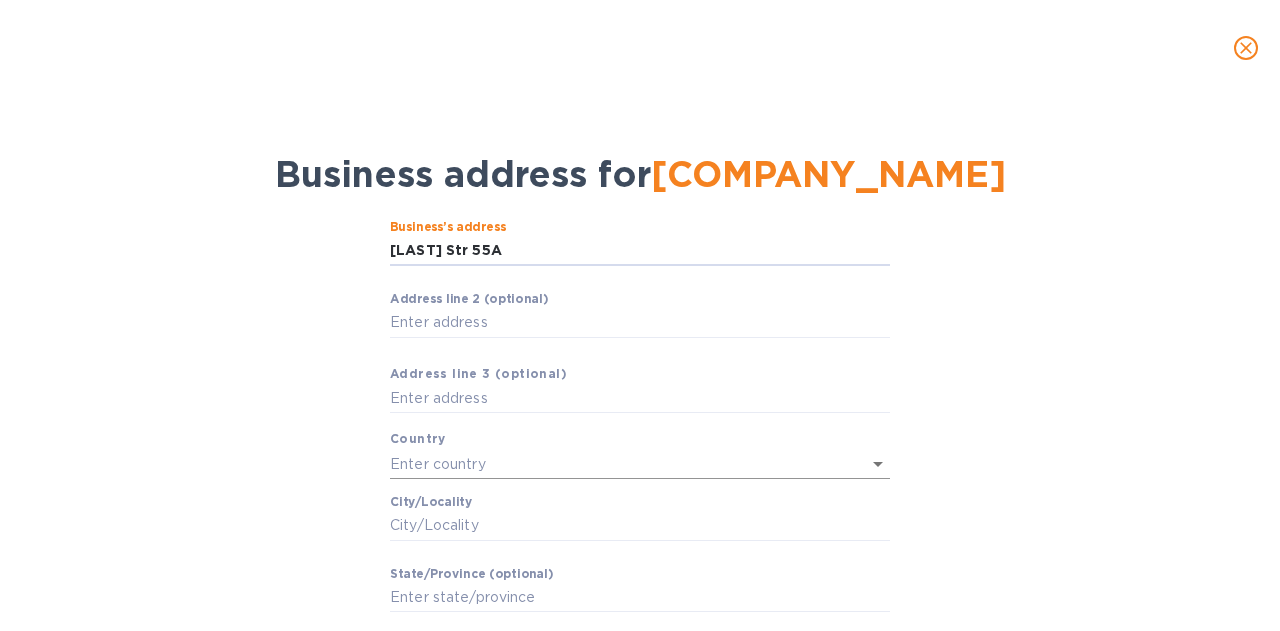 type on "[LAST] Str 55A" 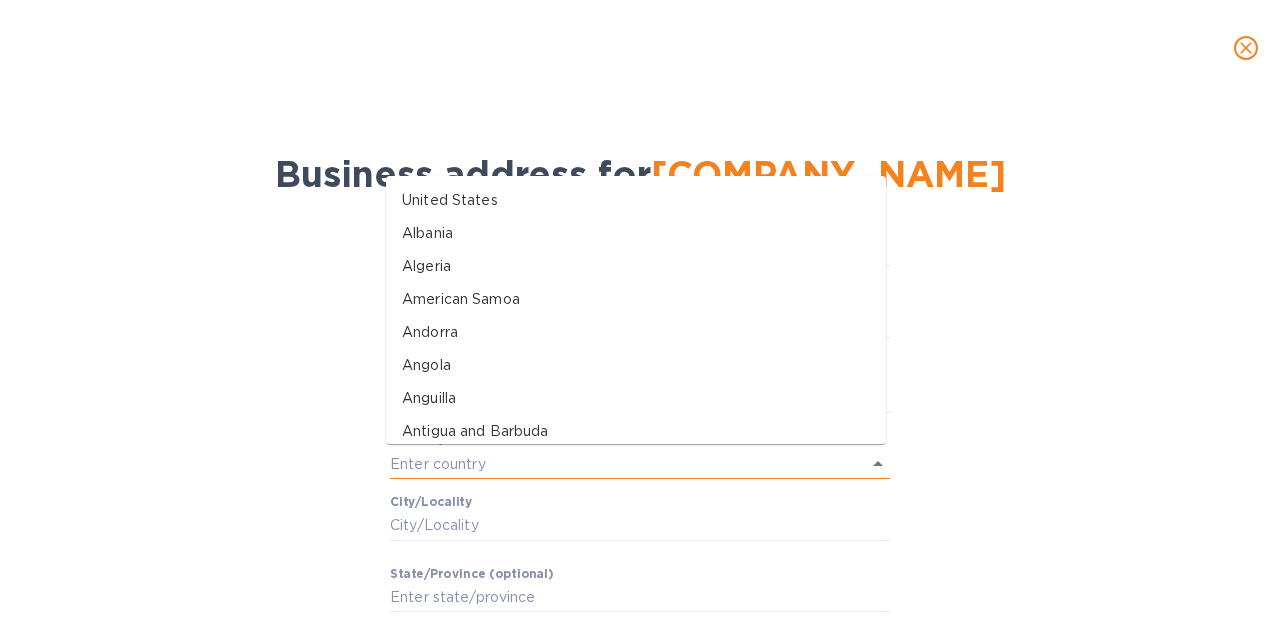click at bounding box center [612, 463] 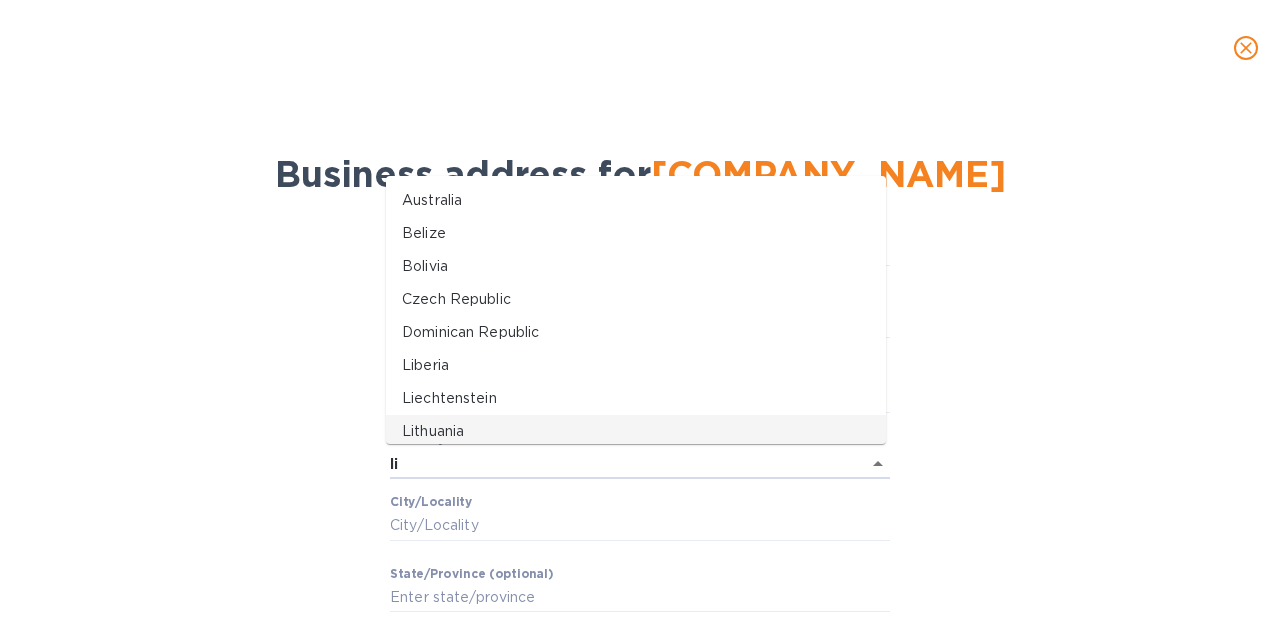 click on "Lithuania" at bounding box center [636, 431] 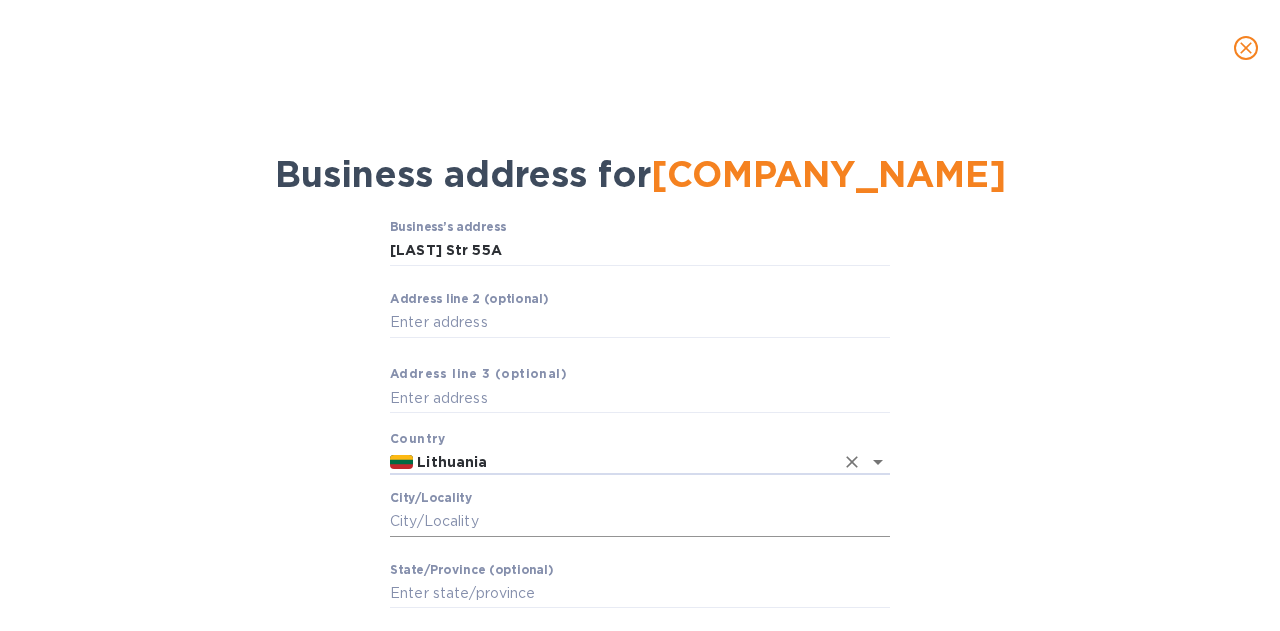 type on "Lithuania" 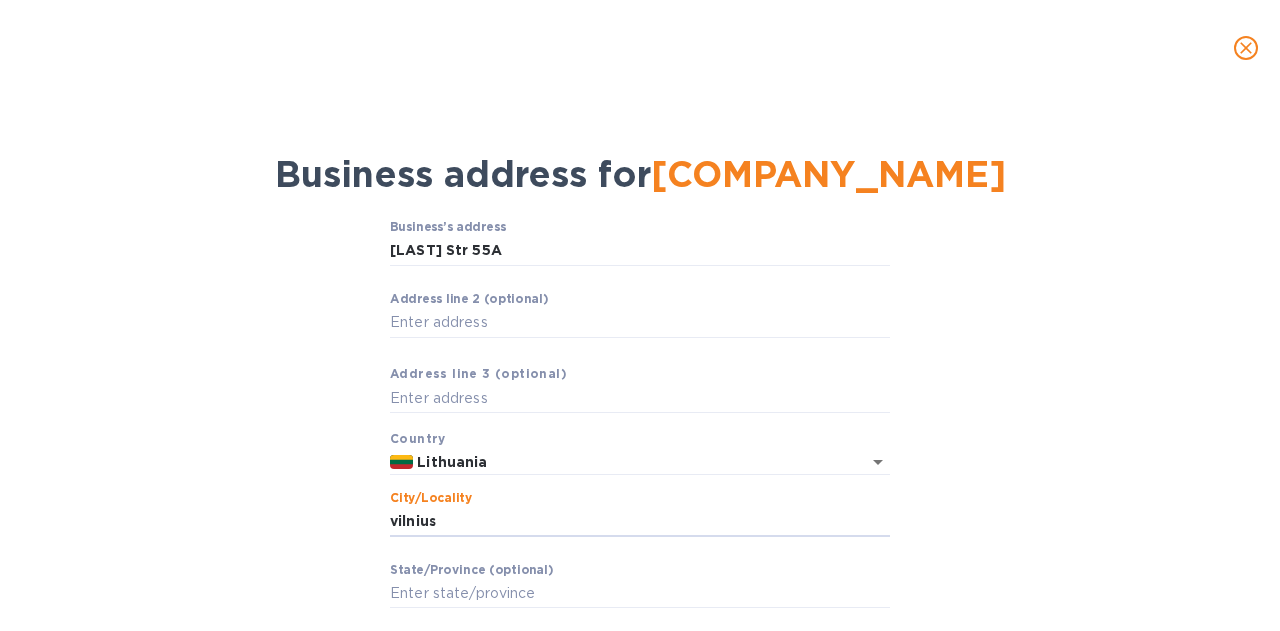 type on "vilnius" 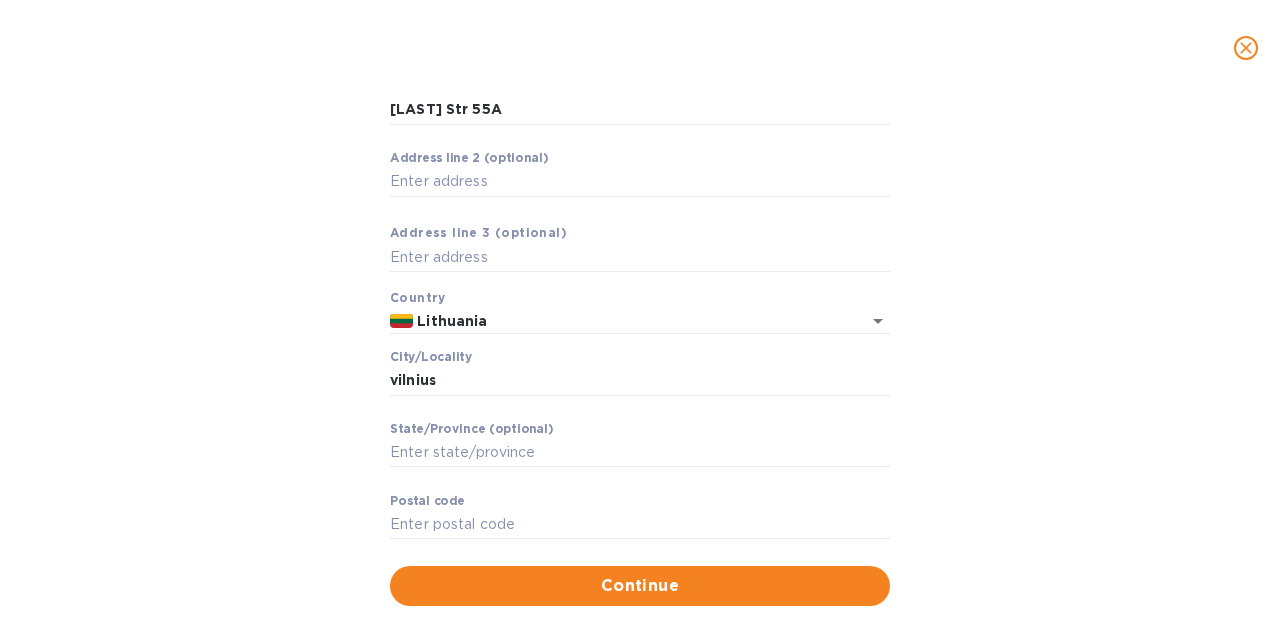 scroll, scrollTop: 146, scrollLeft: 0, axis: vertical 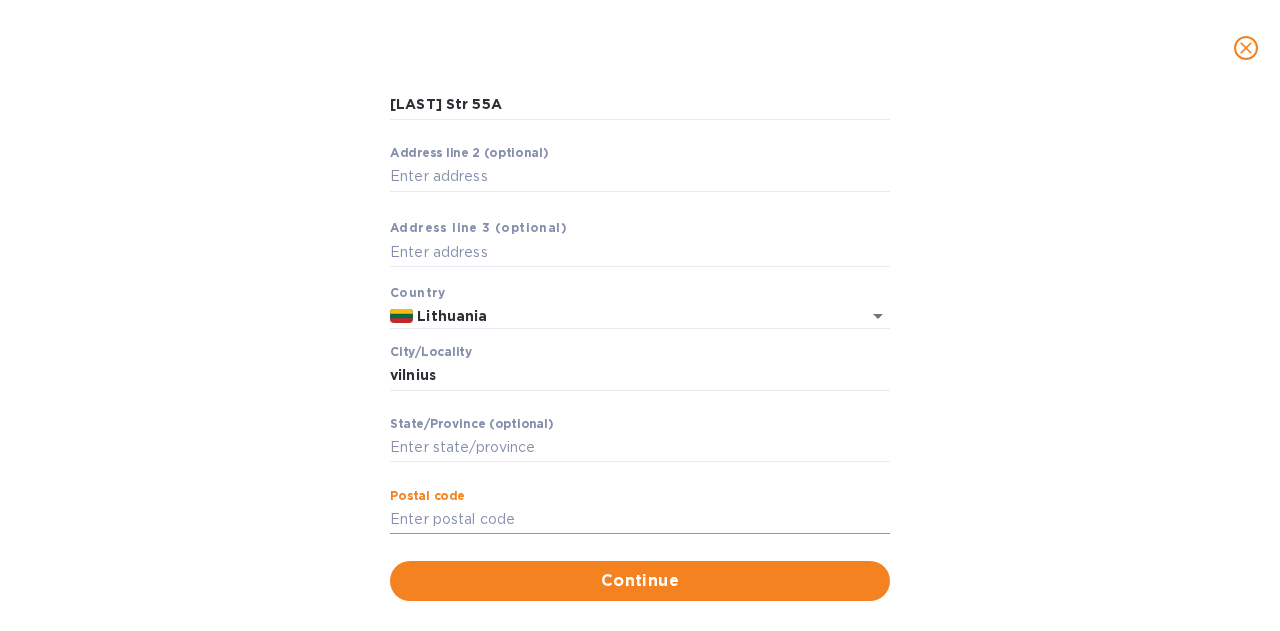 click on "Pоstal cоde" at bounding box center [640, 520] 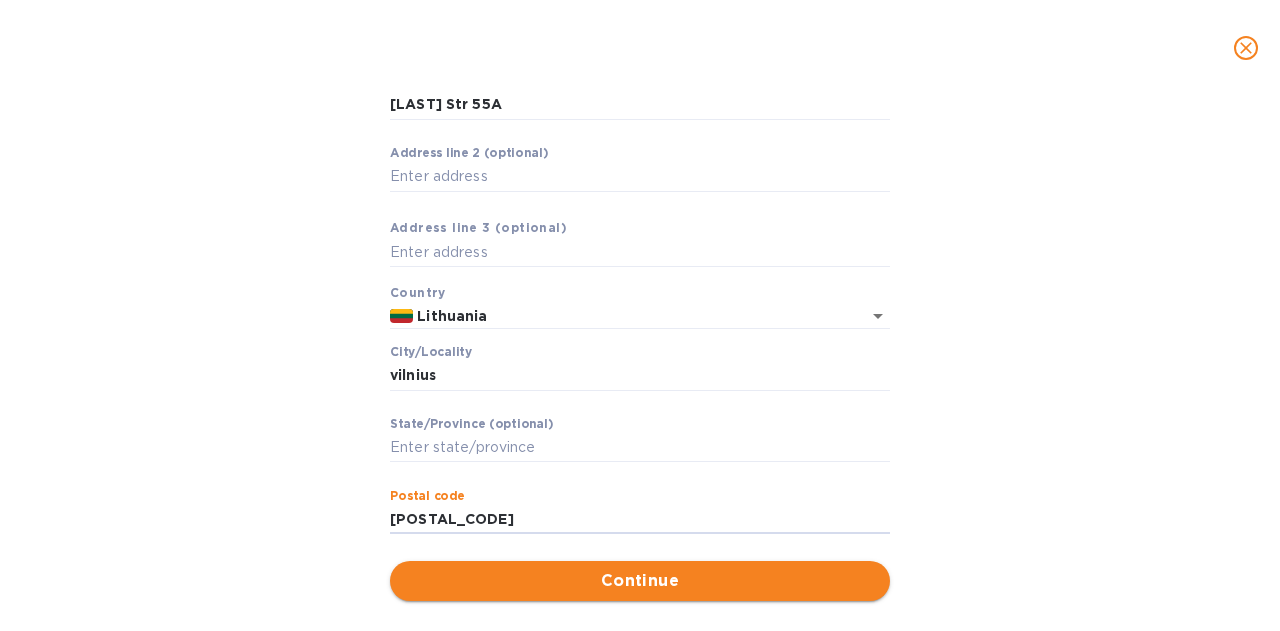 type on "[POSTAL_CODE]" 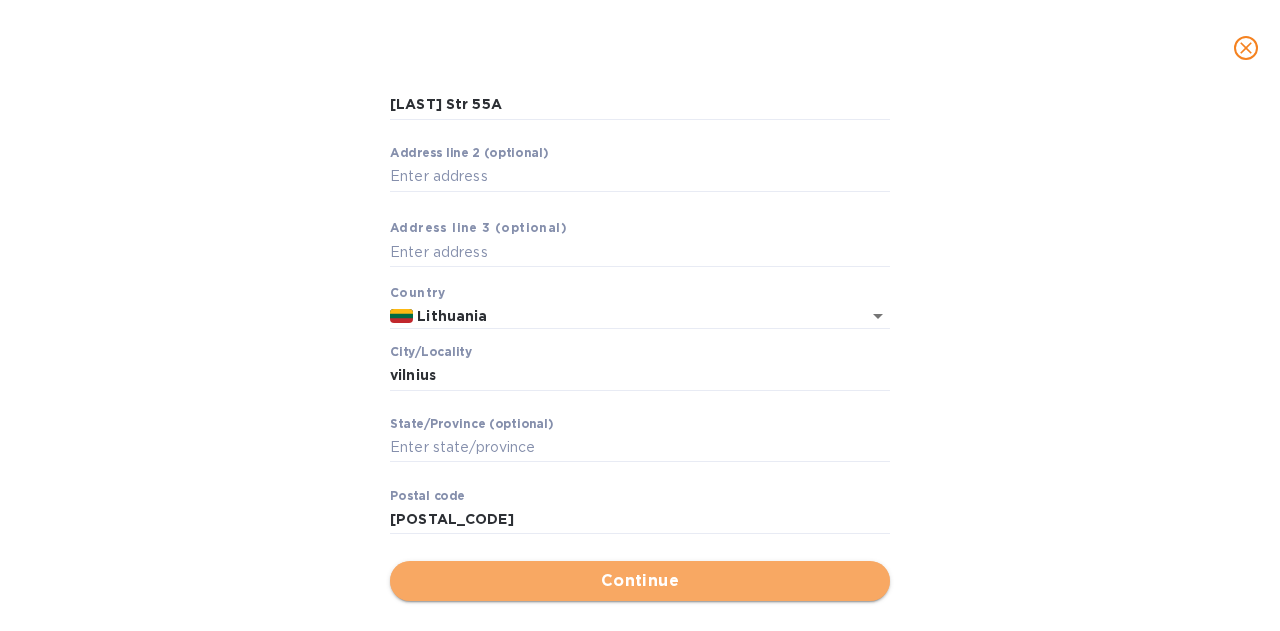 click on "Continue" at bounding box center [640, 581] 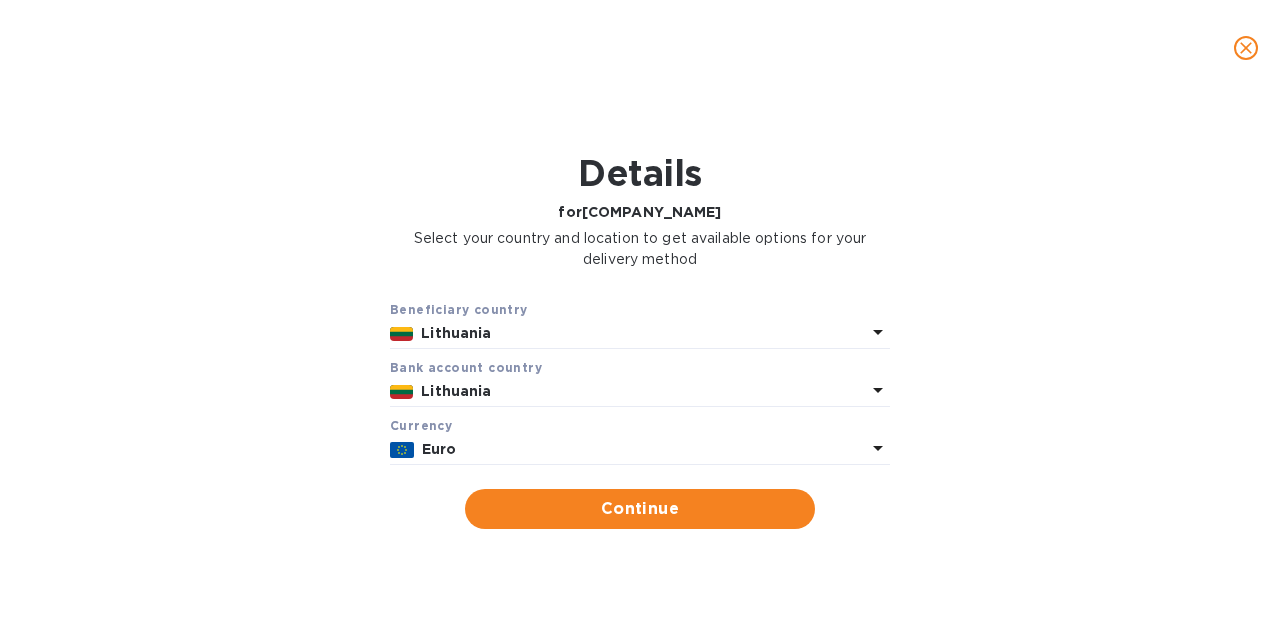 click on "Euro" at bounding box center (644, 449) 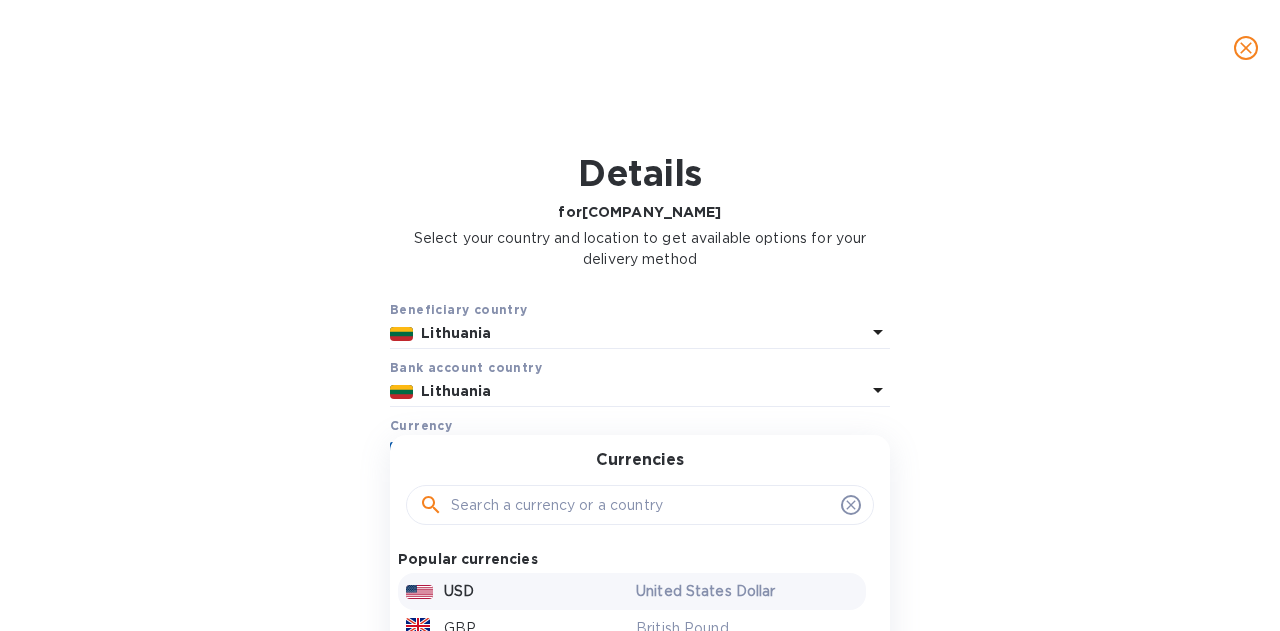 click on "United States Dollar" at bounding box center [747, 591] 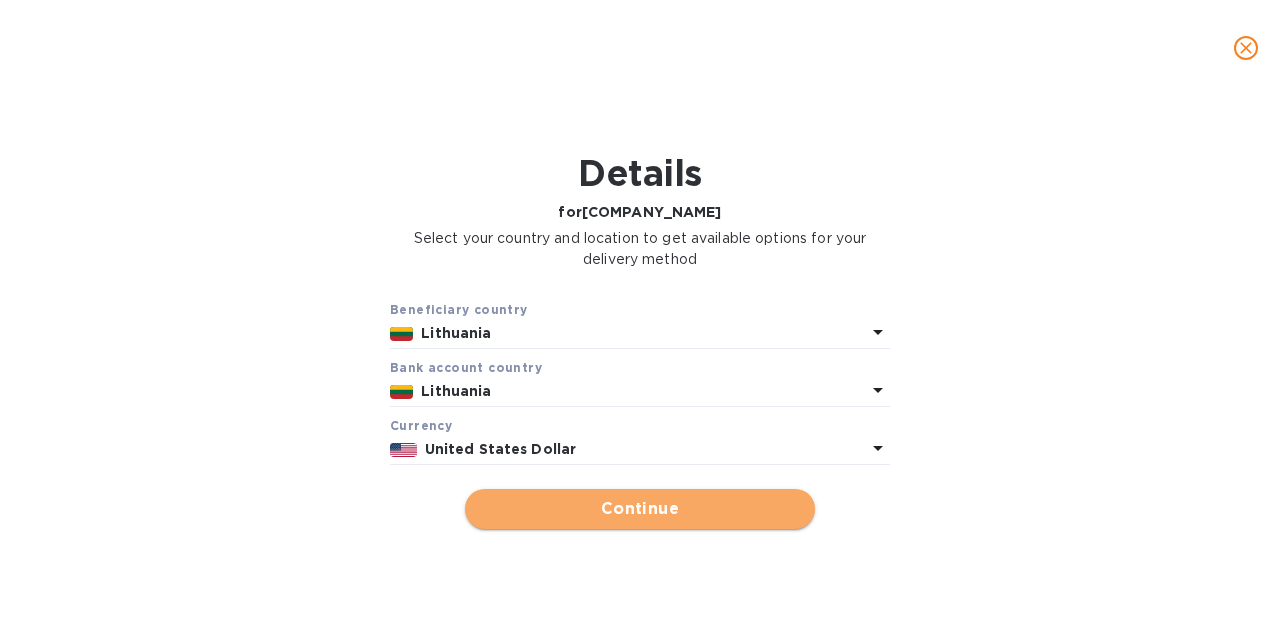 click on "Continue" at bounding box center [640, 509] 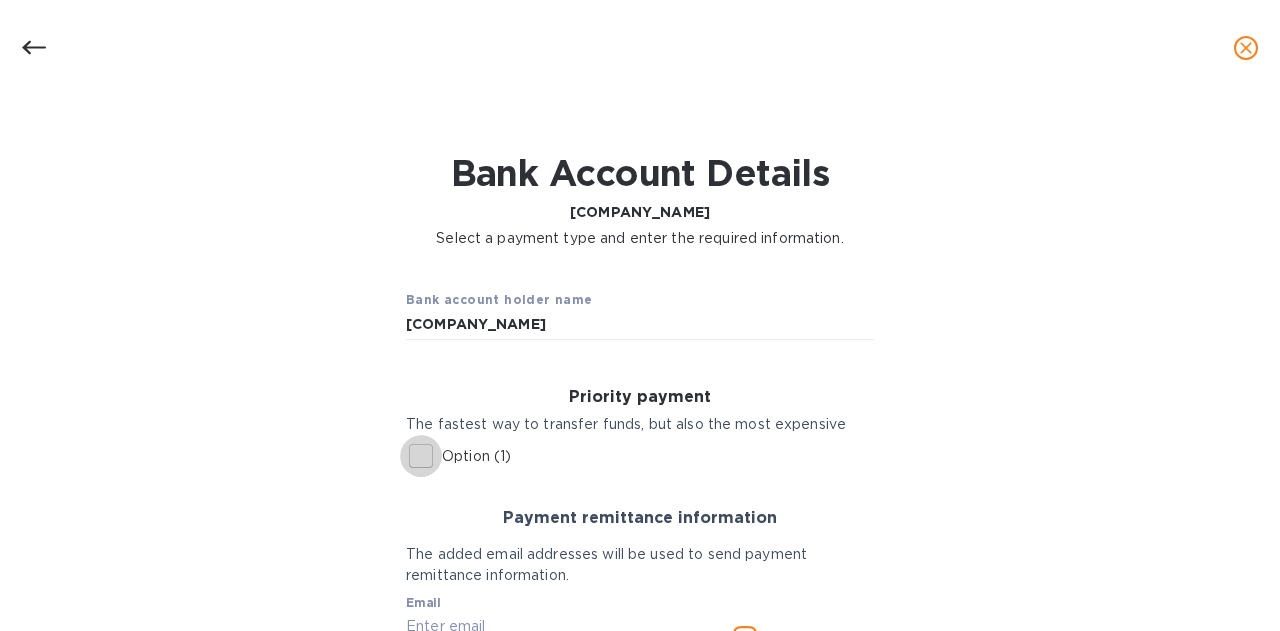 click on "Option (1)" at bounding box center [421, 456] 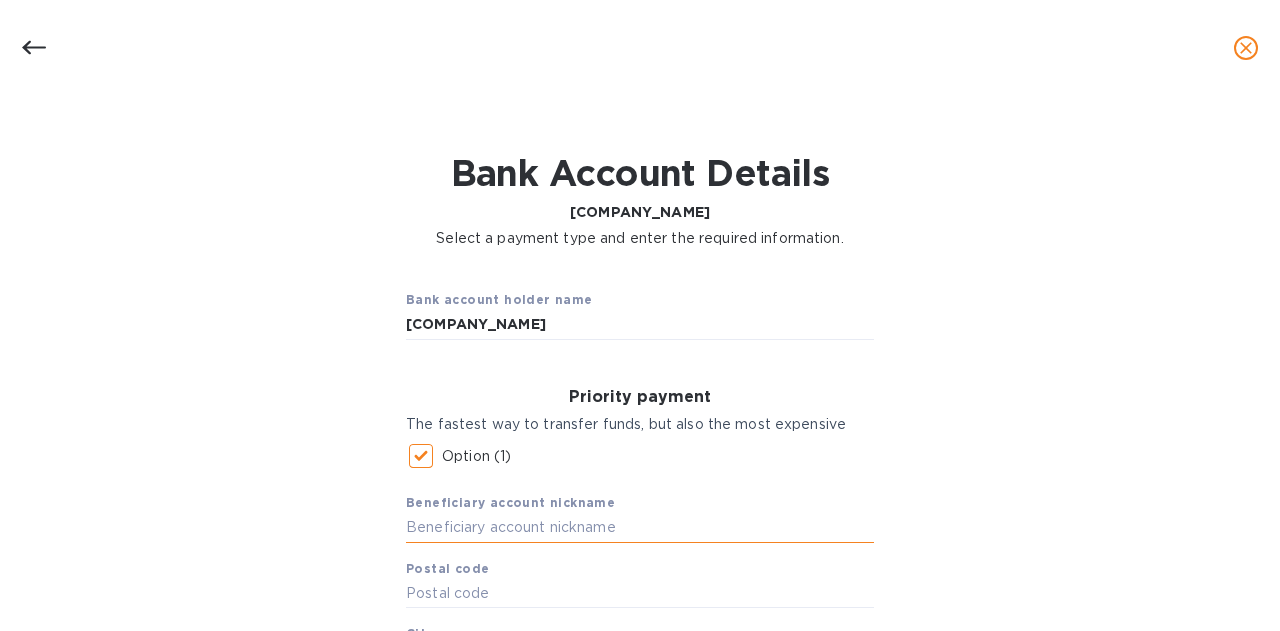 click at bounding box center [640, 528] 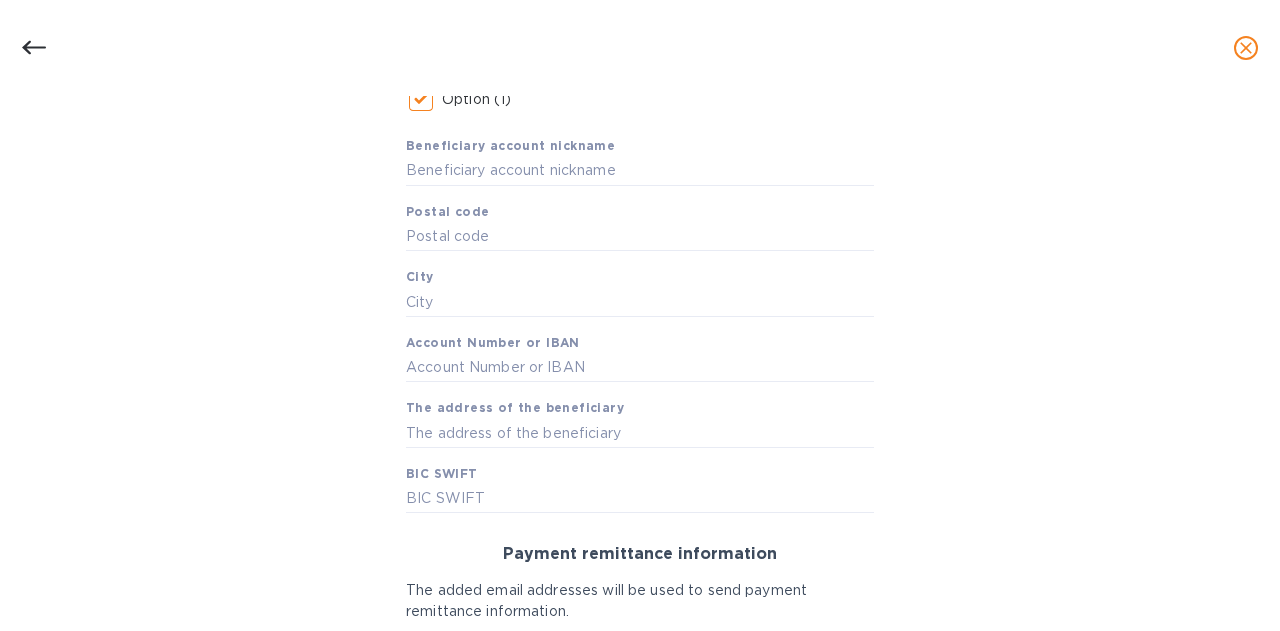 scroll, scrollTop: 362, scrollLeft: 0, axis: vertical 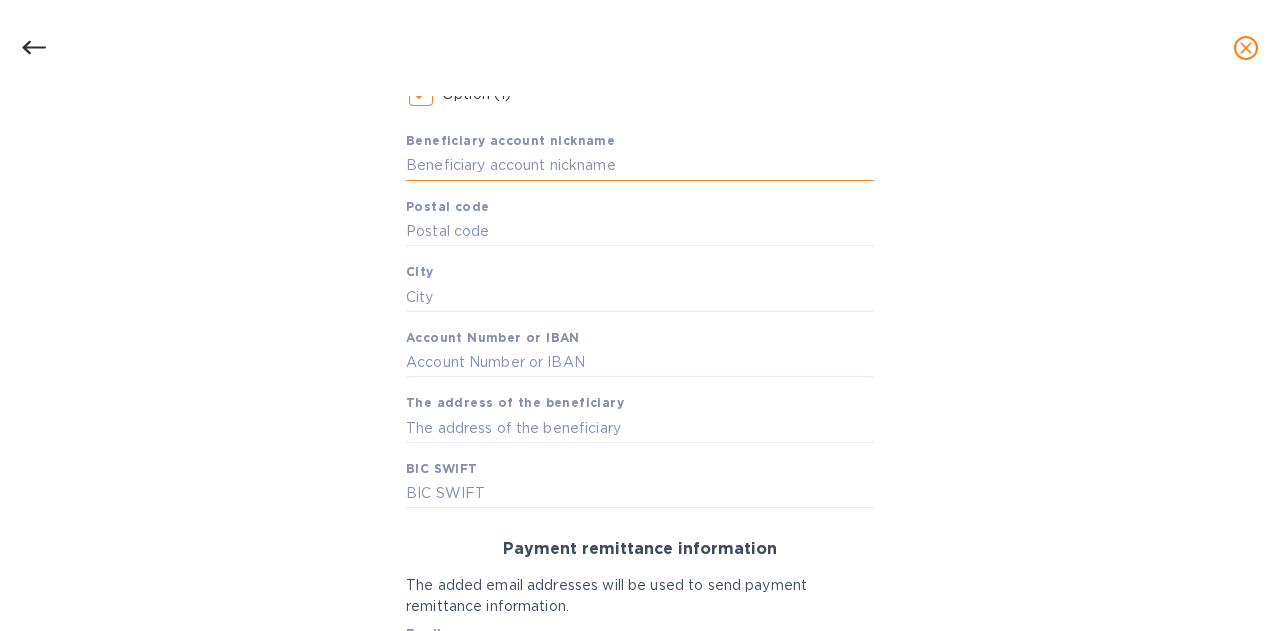 click at bounding box center (640, 166) 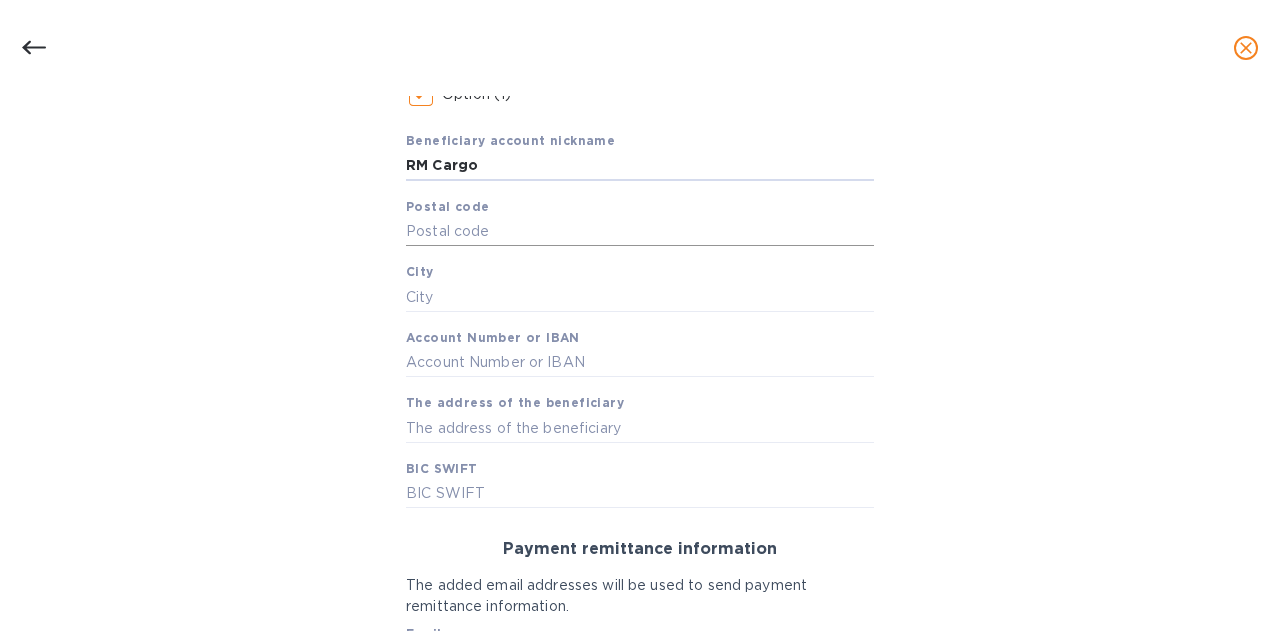 type on "RM Cargo" 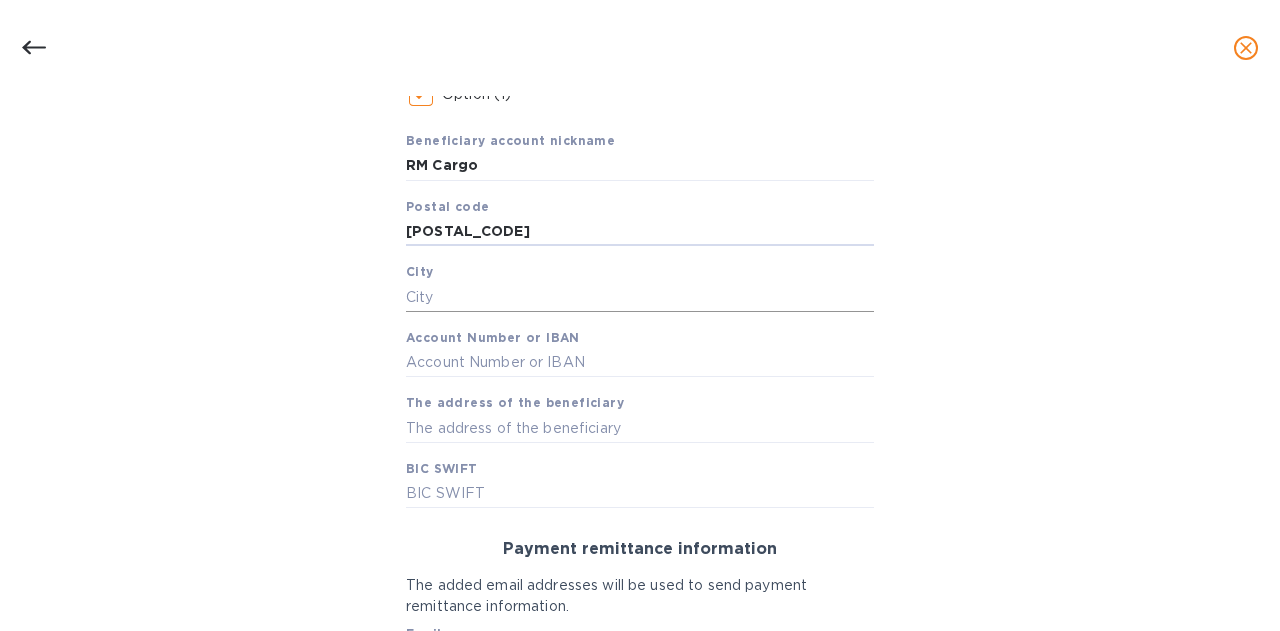 type on "[POSTAL_CODE]" 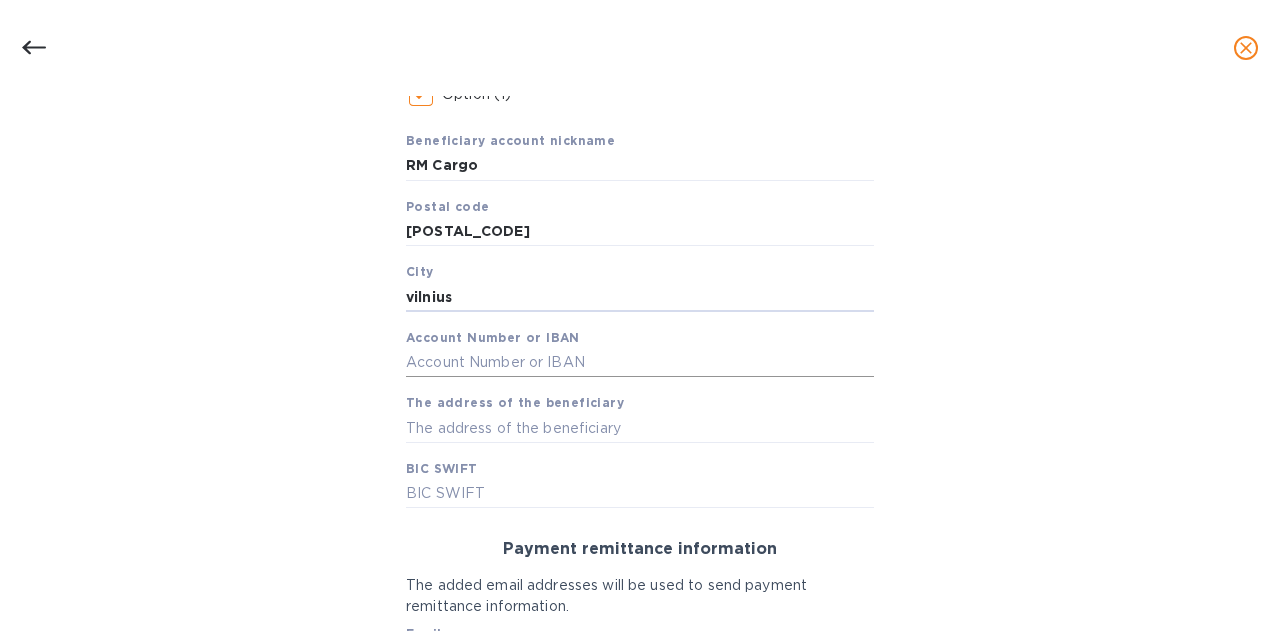 type on "vilnius" 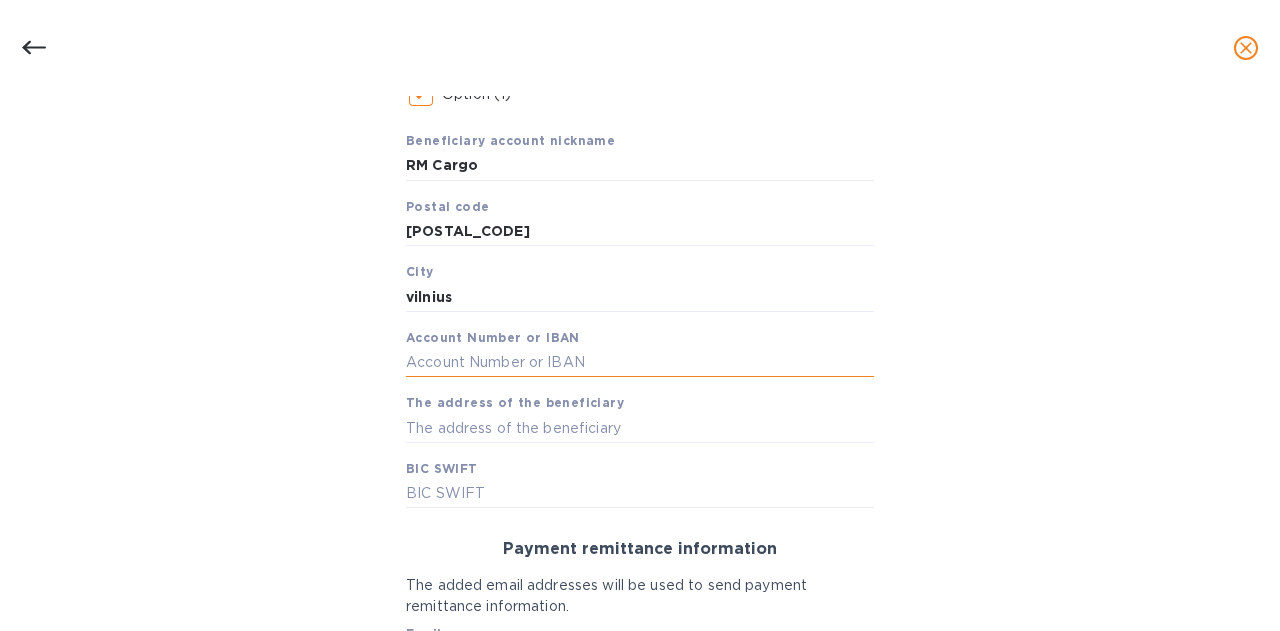 click at bounding box center (640, 363) 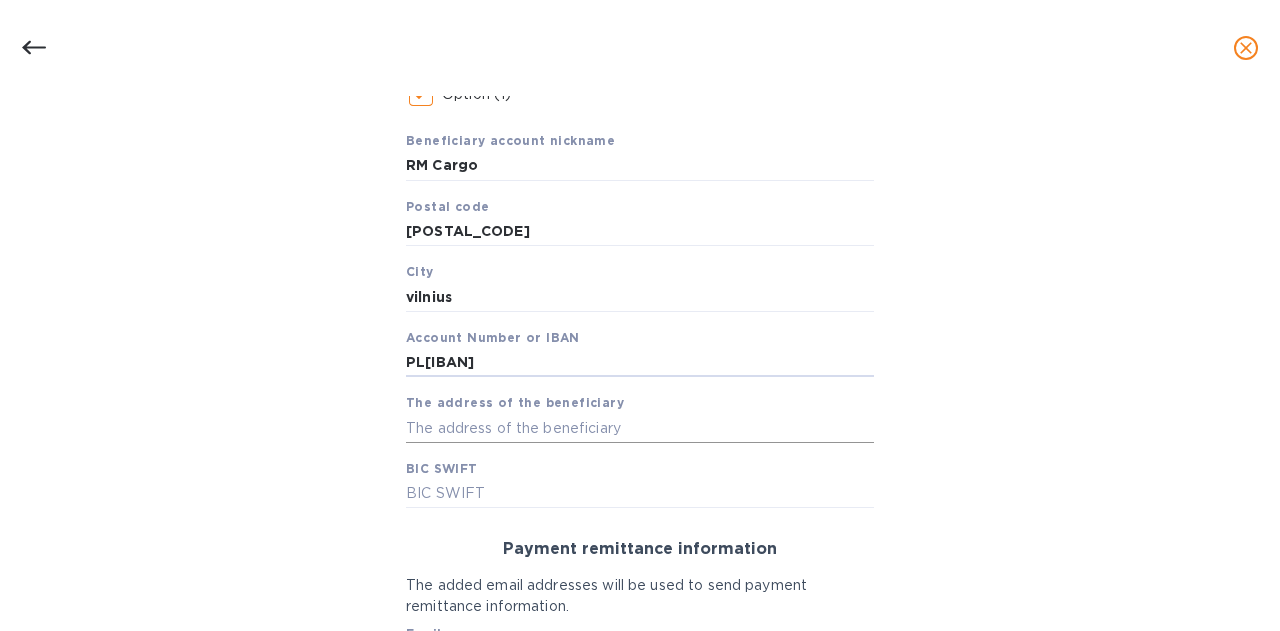 type on "PL[IBAN]" 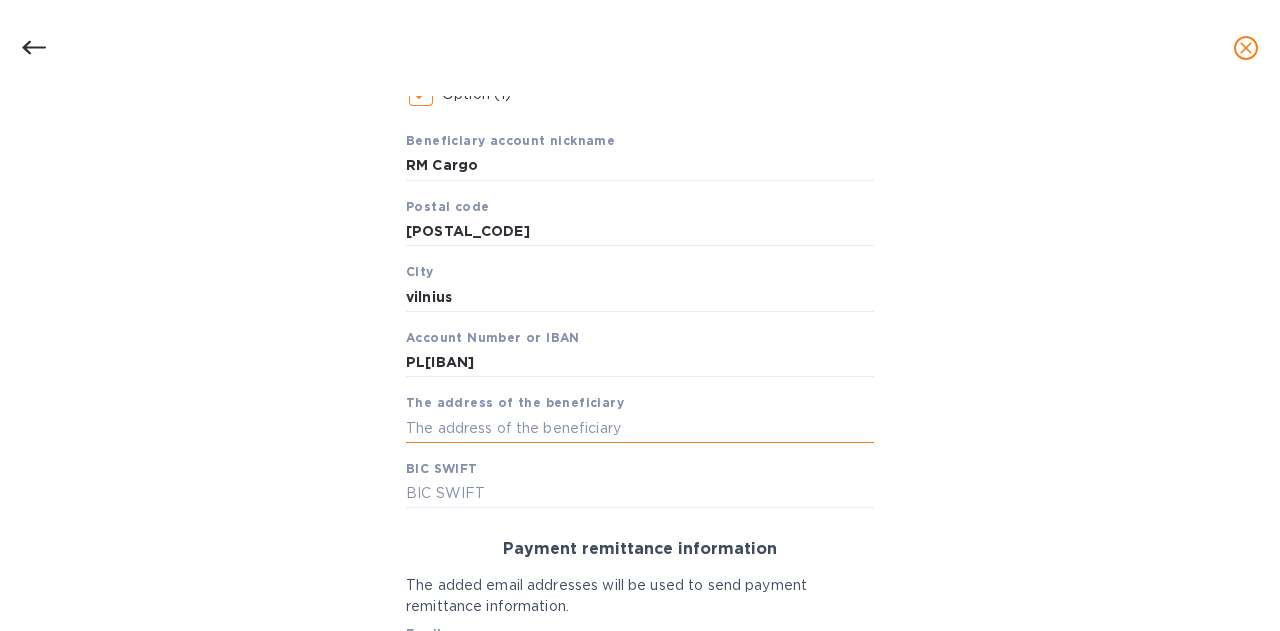 click at bounding box center (640, 428) 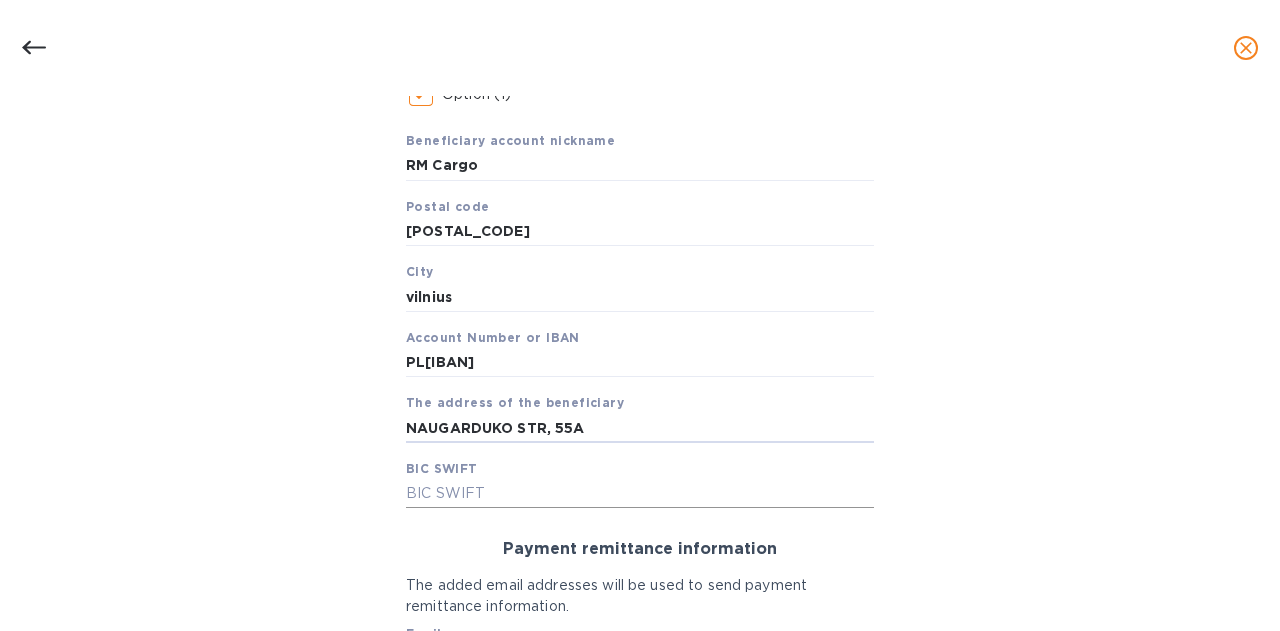 type on "NAUGARDUKO STR, 55A" 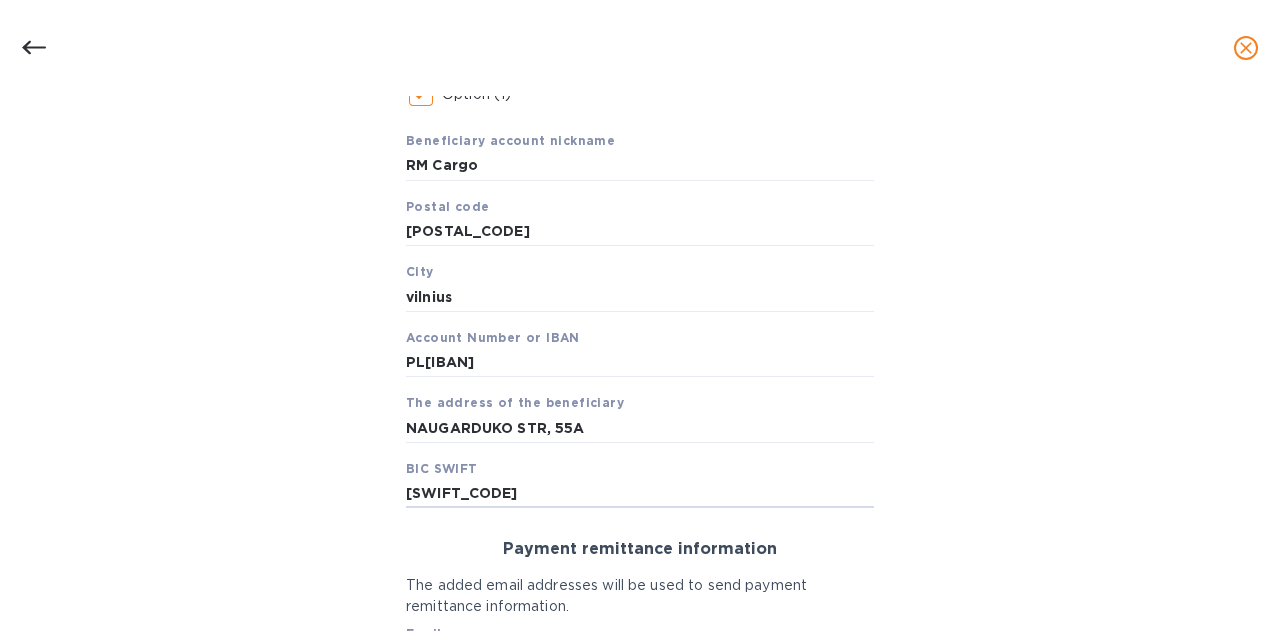 type on "[SWIFT_CODE]" 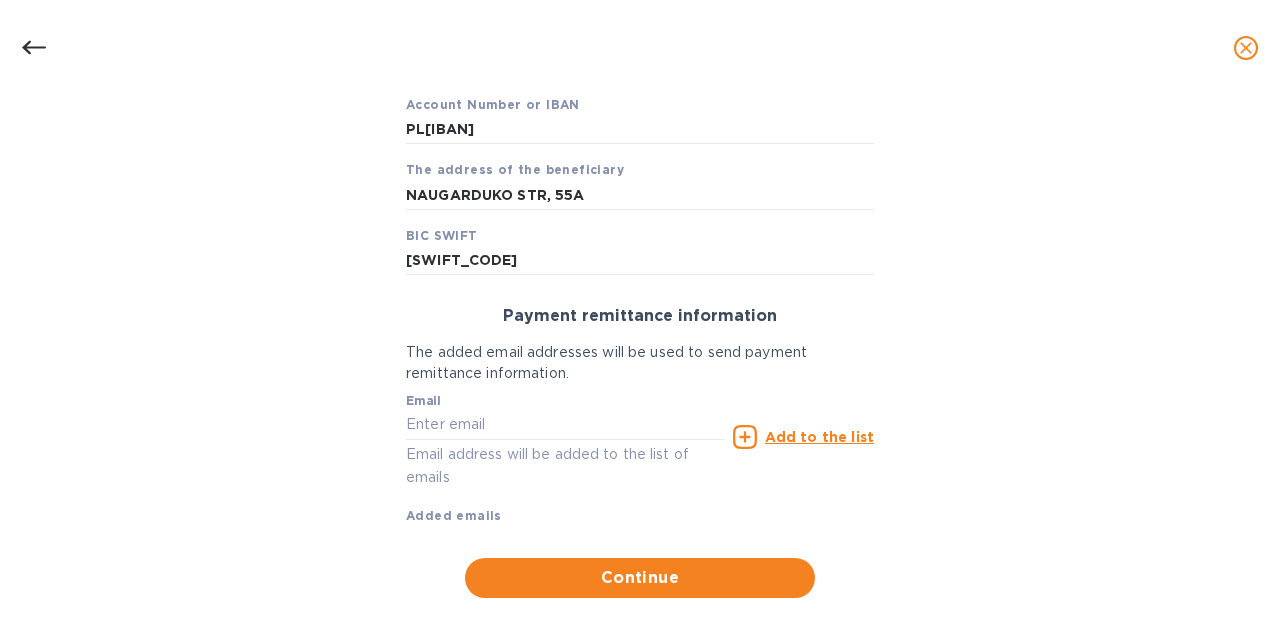scroll, scrollTop: 624, scrollLeft: 0, axis: vertical 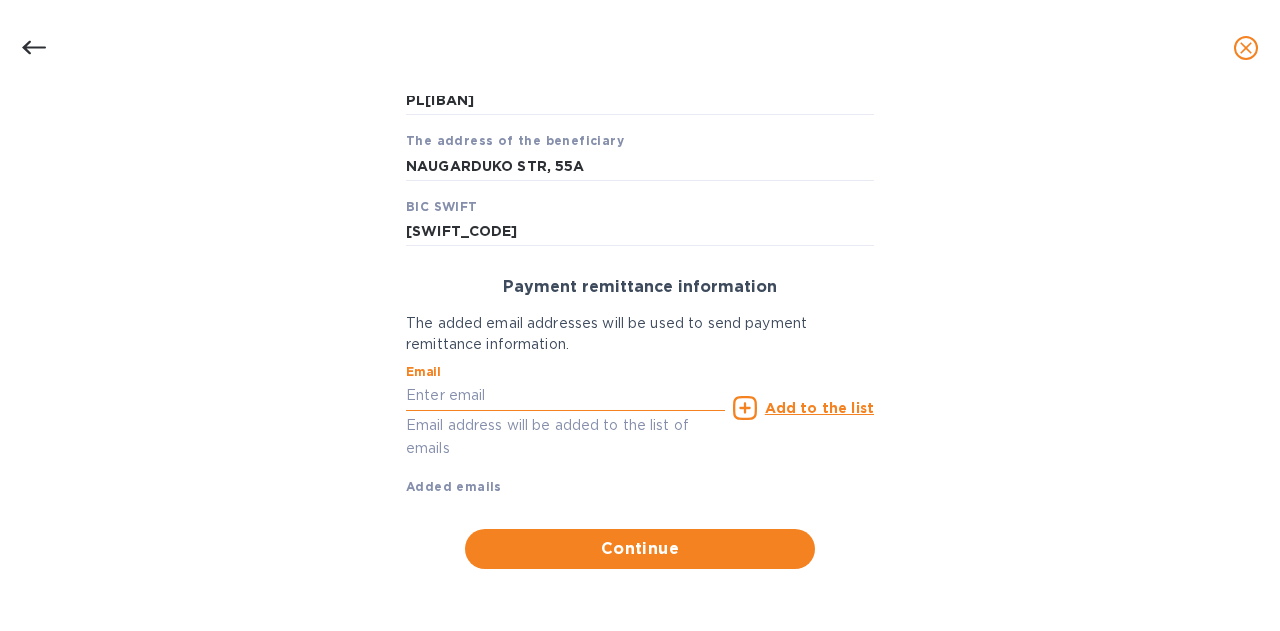 click at bounding box center [565, 396] 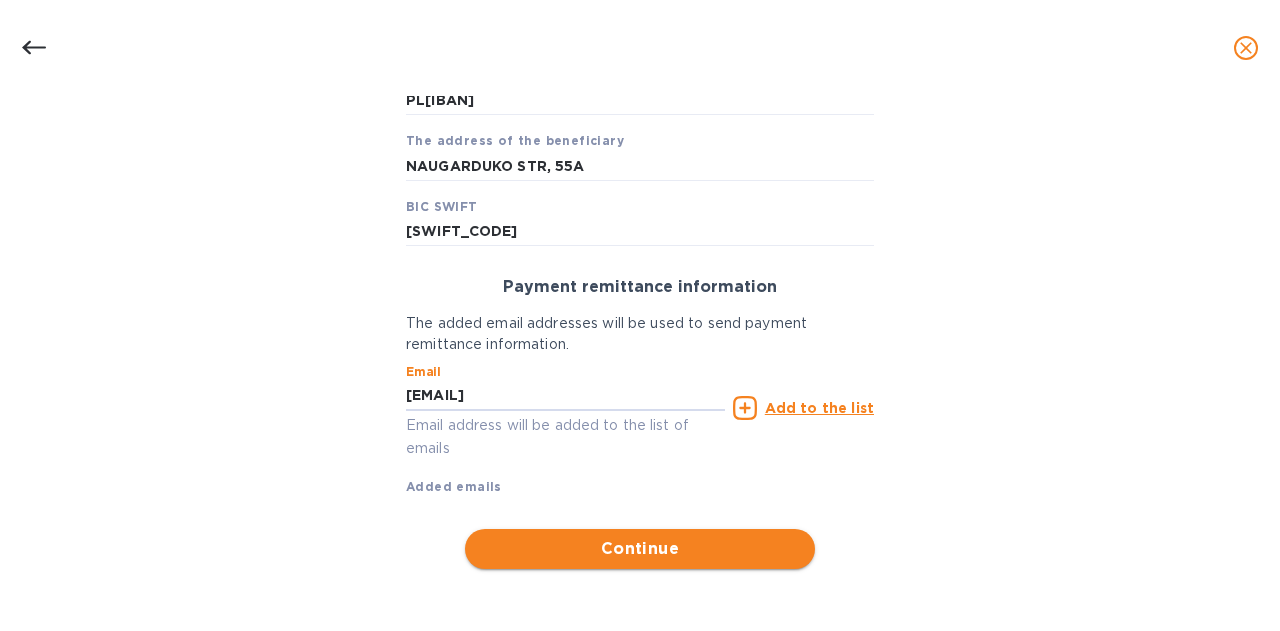 type on "[EMAIL]" 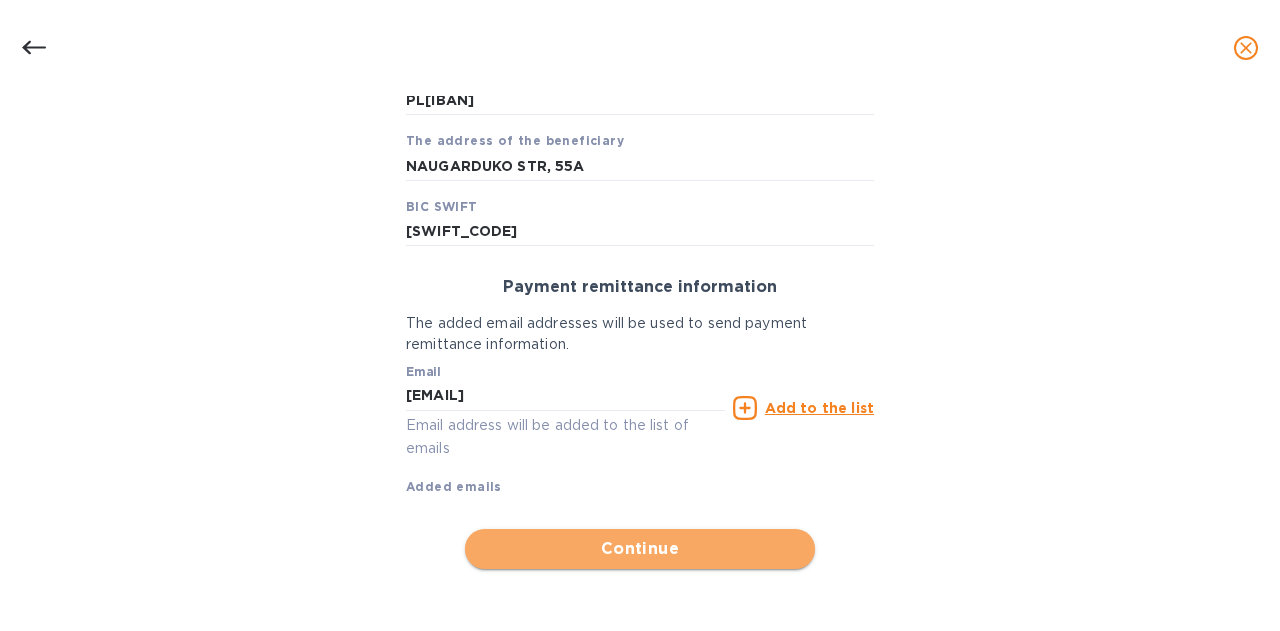 click on "Continue" at bounding box center [640, 549] 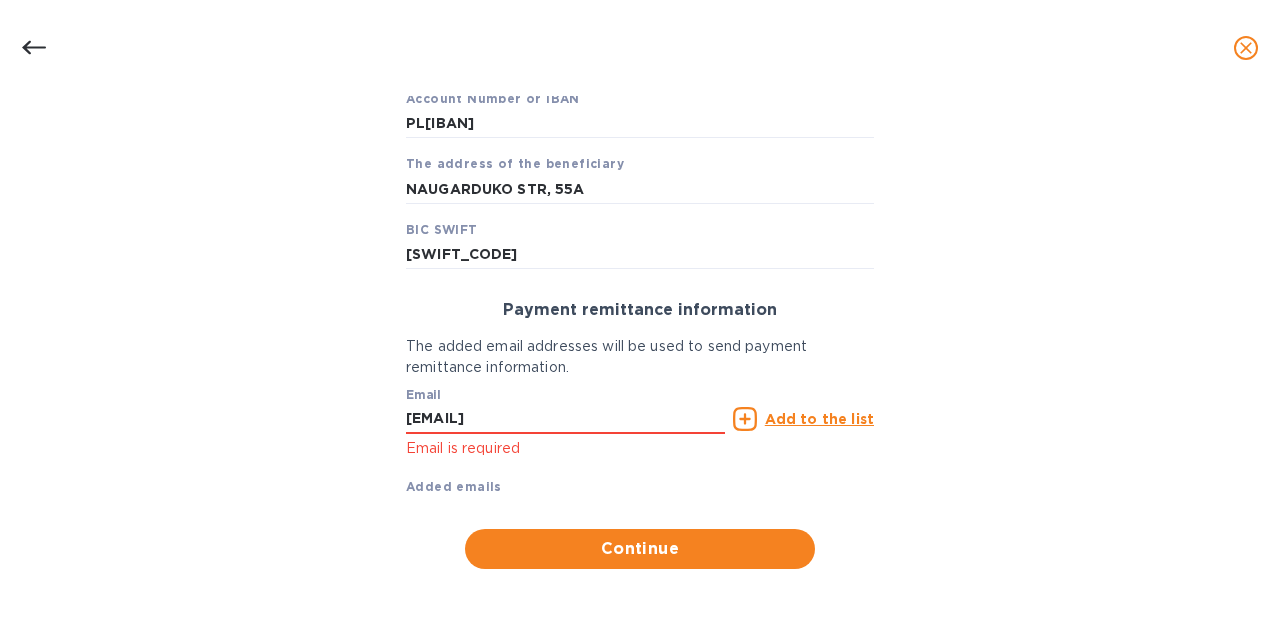 click on "Add to the list" at bounding box center [819, 419] 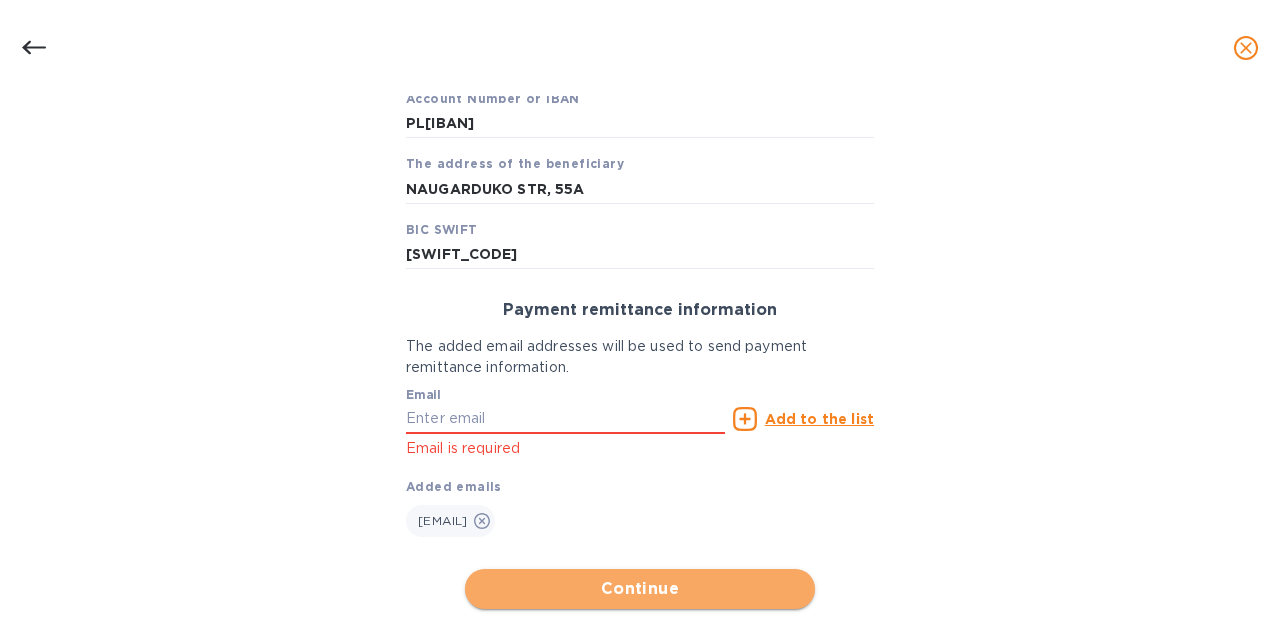 click on "Continue" at bounding box center (640, 589) 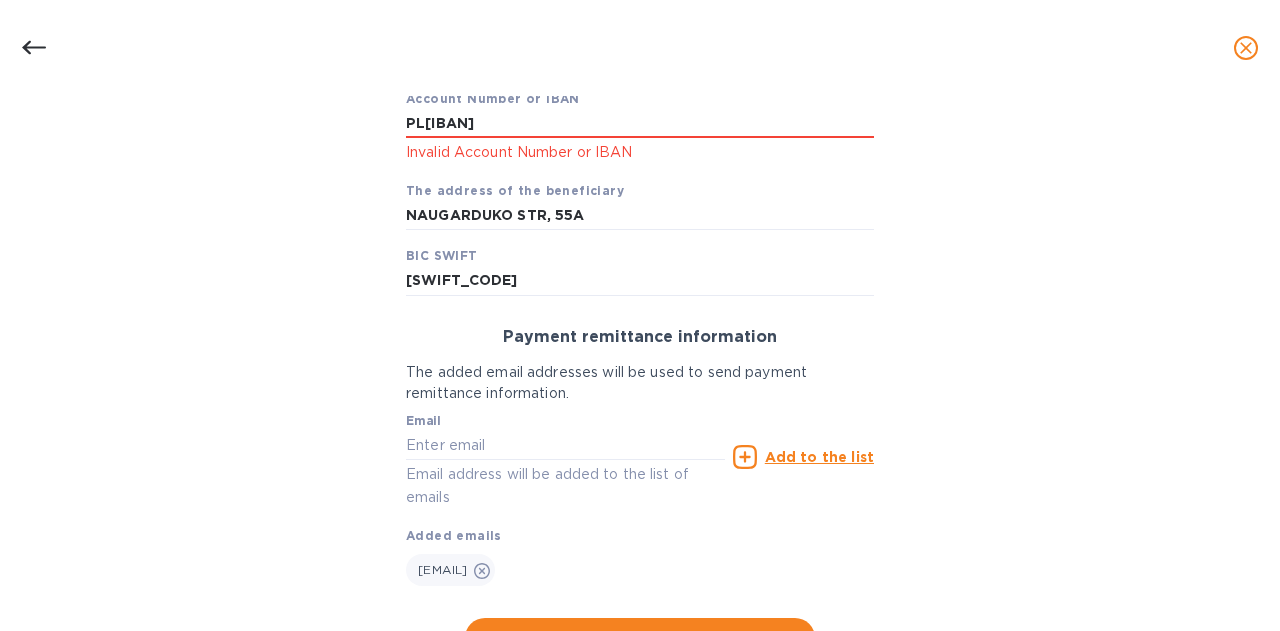 drag, startPoint x: 1235, startPoint y: 227, endPoint x: 1232, endPoint y: 243, distance: 16.27882 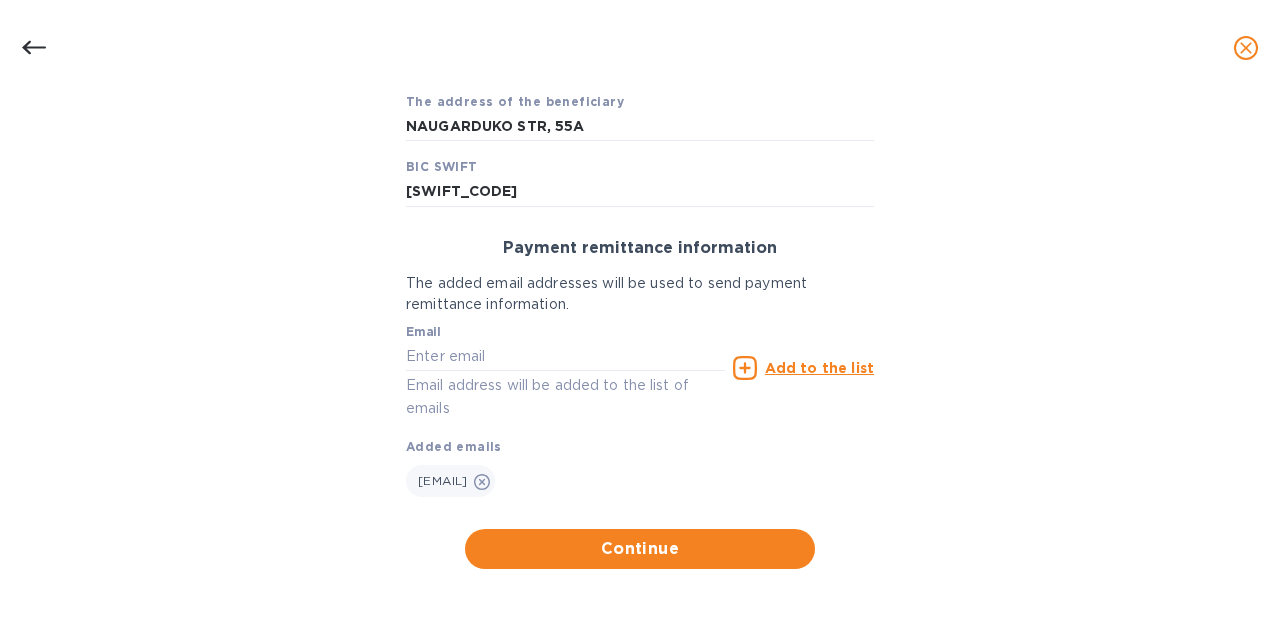 click 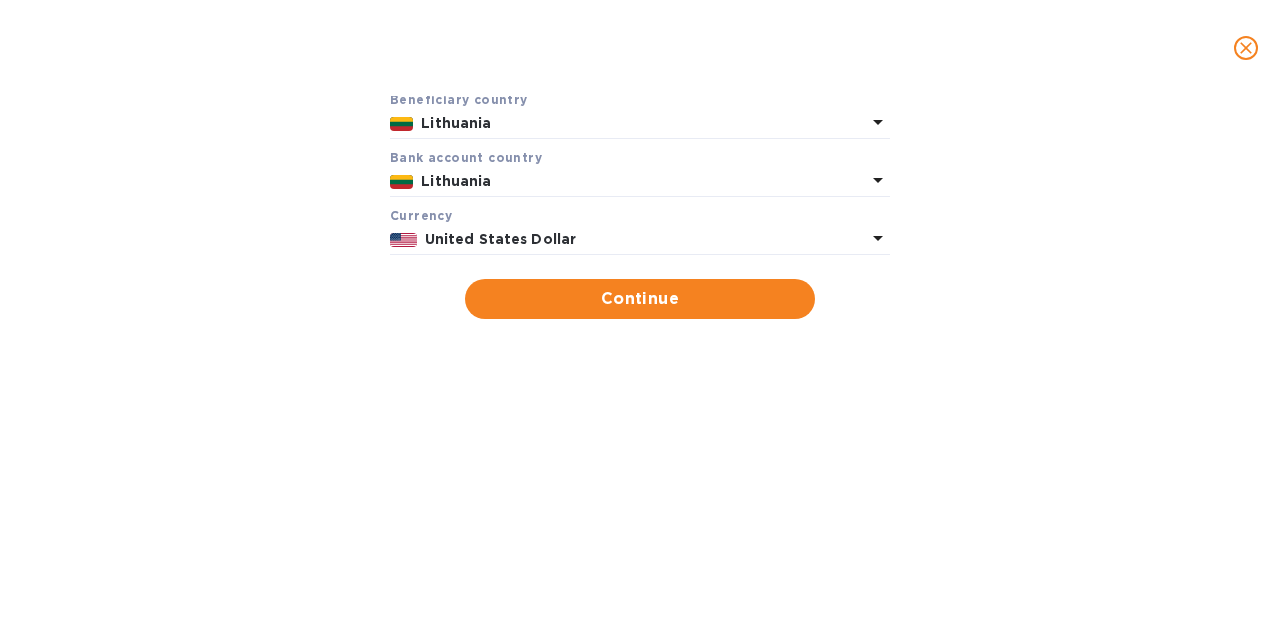 scroll, scrollTop: 209, scrollLeft: 0, axis: vertical 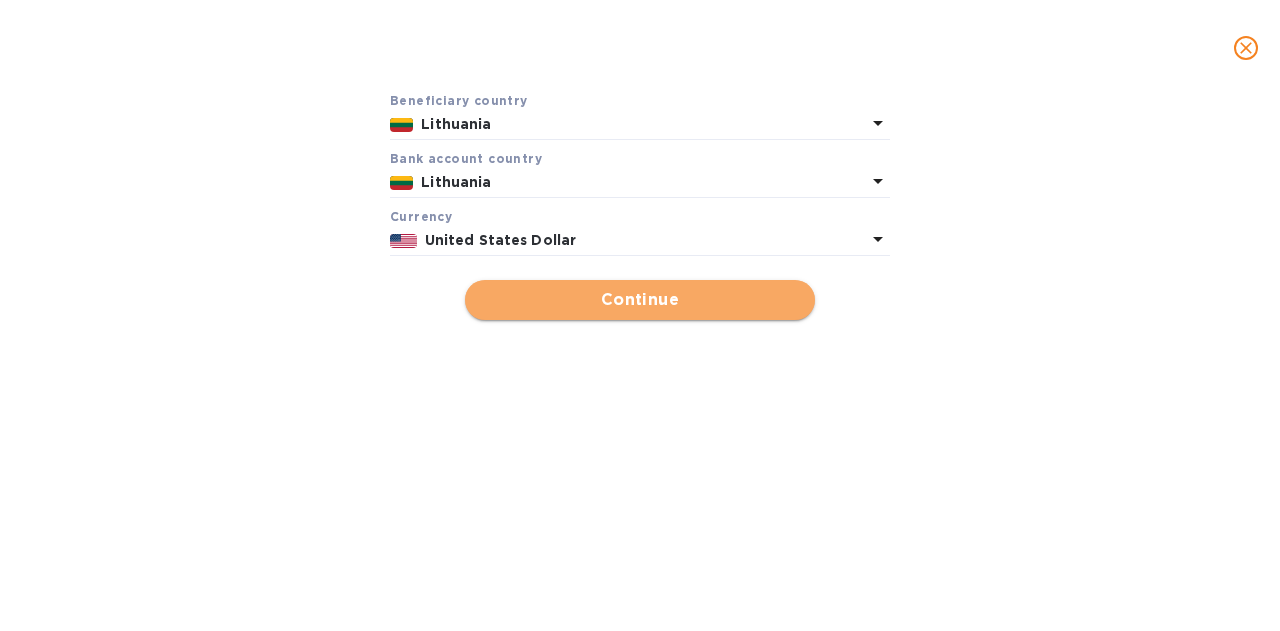click on "Continue" at bounding box center (640, 300) 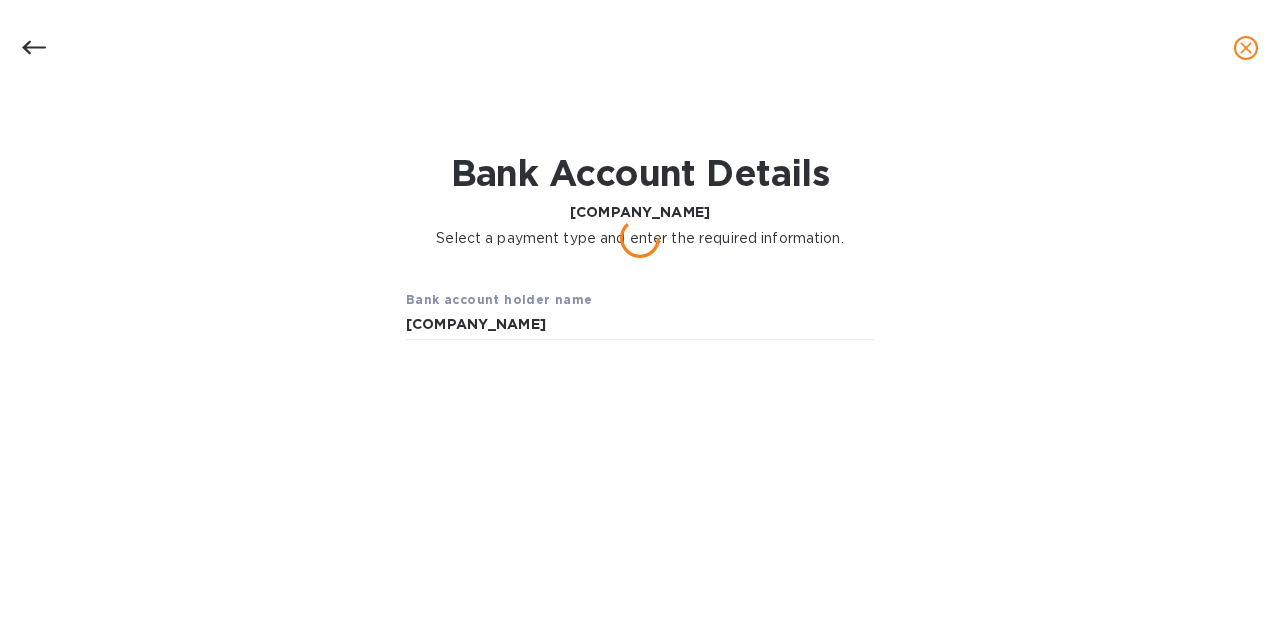 scroll, scrollTop: 0, scrollLeft: 0, axis: both 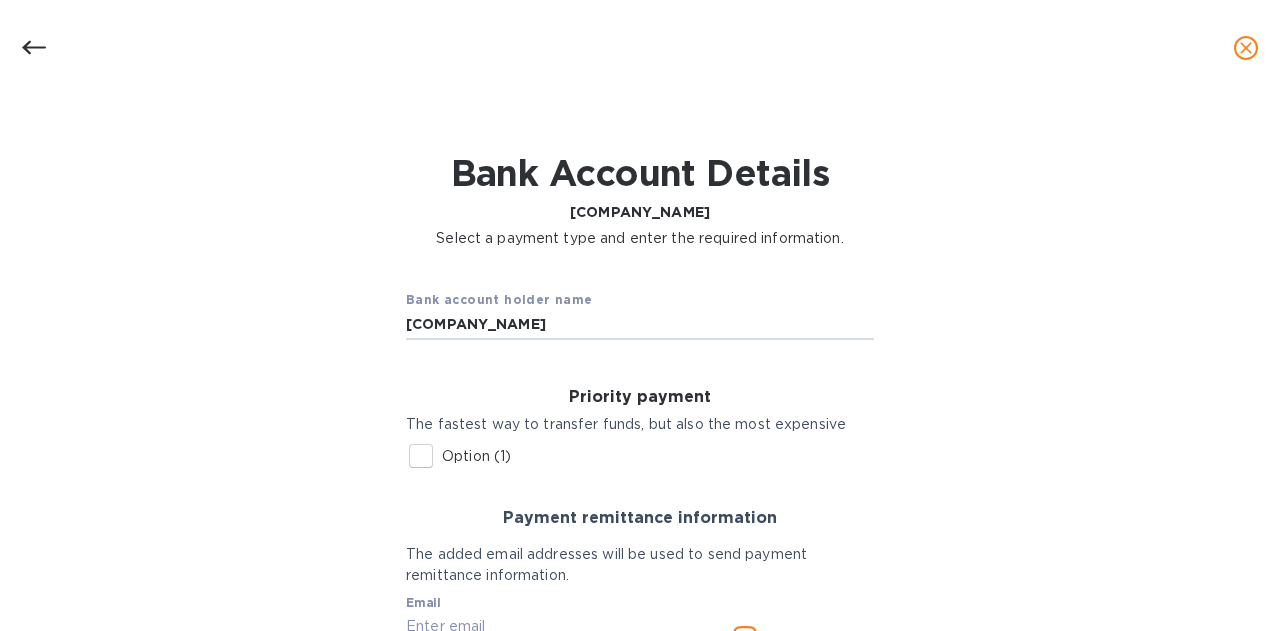 drag, startPoint x: 568, startPoint y: 323, endPoint x: 334, endPoint y: 330, distance: 234.10468 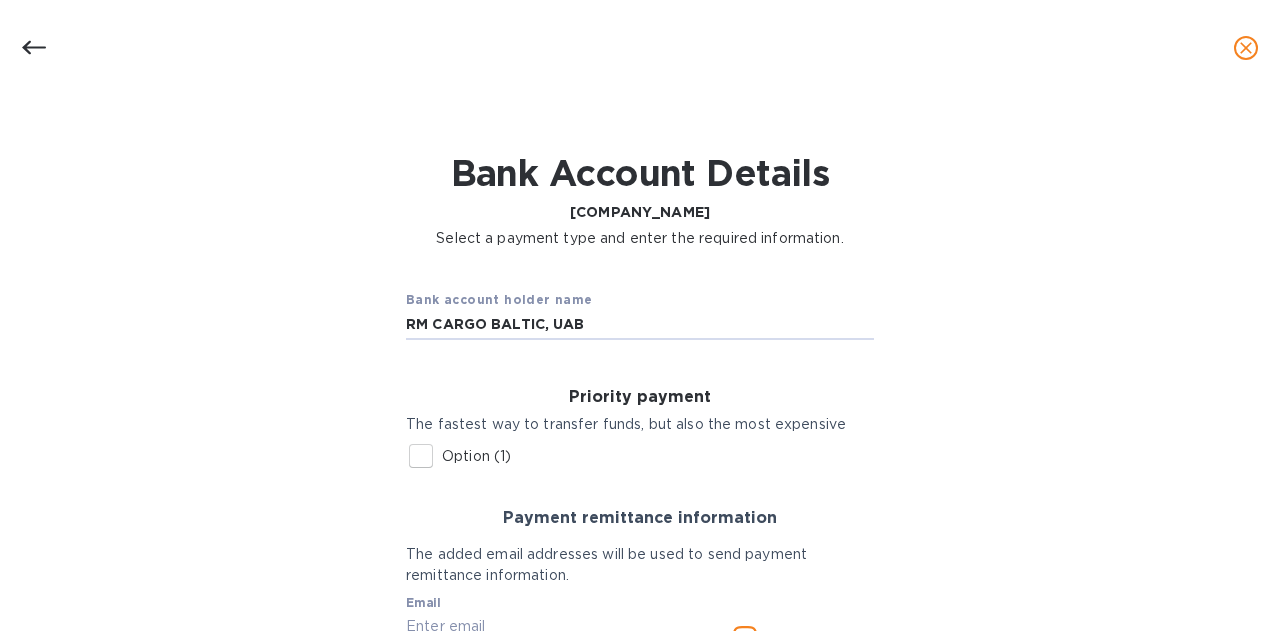 type on "RM CARGO BALTIC, UAB" 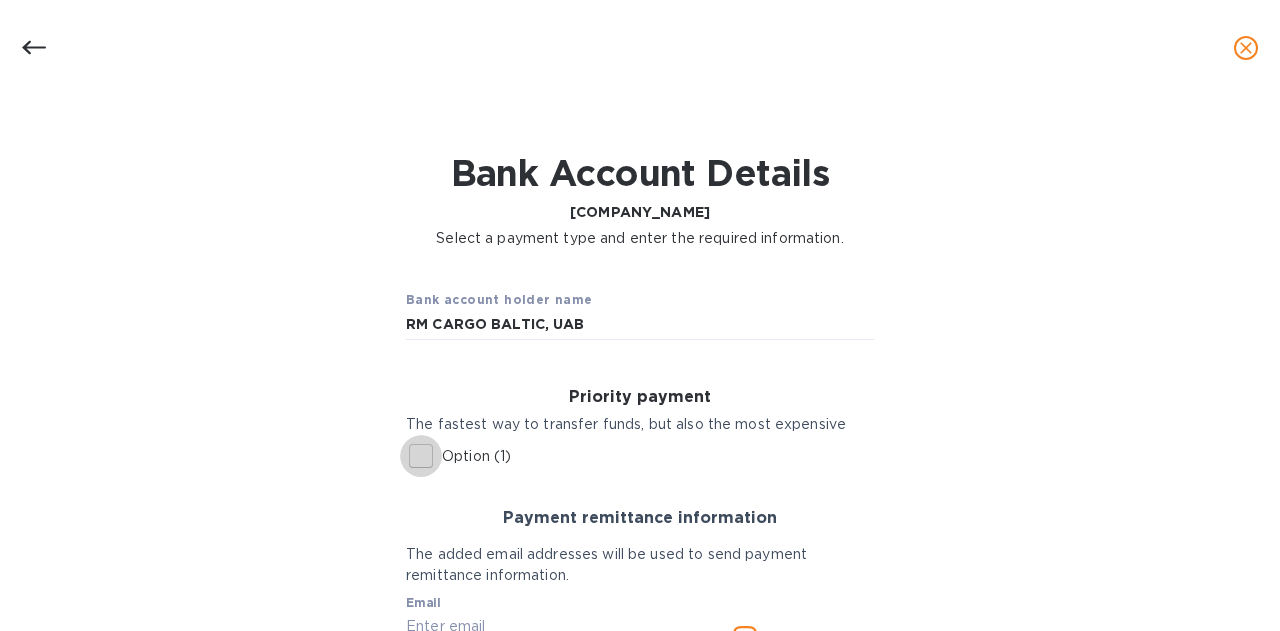 click on "Option (1)" at bounding box center (421, 456) 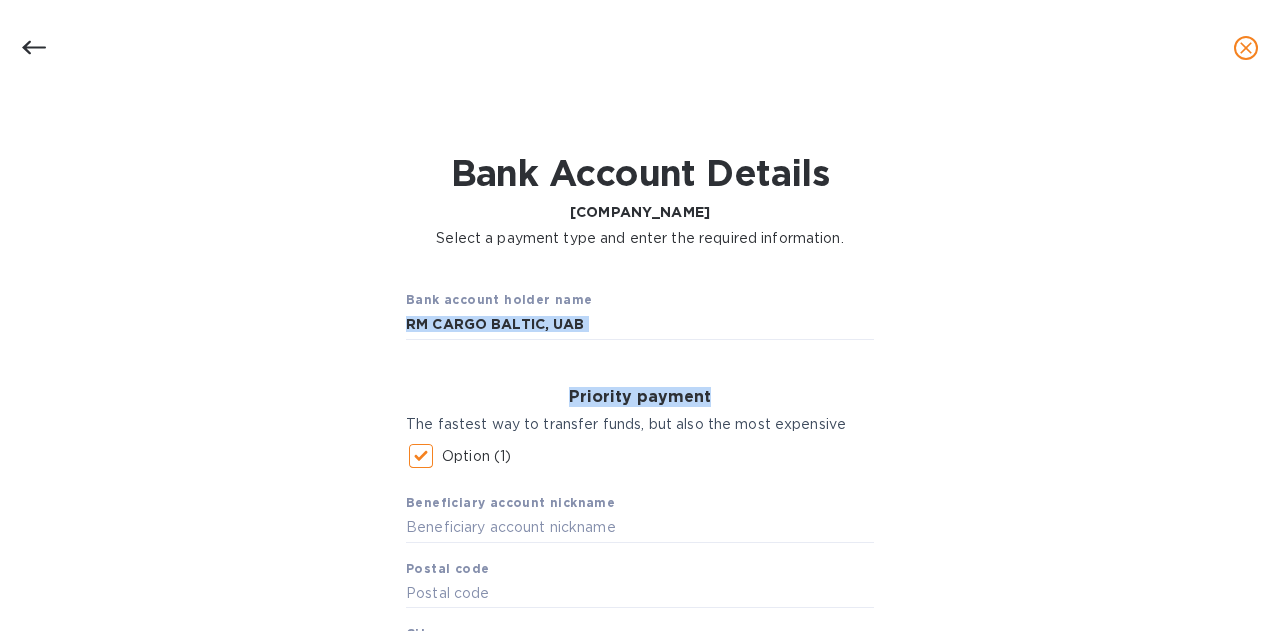 drag, startPoint x: 1268, startPoint y: 321, endPoint x: 1270, endPoint y: 367, distance: 46.043457 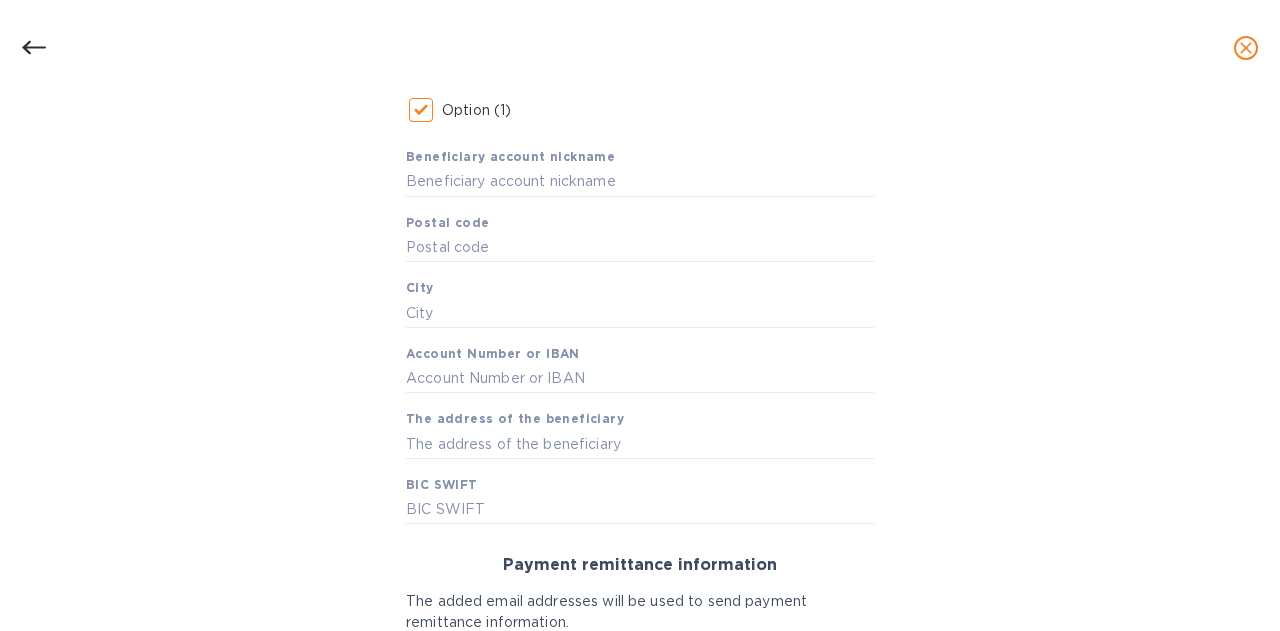 scroll, scrollTop: 367, scrollLeft: 0, axis: vertical 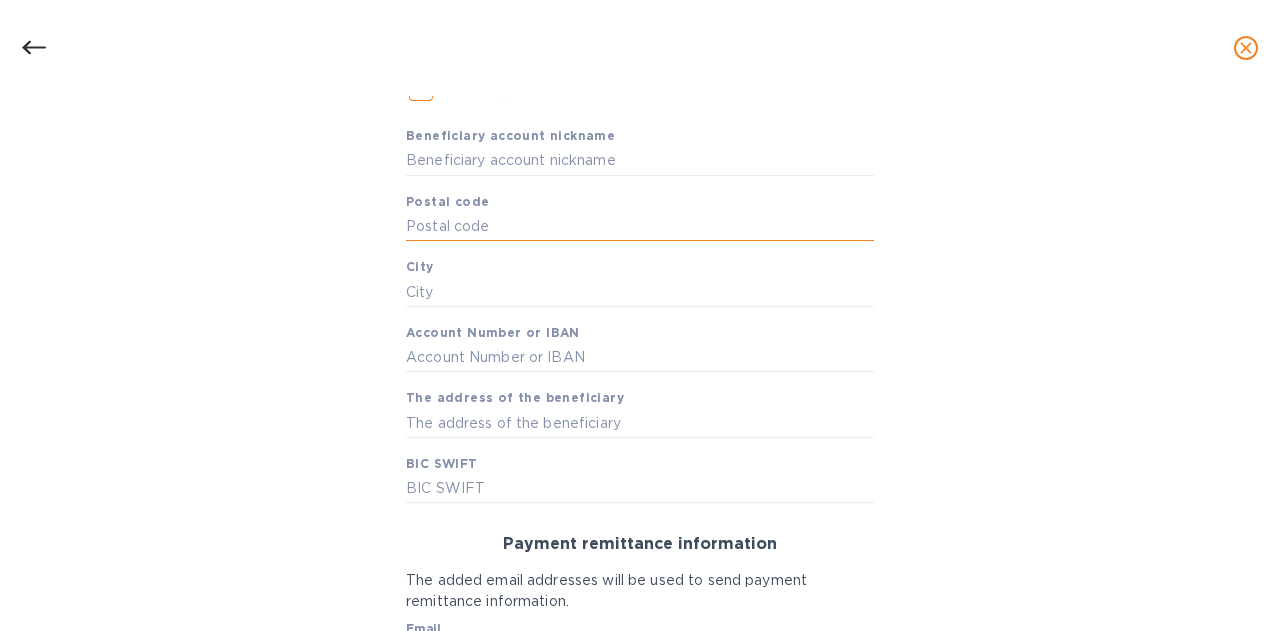 click at bounding box center [640, 227] 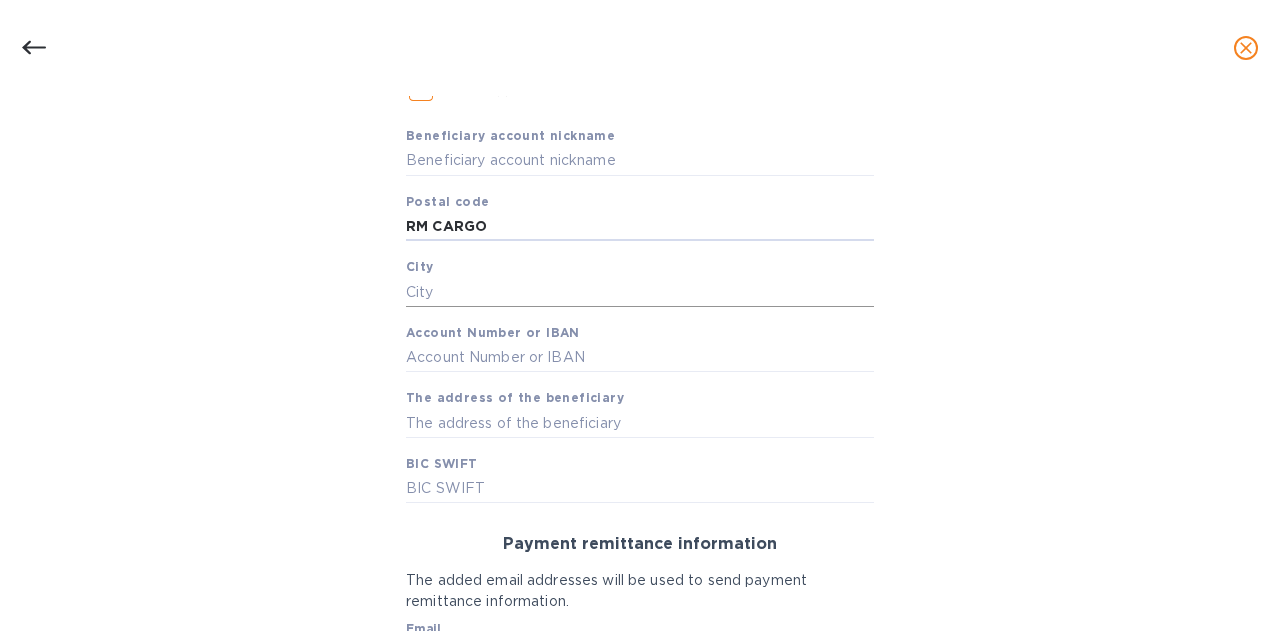 type on "RM CARGO" 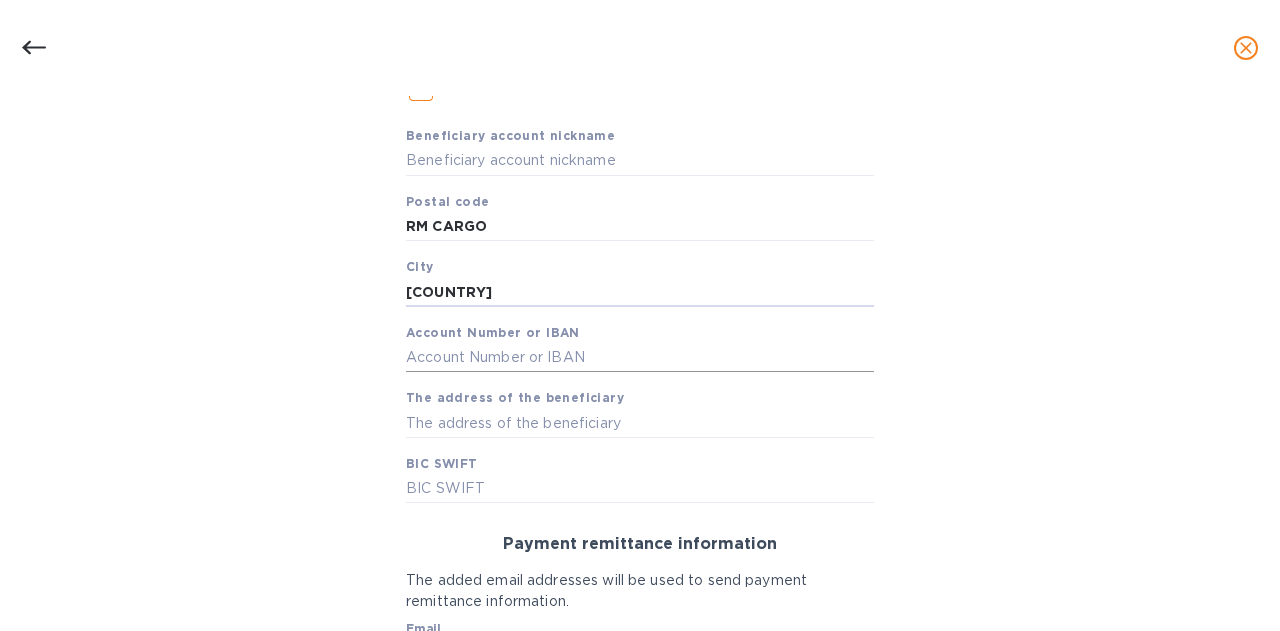 type on "[COUNTRY]" 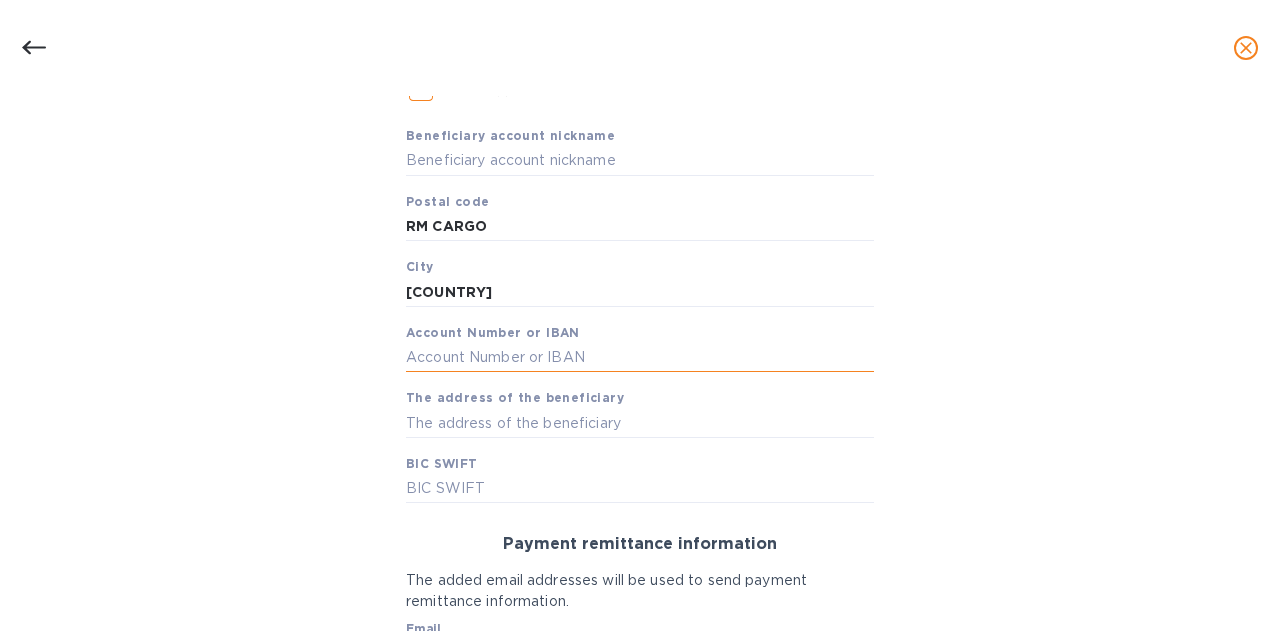 click at bounding box center (640, 358) 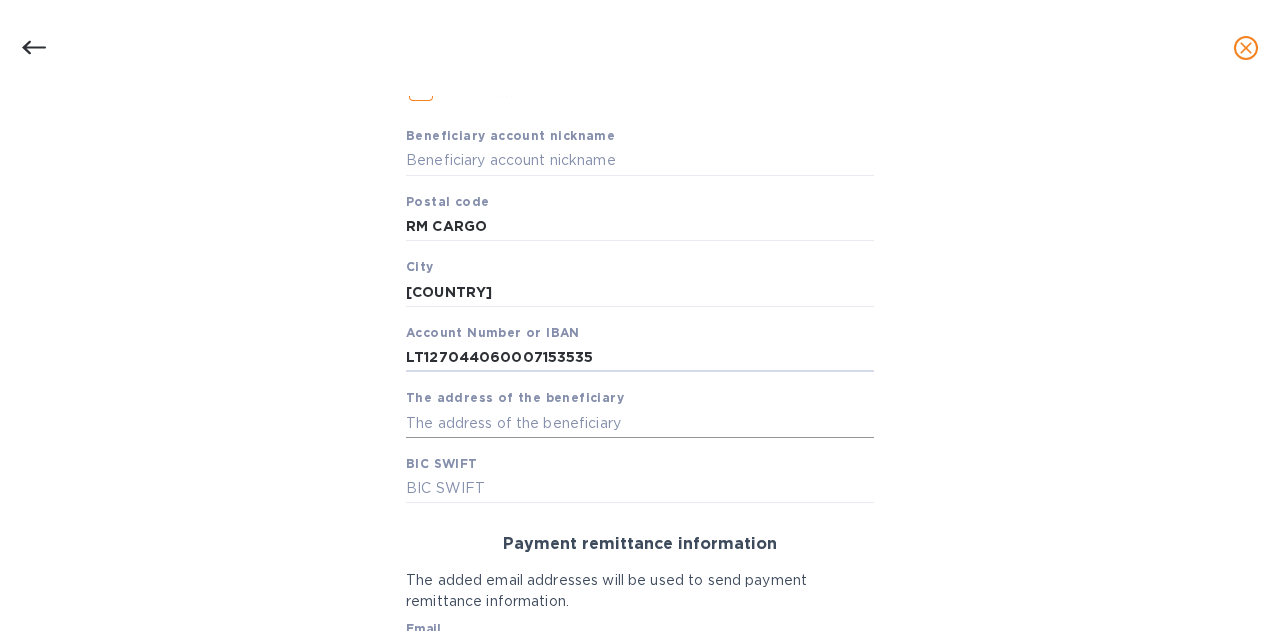 type on "LT127044060007153535" 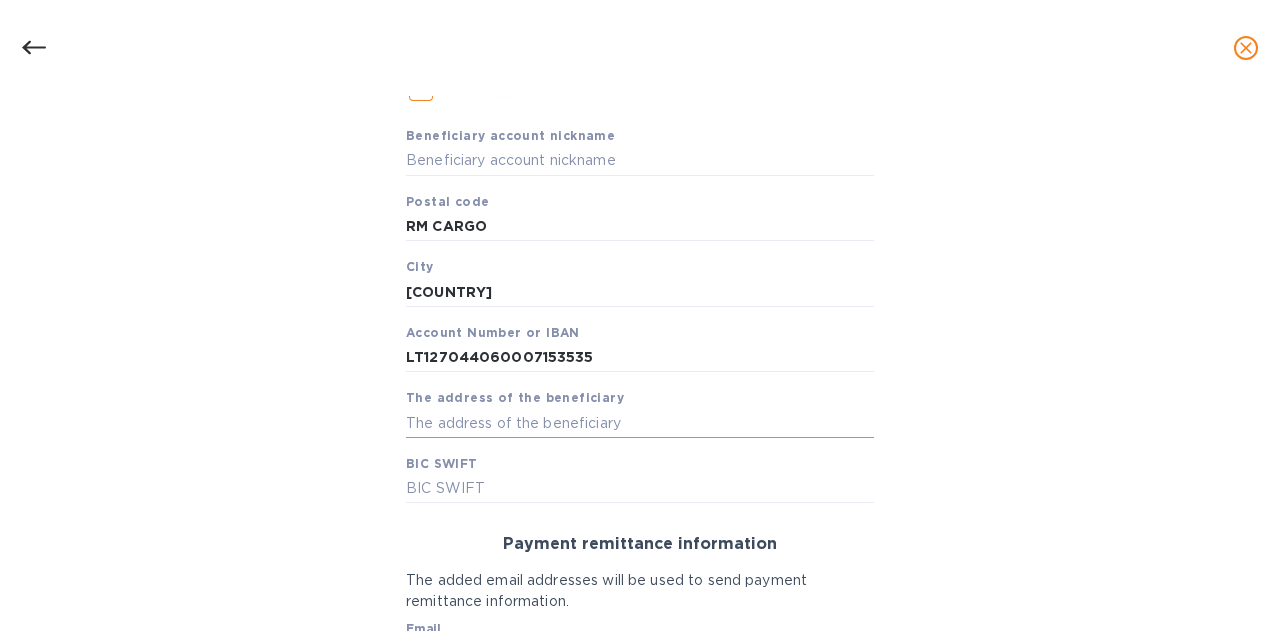 click at bounding box center (640, 423) 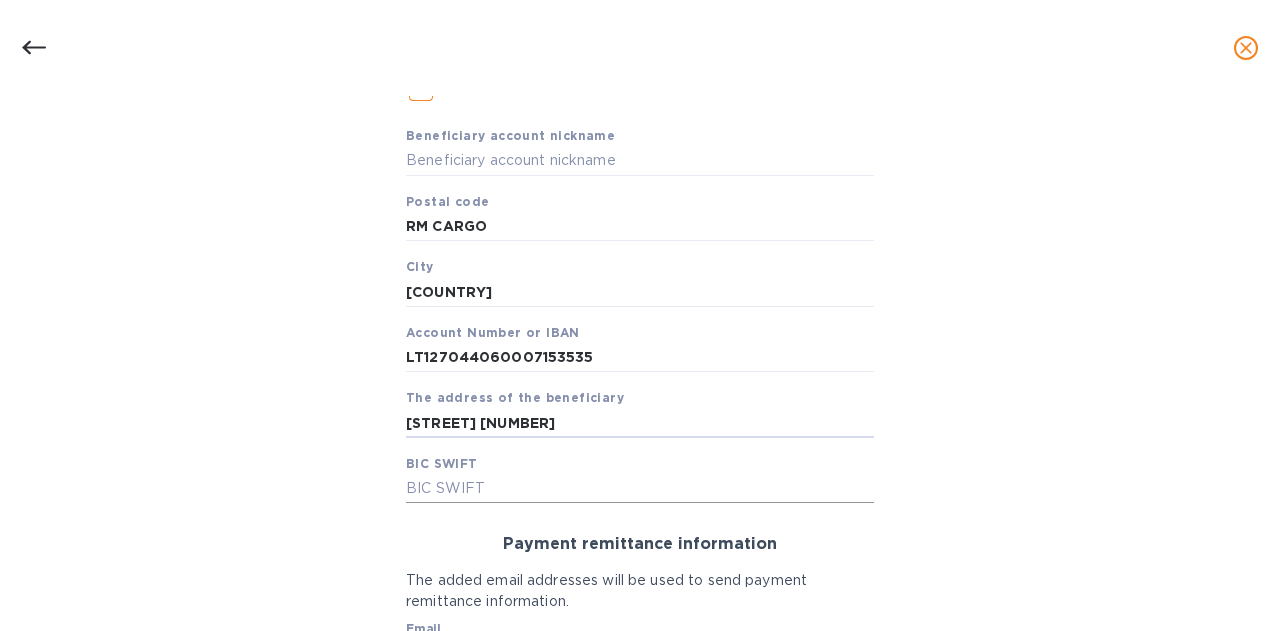 type on "[STREET] [NUMBER]" 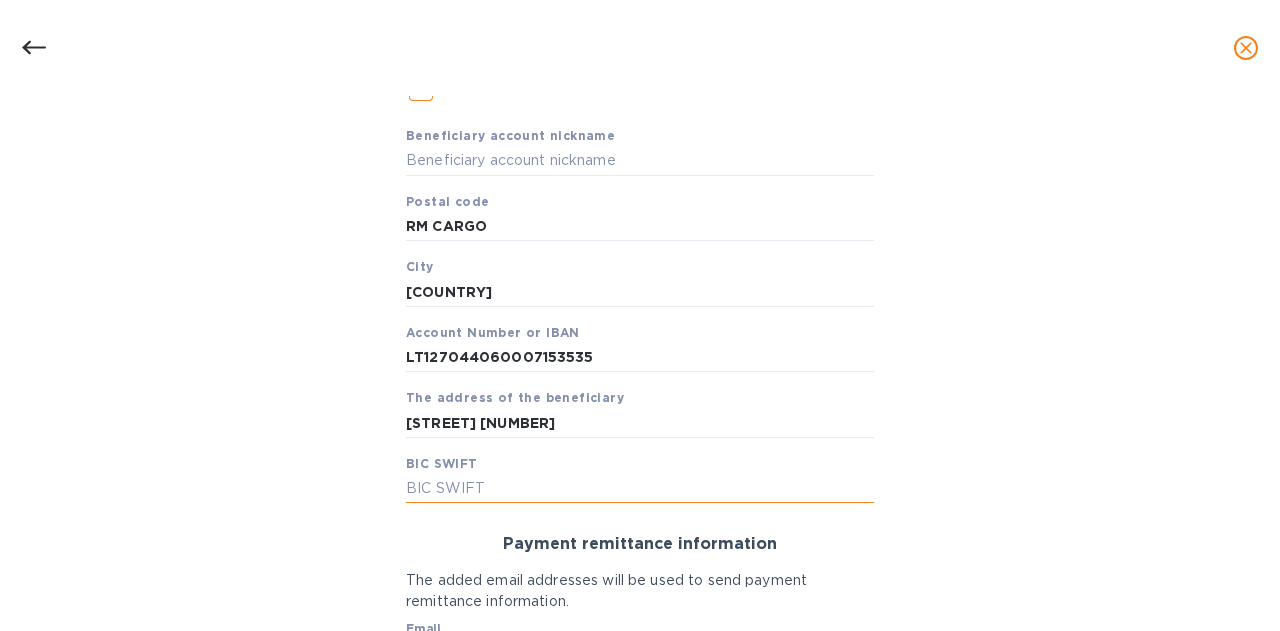 click at bounding box center [640, 489] 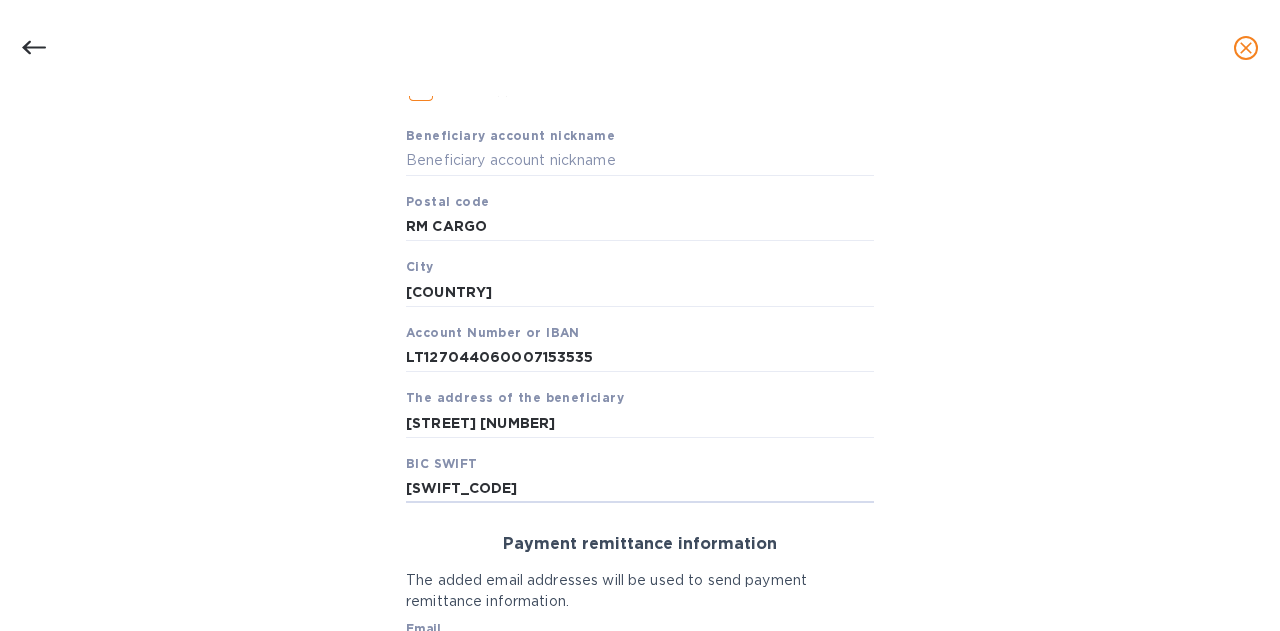 type on "[SWIFT_CODE]" 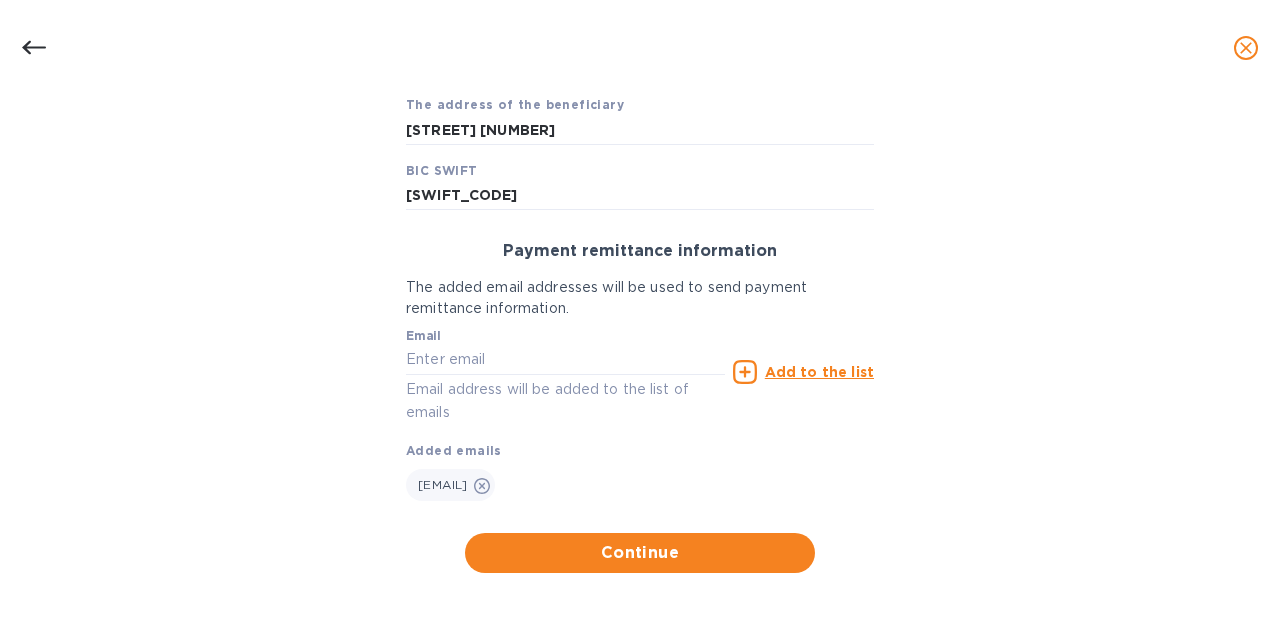 scroll, scrollTop: 649, scrollLeft: 0, axis: vertical 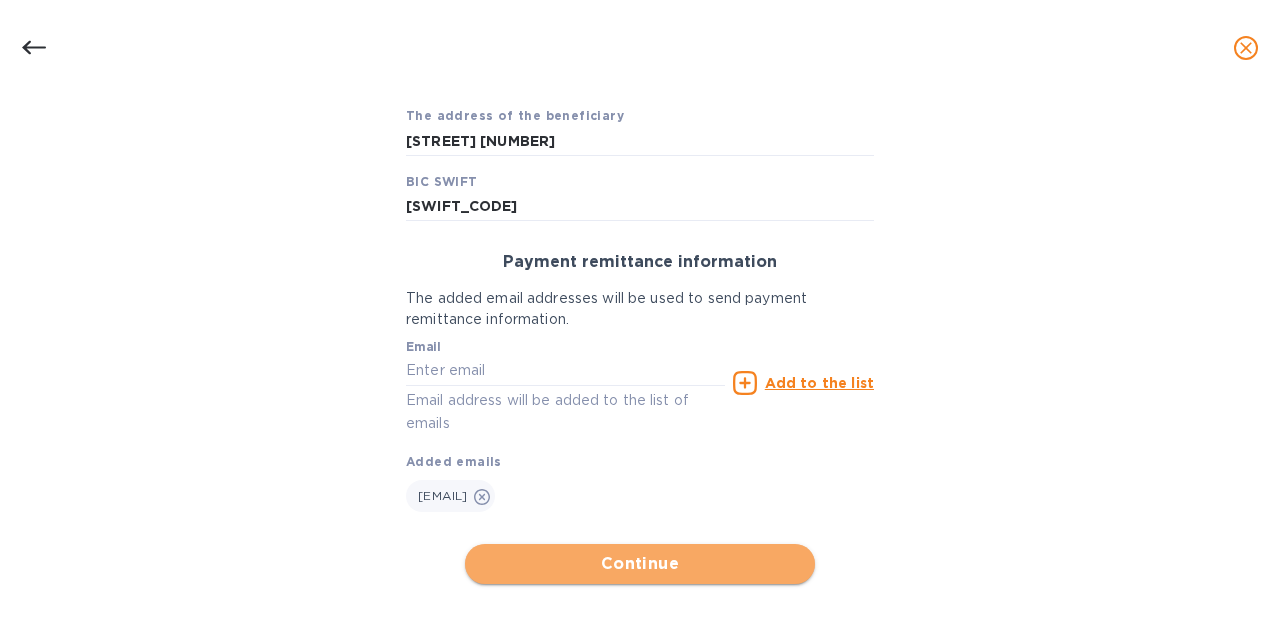click on "Continue" at bounding box center [640, 564] 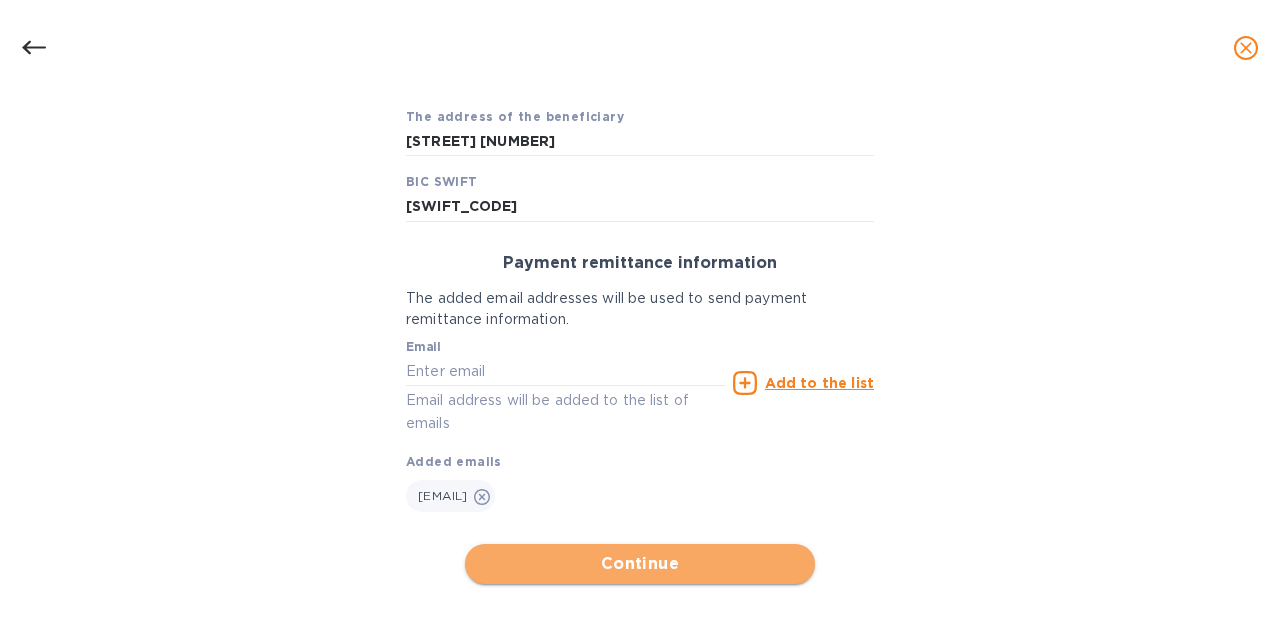 click on "Continue" at bounding box center [640, 564] 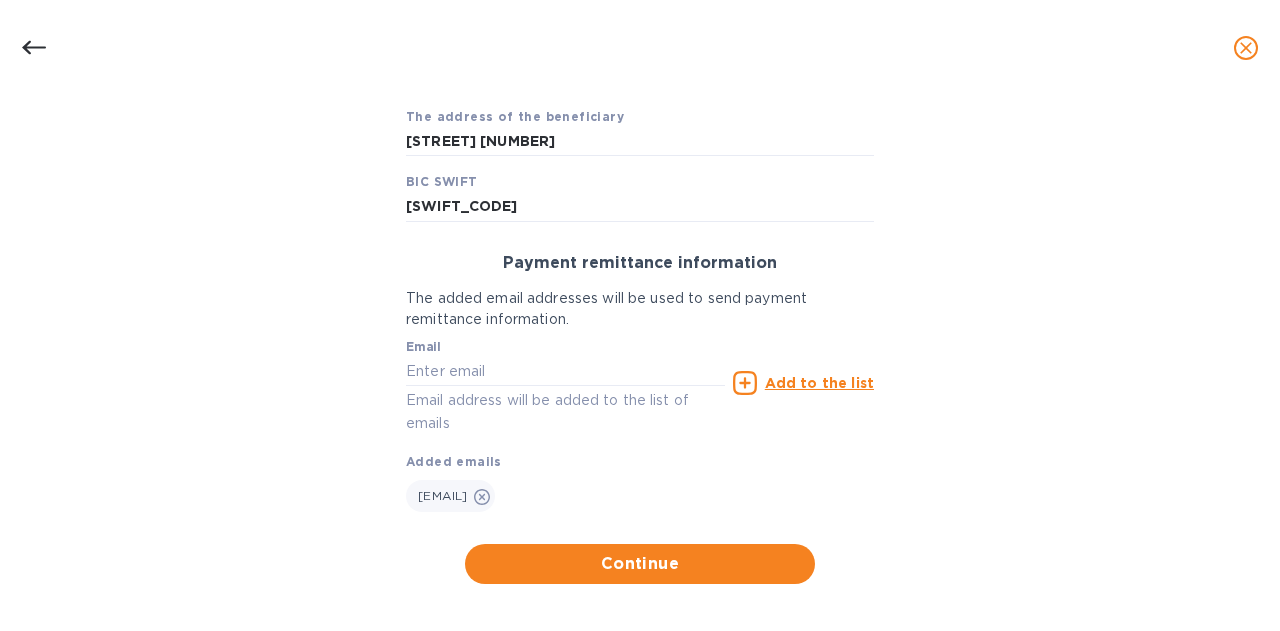 click on "Details for  [COMPANY_NAME] Select your country and location to get available options for your delivery method Beneficiary country Lithuania Bank account cоuntry Lithuania Currency United States Dollar Continue Bank Account Details [COMPANY_NAME] Select a payment type and enter the required information. Bank account holder name [COMPANY_NAME] Priority payment The fastest way to transfer funds, but also the most expensive Option (1) Beneficiary account nickname Invalid Beneficiary account nickname Postal code [POSTAL_CODE] City LITHUANIA Account Number or IBAN [IBAN] The address of the beneficiary [STREET] [NUMBER] BIC SWIFT [SWIFT_CODE] Payment remittance information The added email addresses will be used to send payment remittance information. Email Email address will be added to the list of emails Add to the list Added emails [EMAIL] Continue" at bounding box center [640, 363] 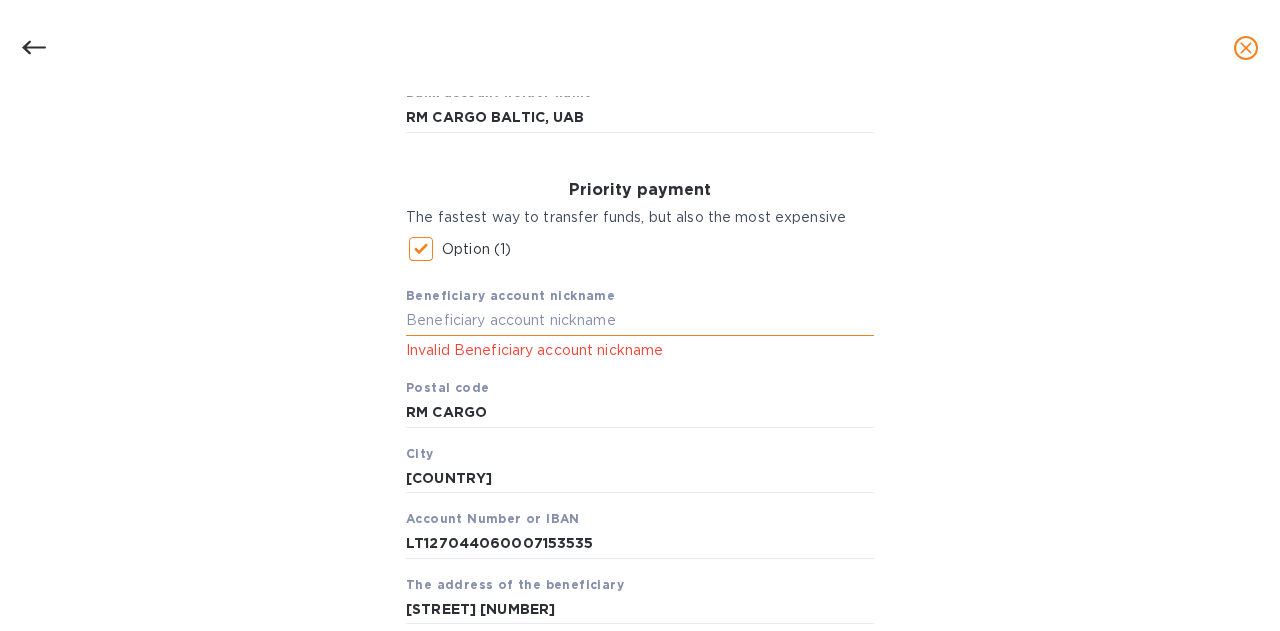 click at bounding box center (640, 321) 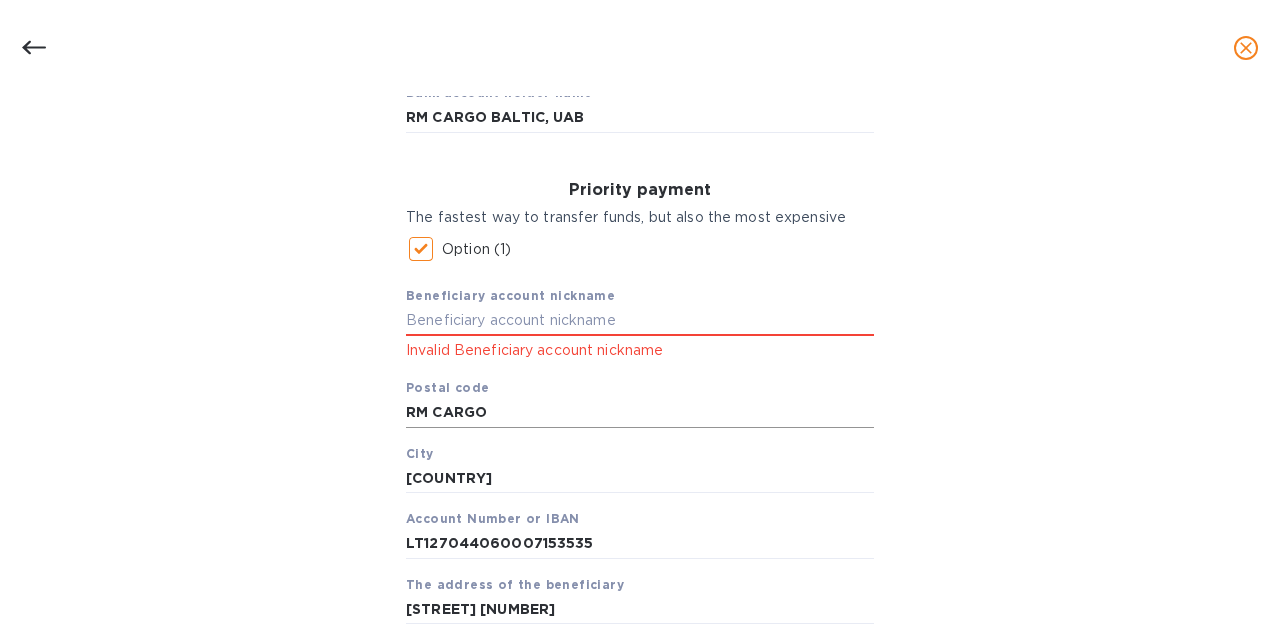 click on "RM CARGO" at bounding box center [640, 413] 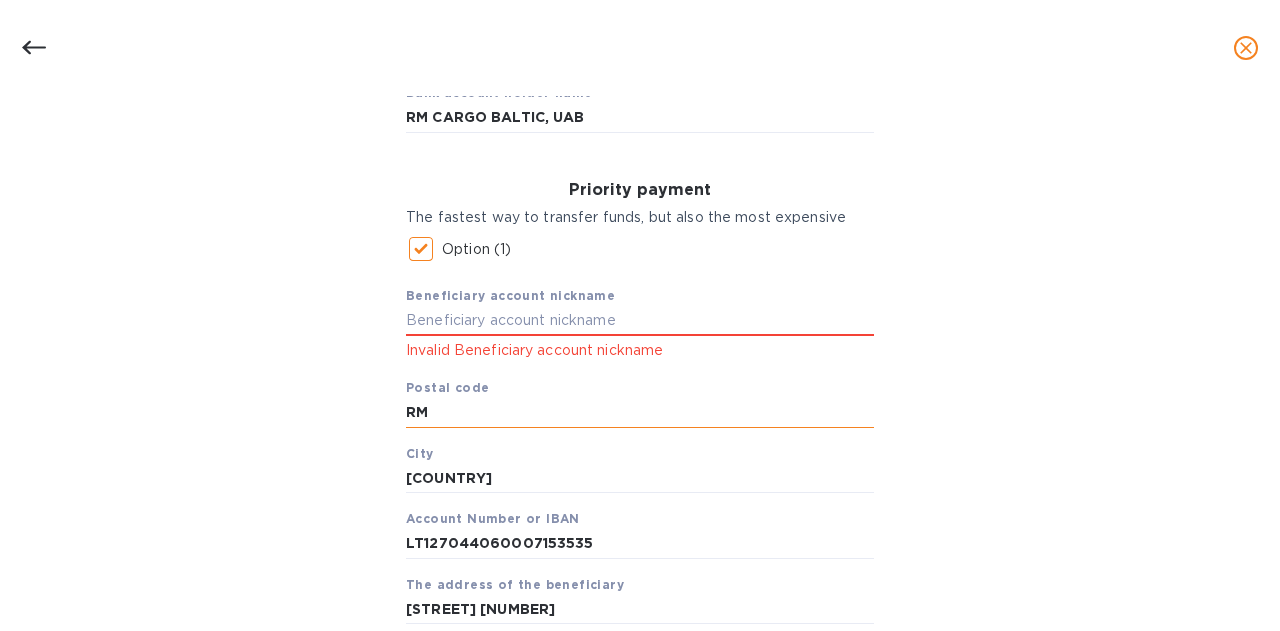type on "R" 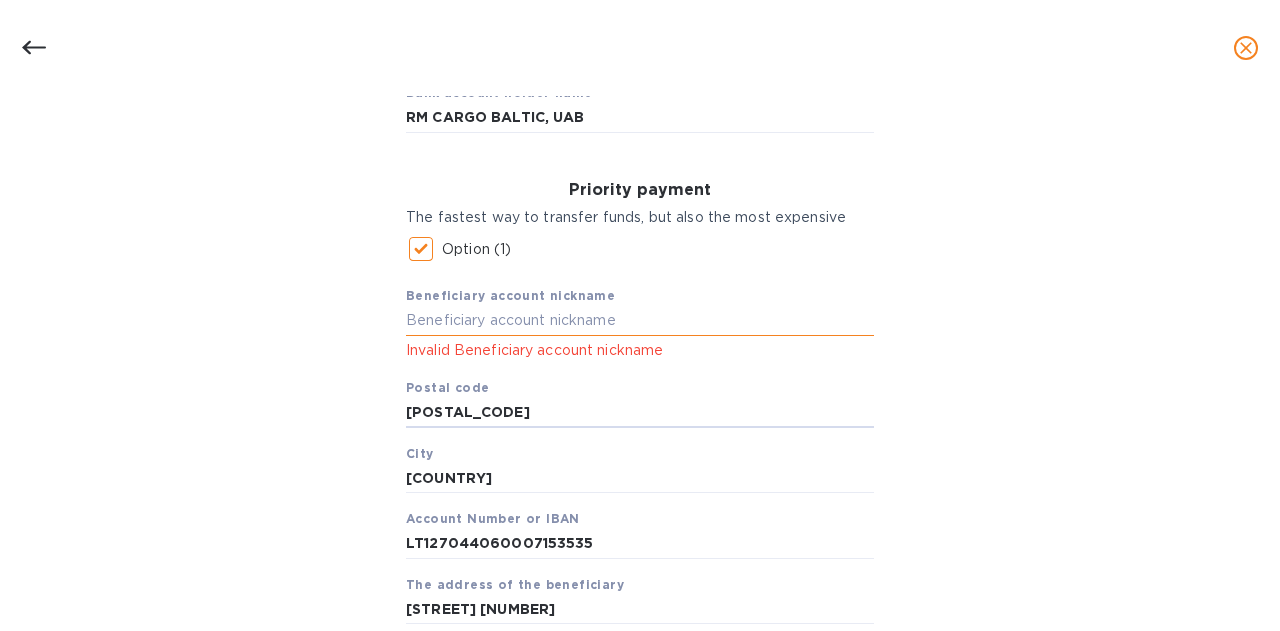type on "[POSTAL_CODE]" 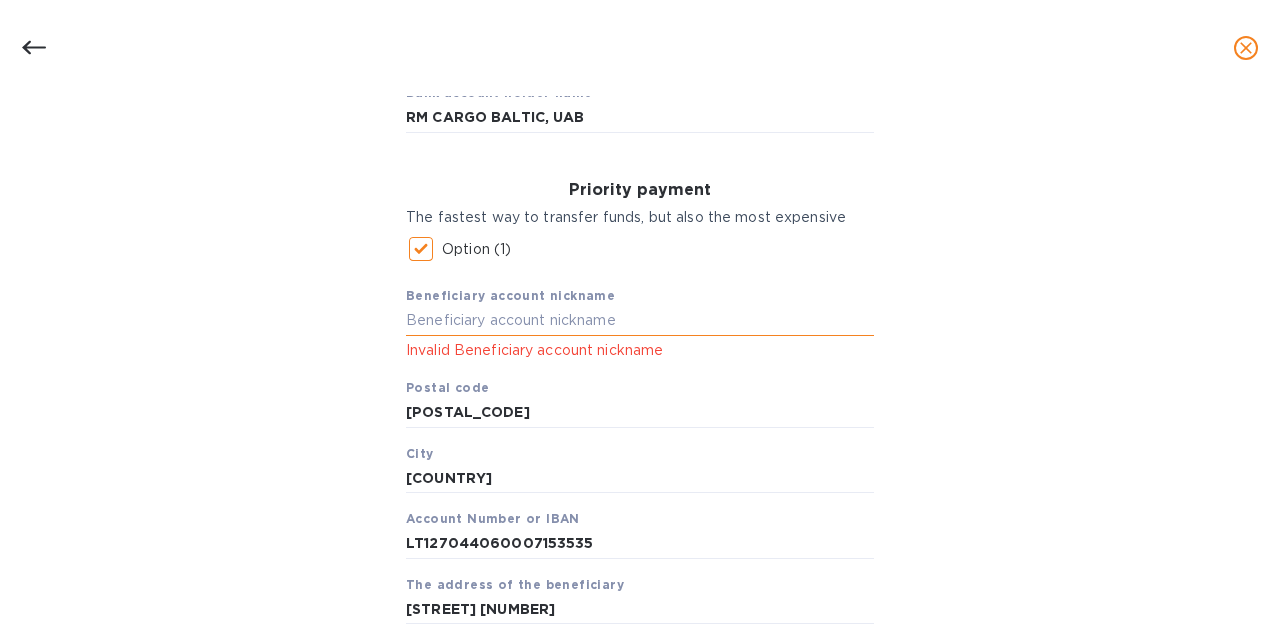 click at bounding box center (640, 321) 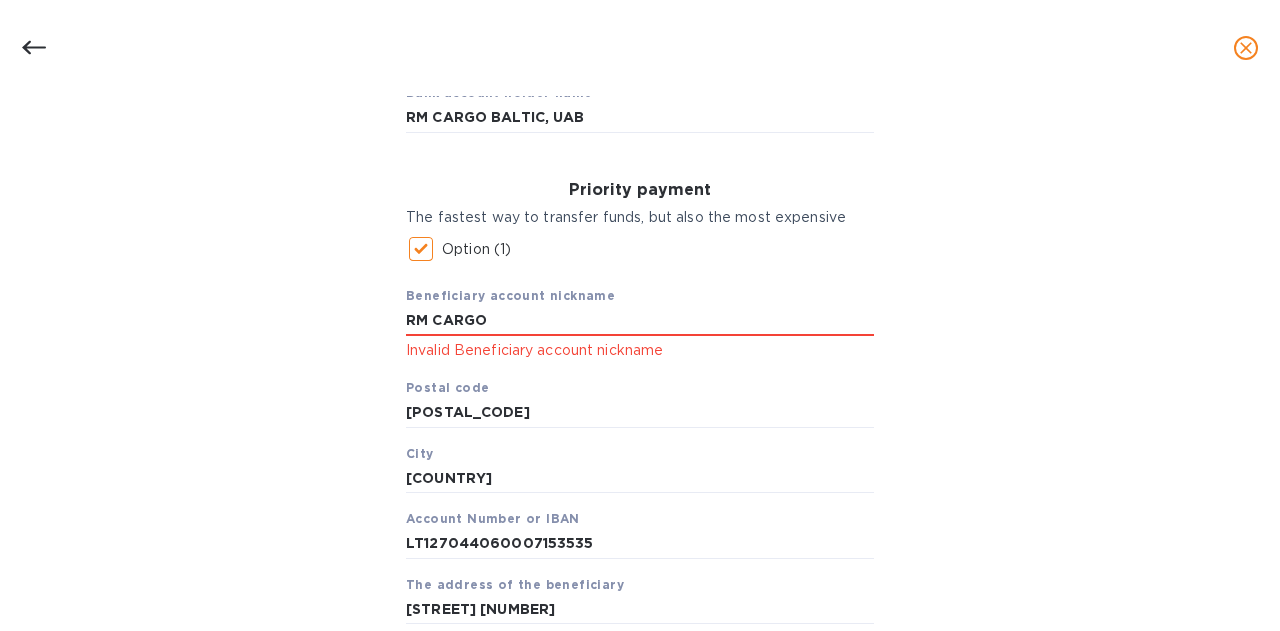 type on "RM CARGO" 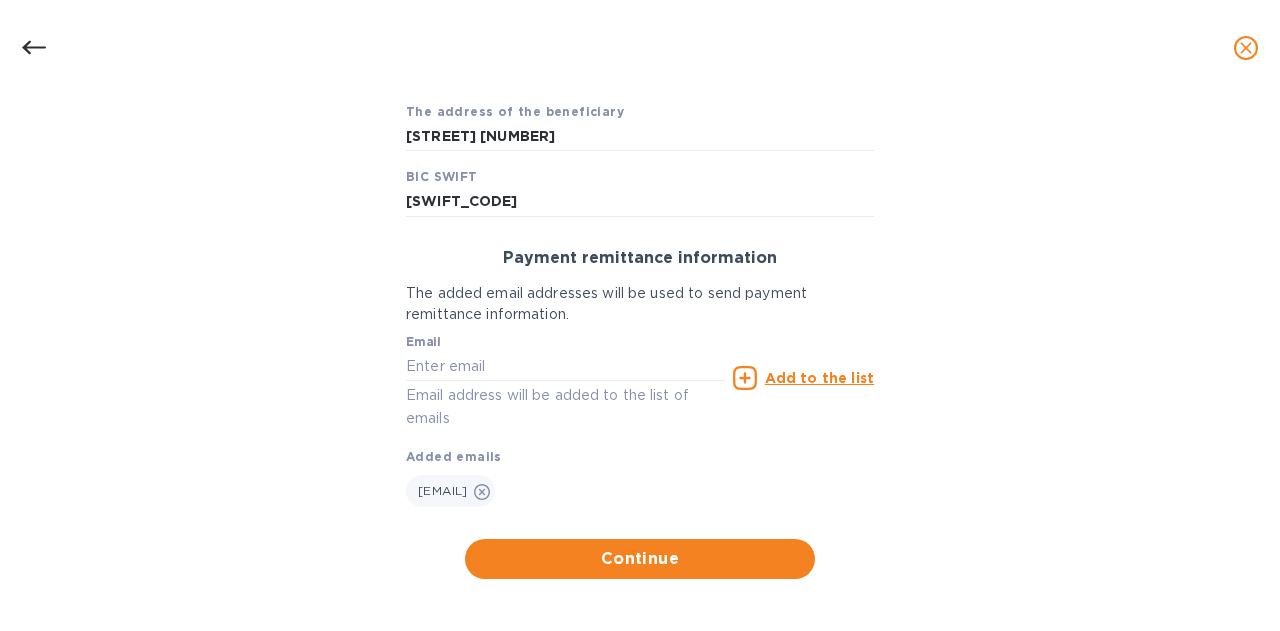 scroll, scrollTop: 690, scrollLeft: 0, axis: vertical 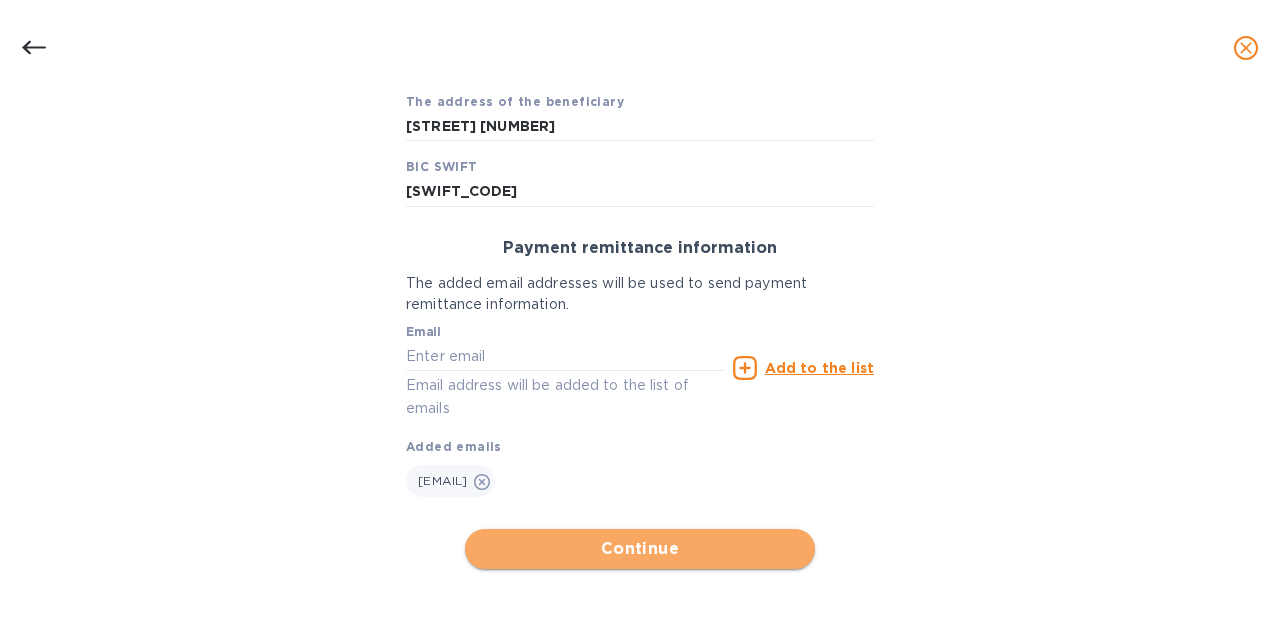 click on "Continue" at bounding box center [640, 549] 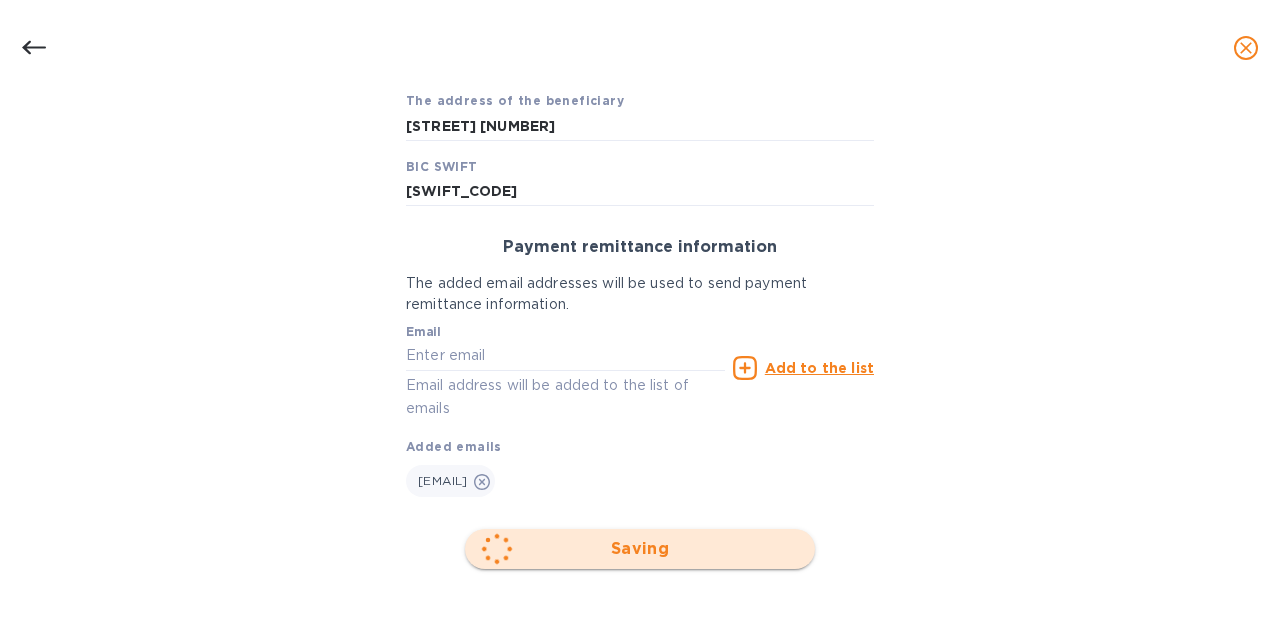 scroll, scrollTop: 664, scrollLeft: 0, axis: vertical 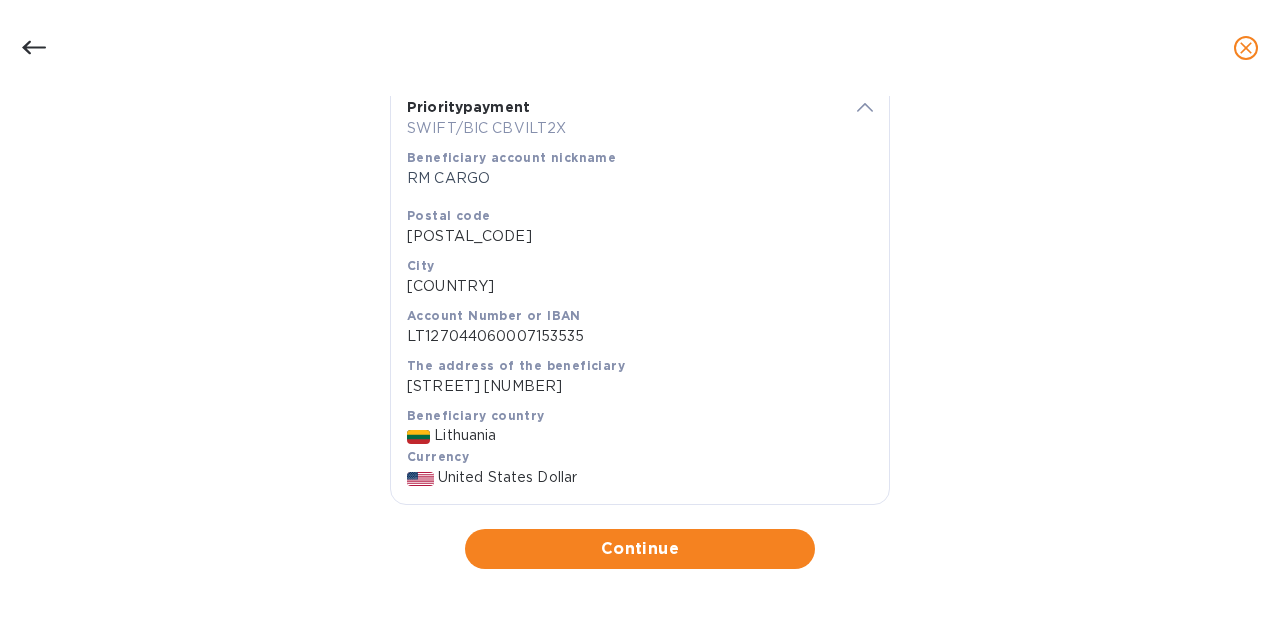 click 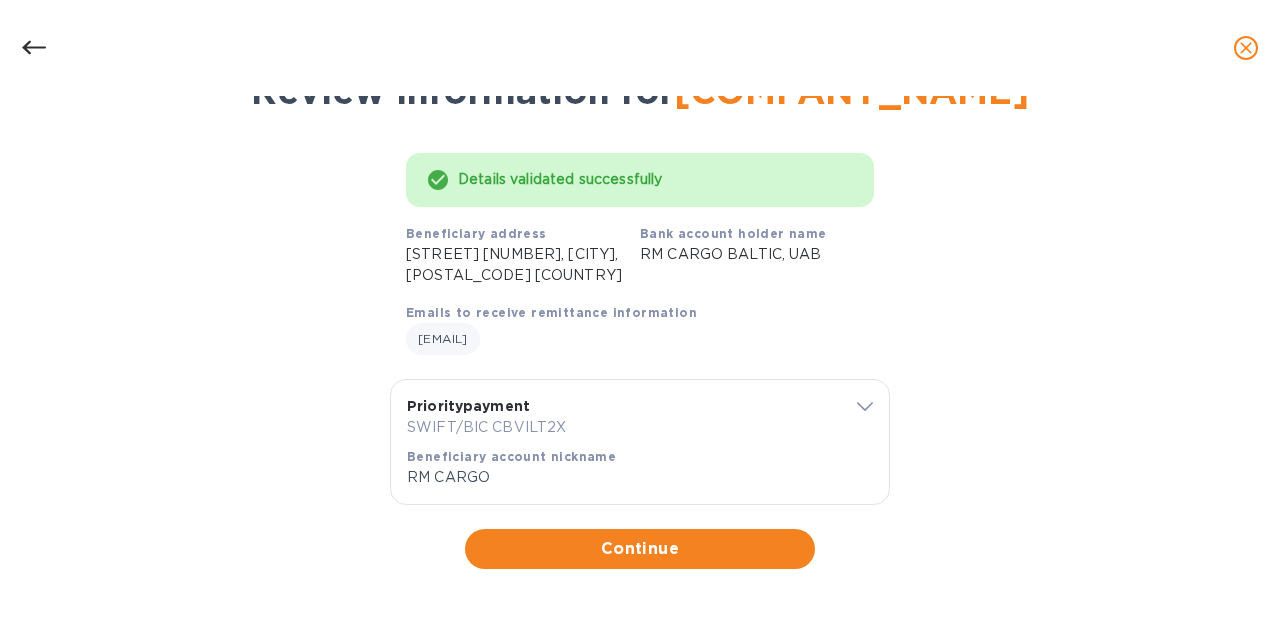 scroll, scrollTop: 82, scrollLeft: 0, axis: vertical 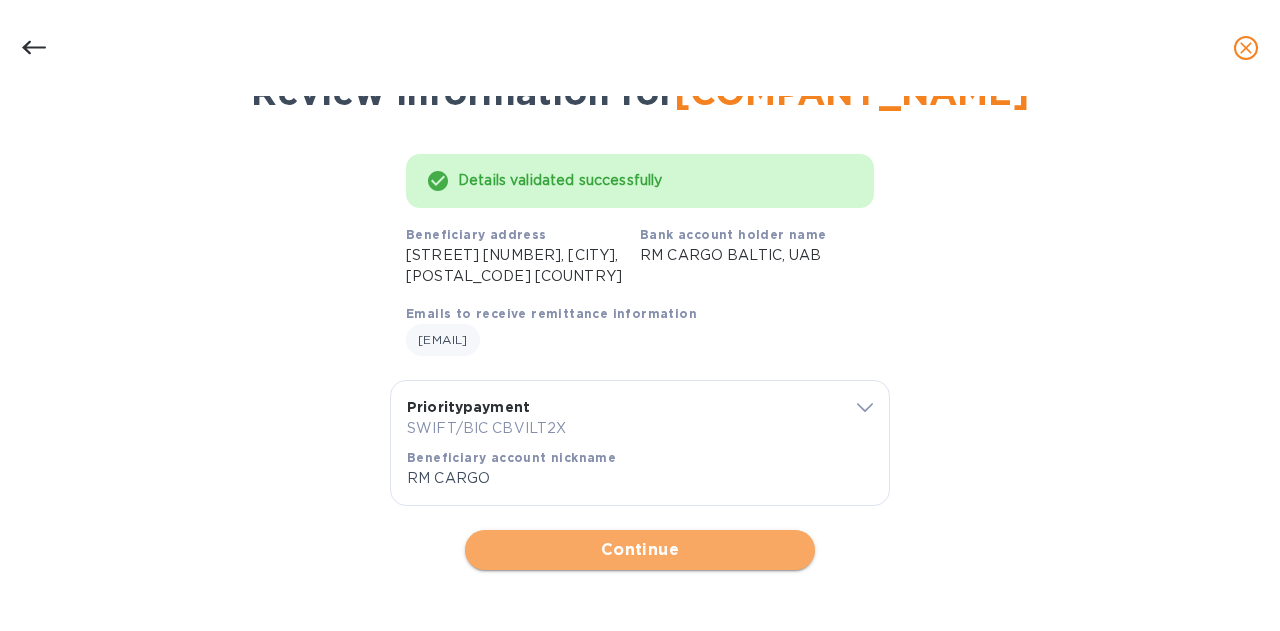 click on "Continue" at bounding box center (640, 550) 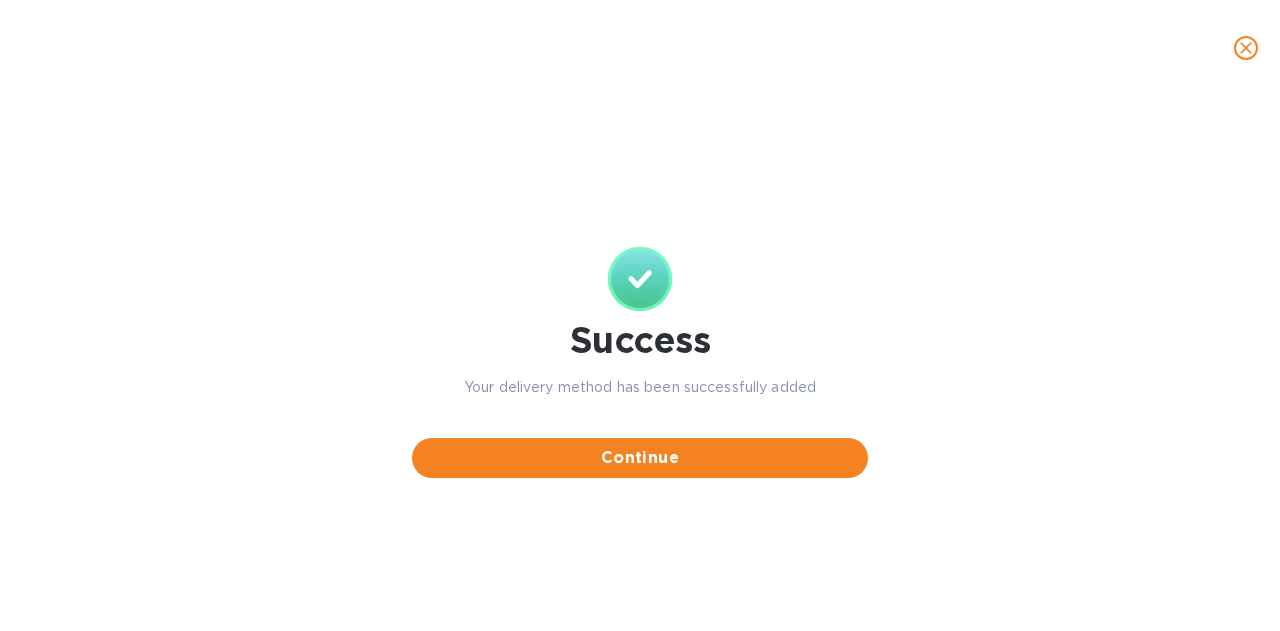 scroll, scrollTop: 0, scrollLeft: 0, axis: both 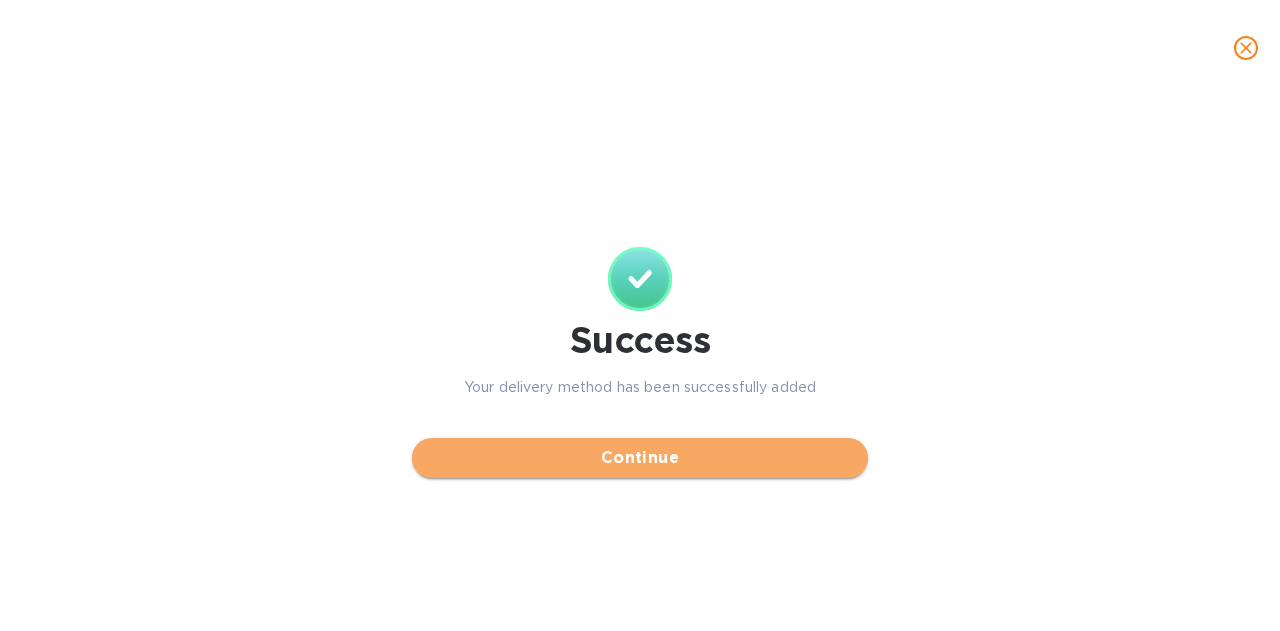 click on "Continue" at bounding box center (640, 458) 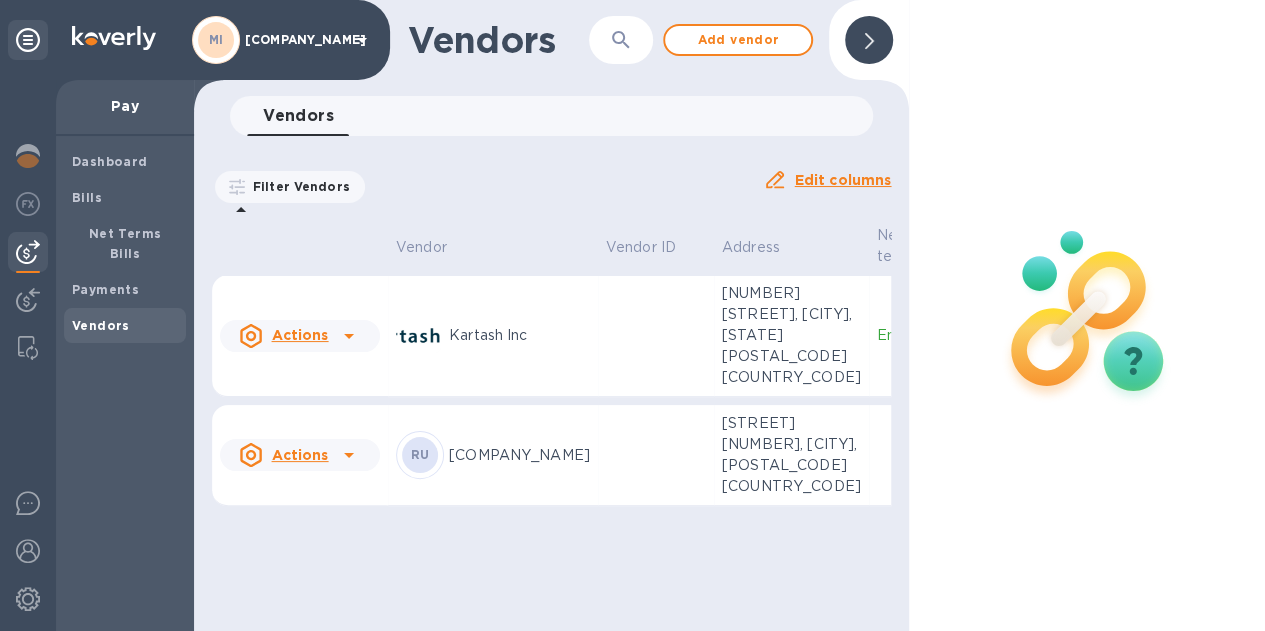 click on "Actions" at bounding box center [299, 455] 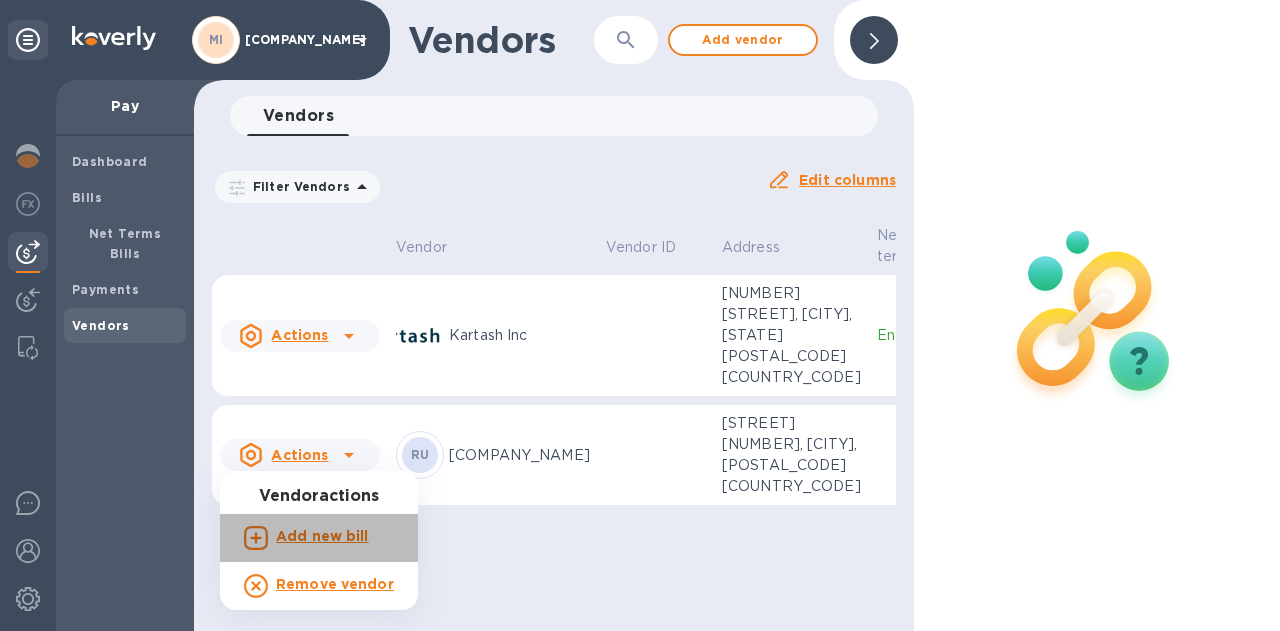 click on "Add new bill" at bounding box center [322, 536] 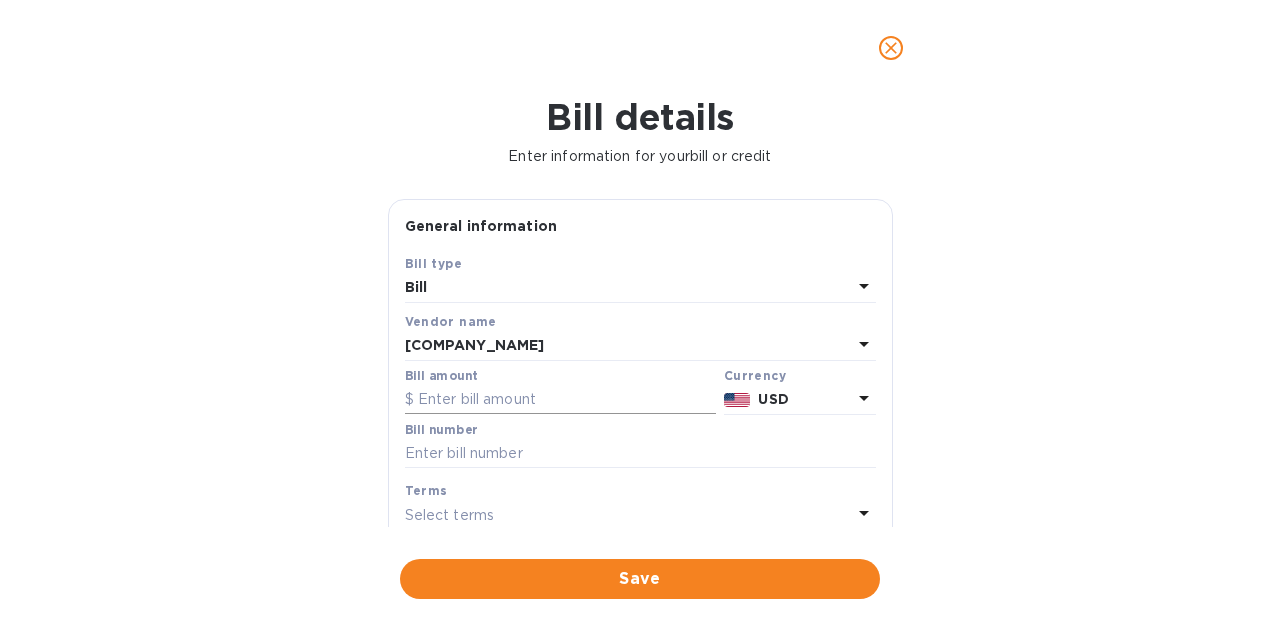 click at bounding box center [560, 400] 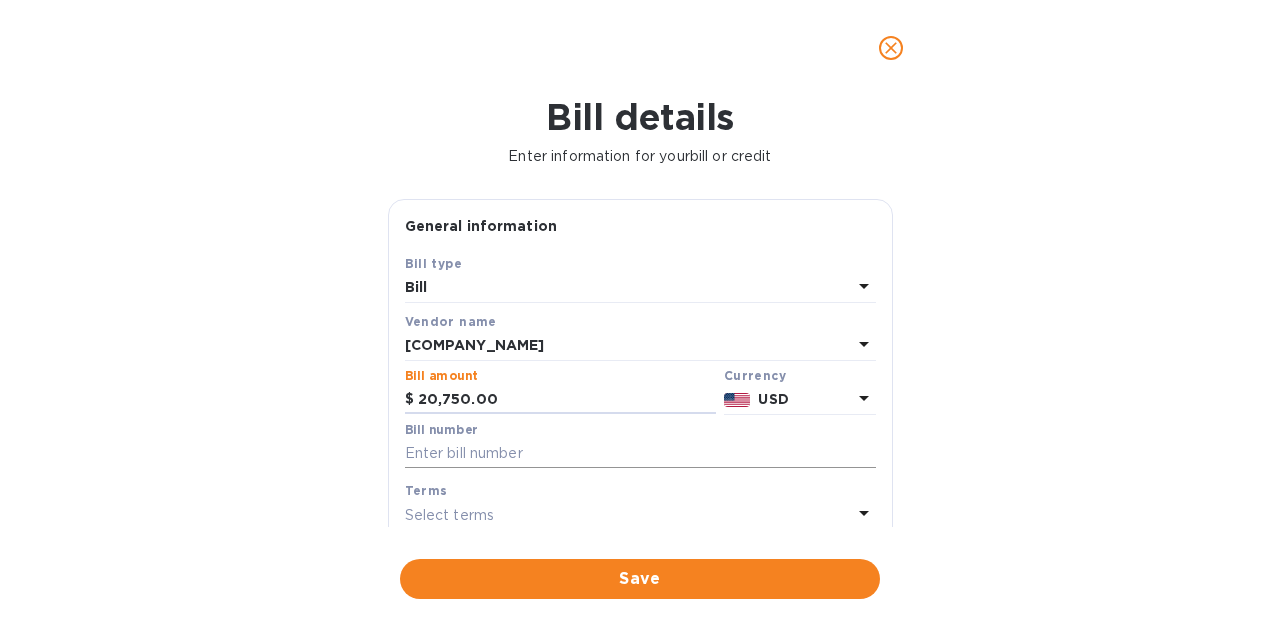 type on "20,750.00" 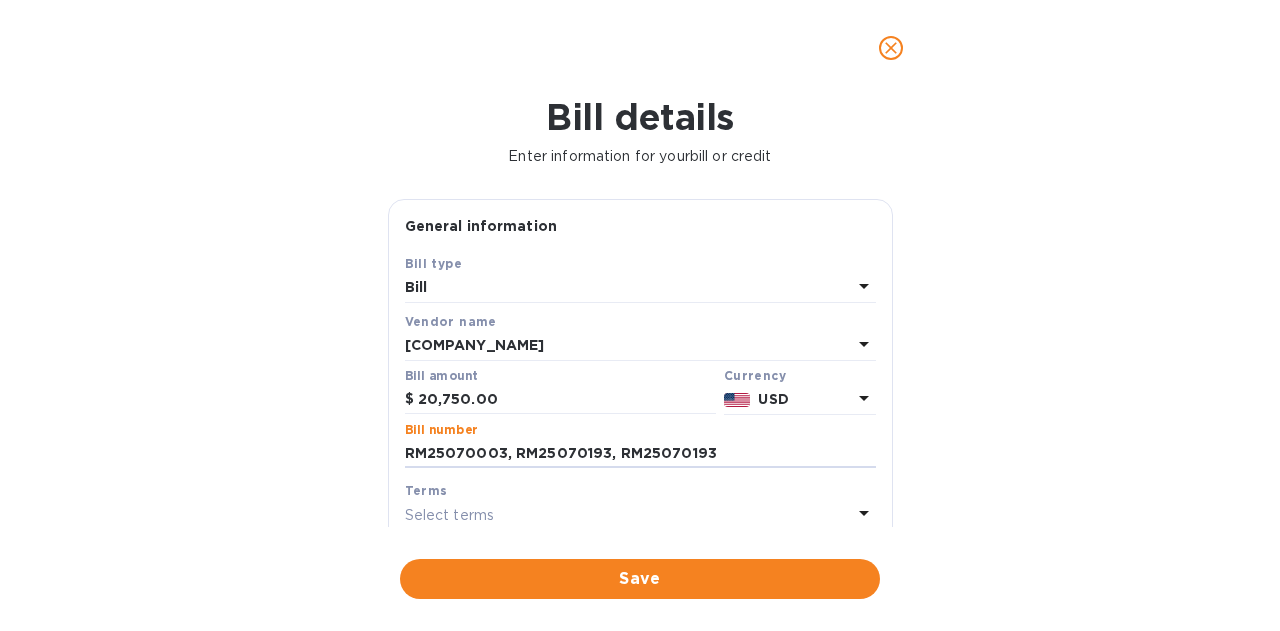 type on "RM25070003, RM25070193, RM25070193" 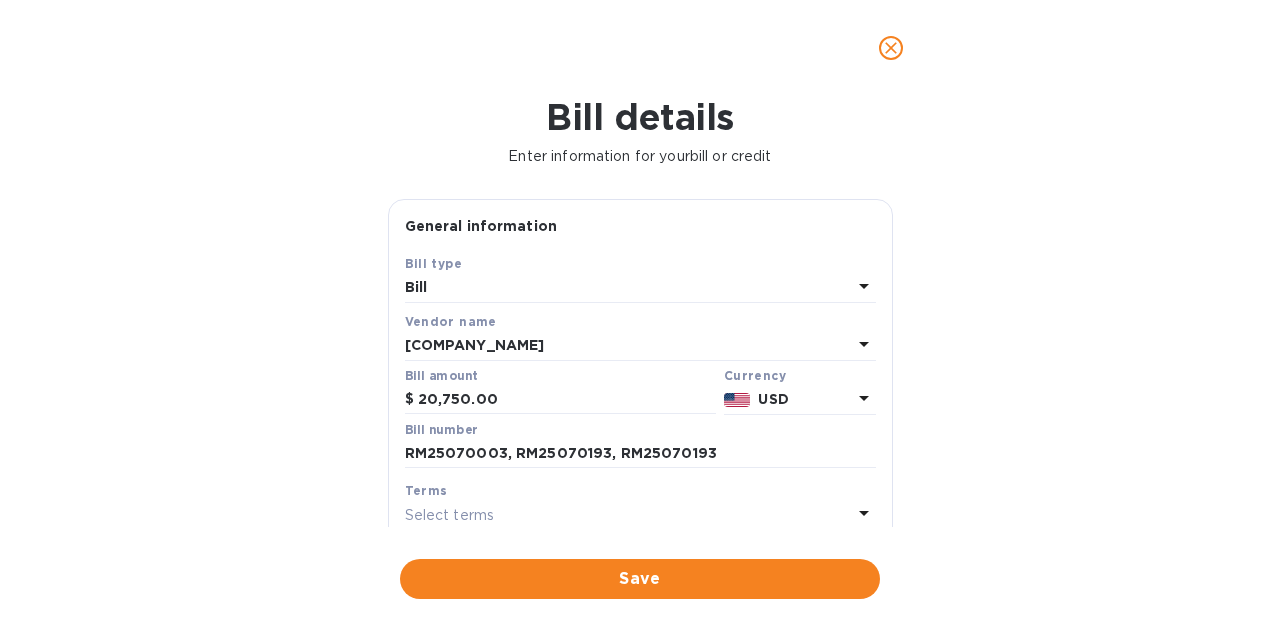 click on "Select terms" at bounding box center [450, 515] 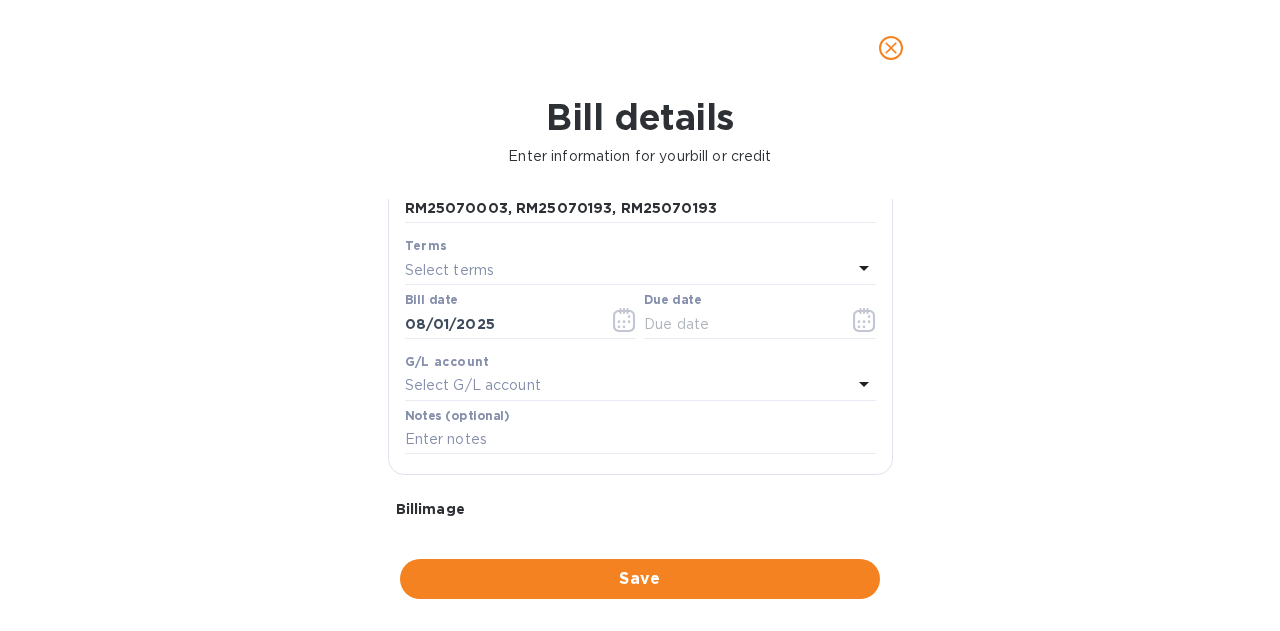 scroll, scrollTop: 246, scrollLeft: 0, axis: vertical 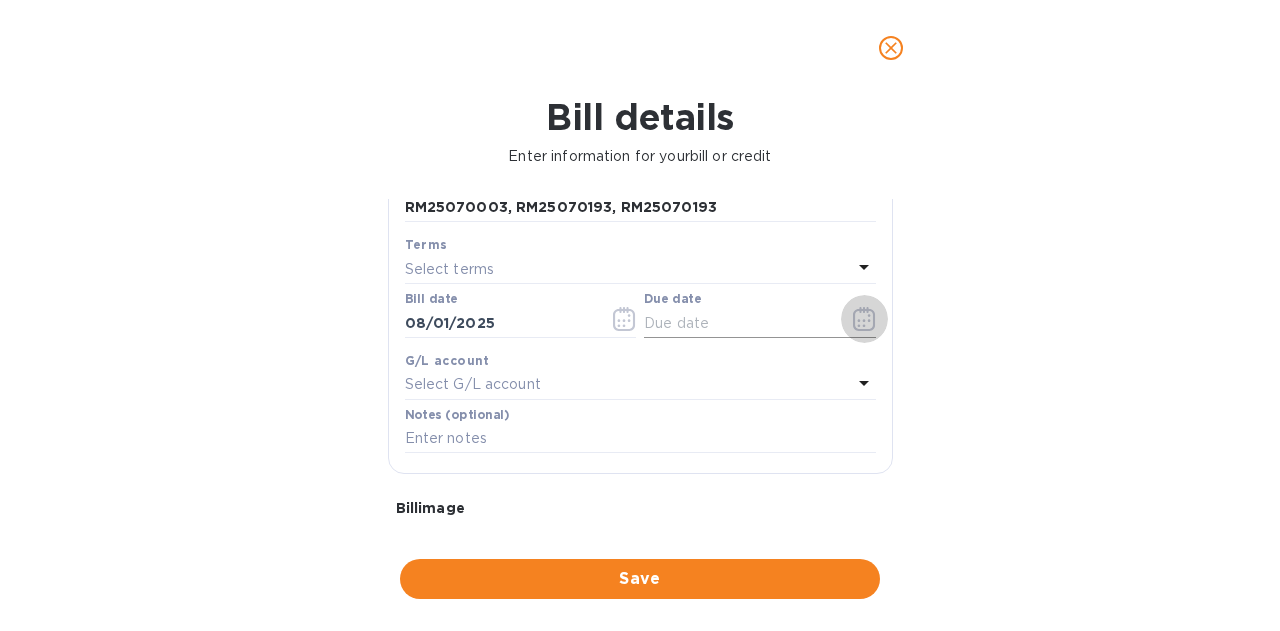click 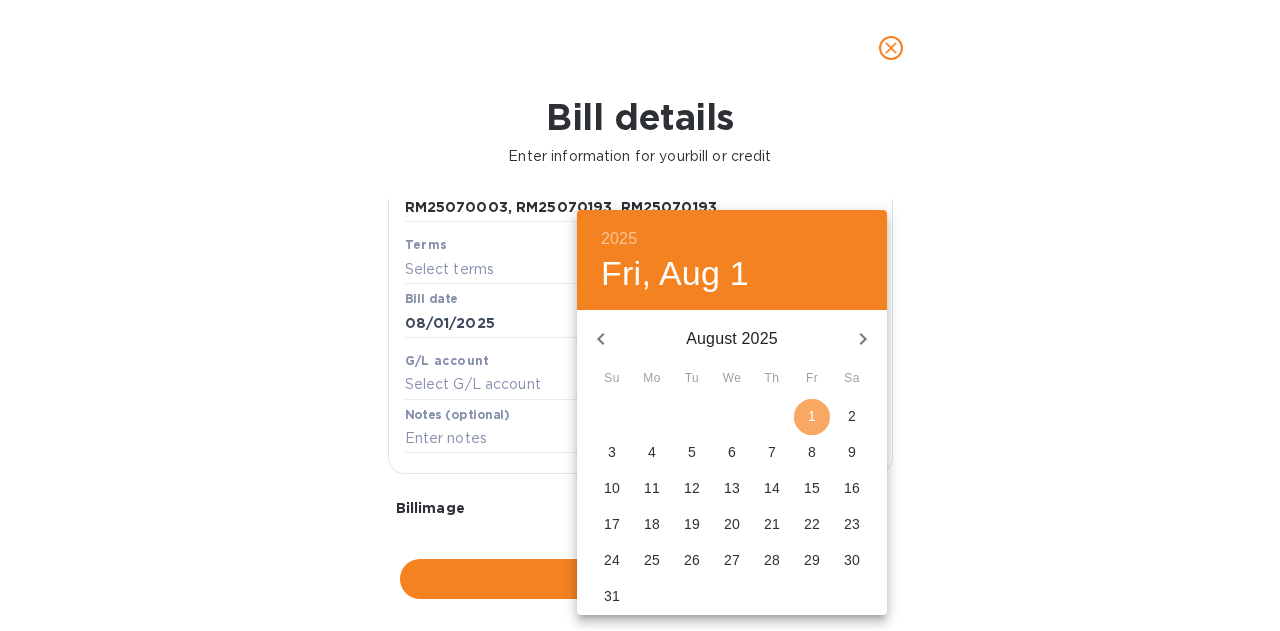 click on "1" at bounding box center [812, 416] 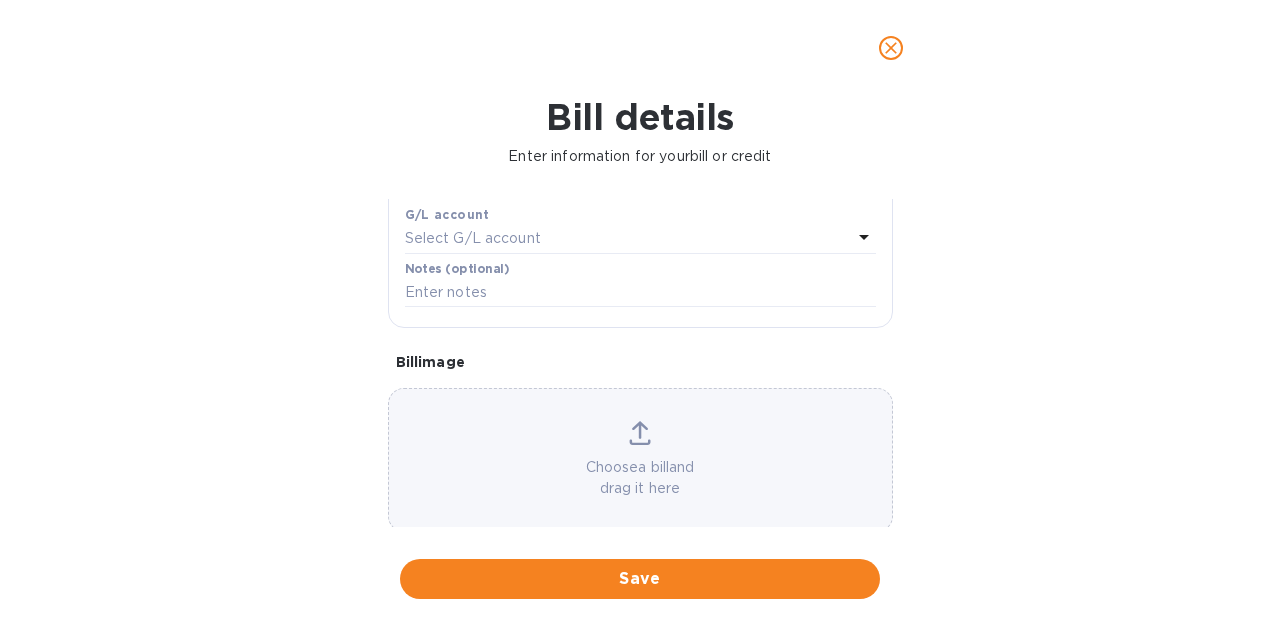 scroll, scrollTop: 420, scrollLeft: 0, axis: vertical 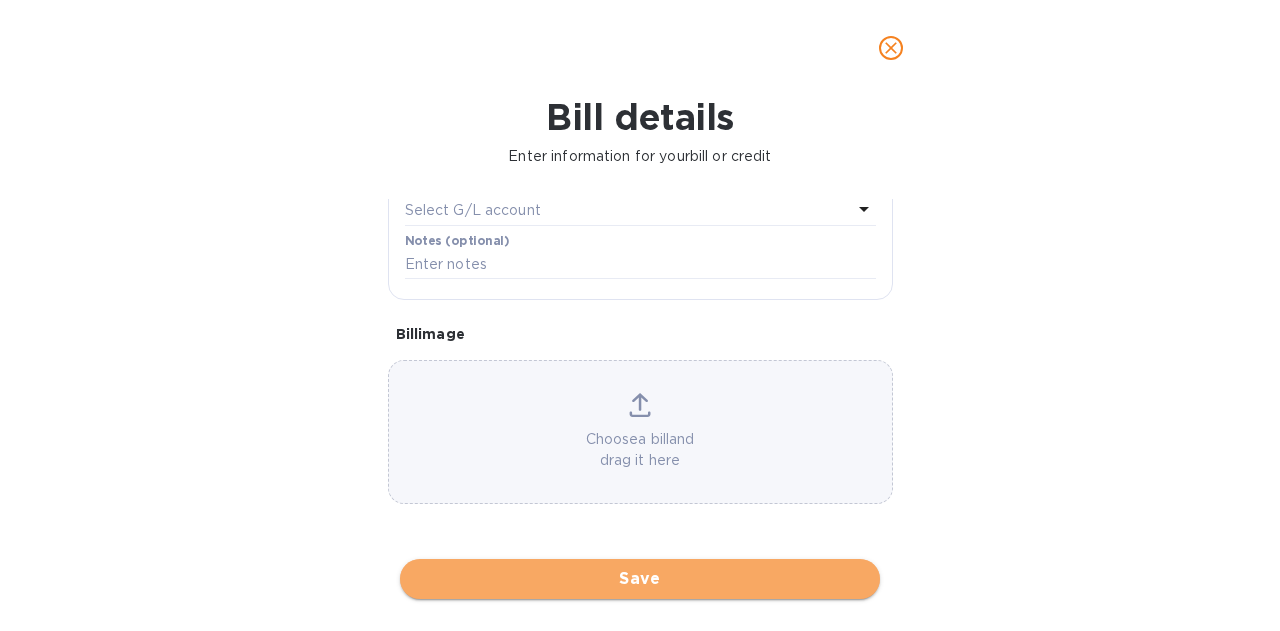 click on "Save" at bounding box center [640, 579] 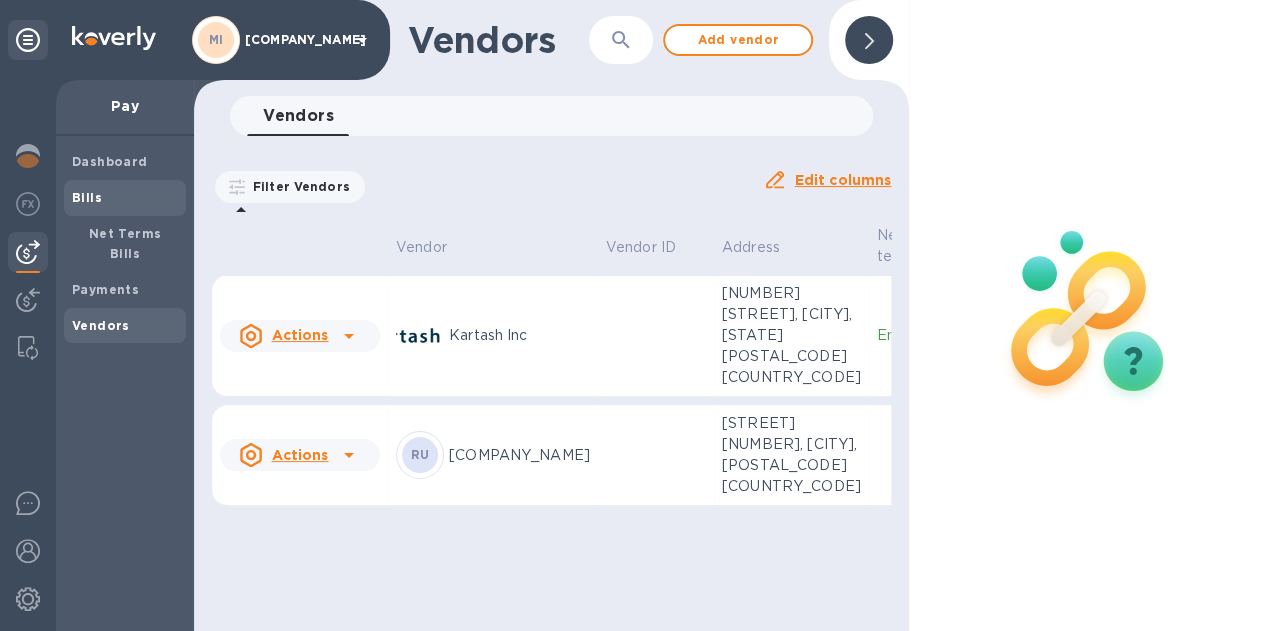 click on "Bills" at bounding box center [87, 197] 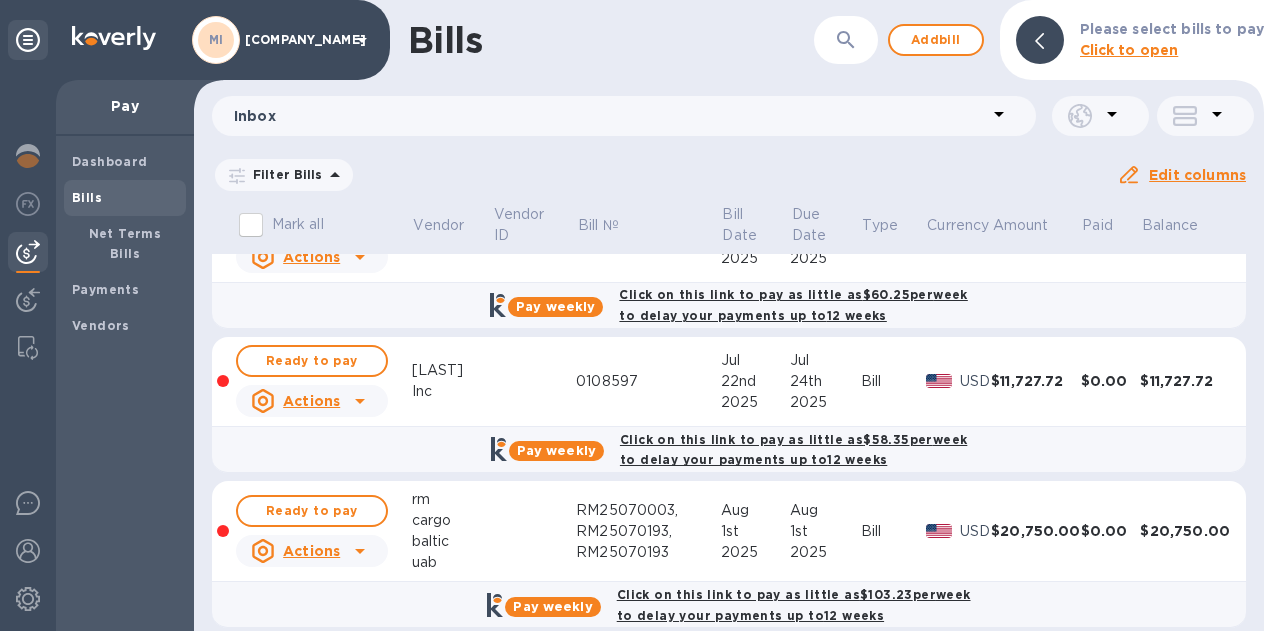 scroll, scrollTop: 80, scrollLeft: 0, axis: vertical 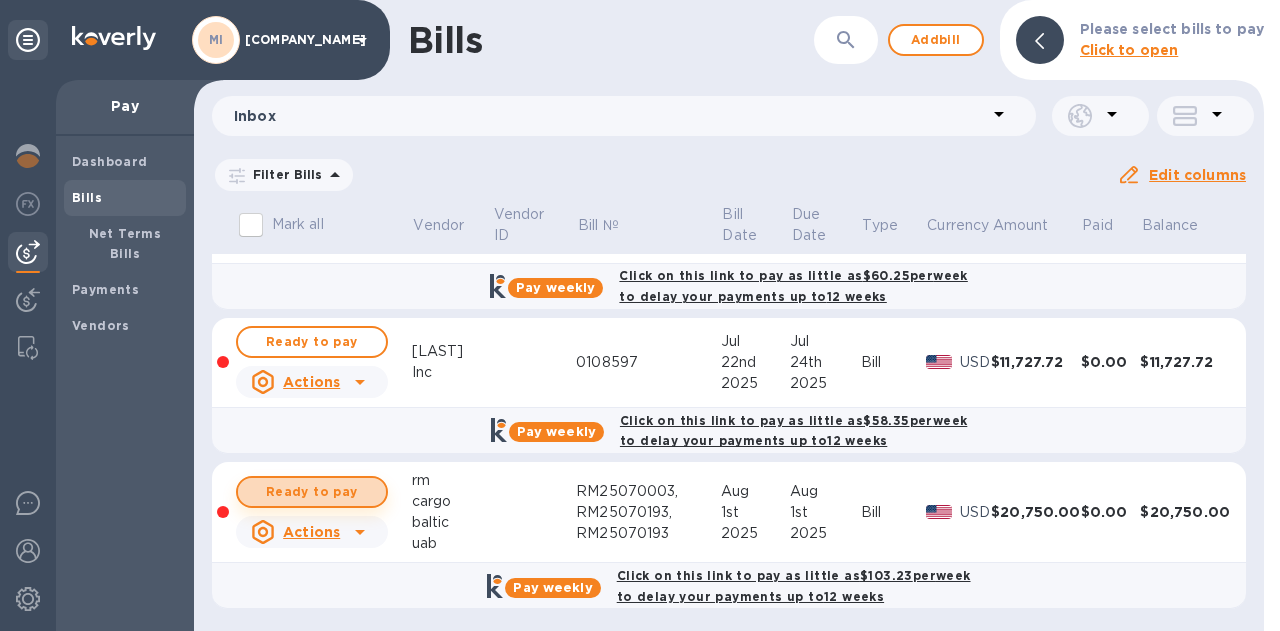 click on "Ready to pay" at bounding box center (312, 492) 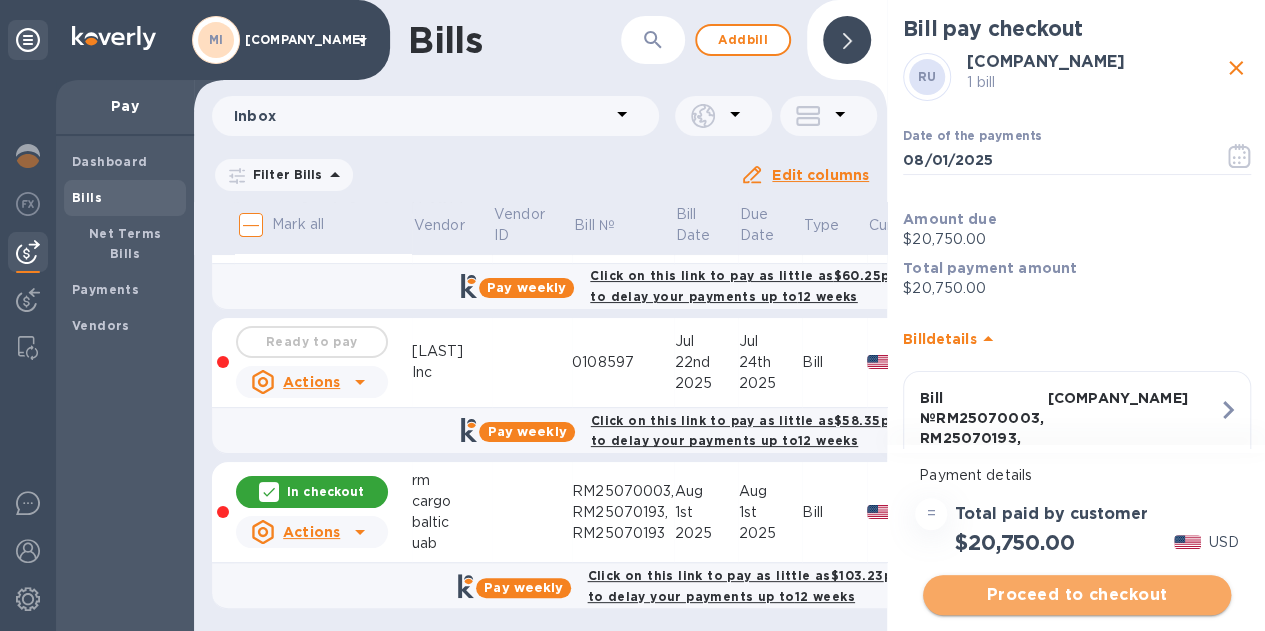 click on "Proceed to checkout" at bounding box center (1077, 595) 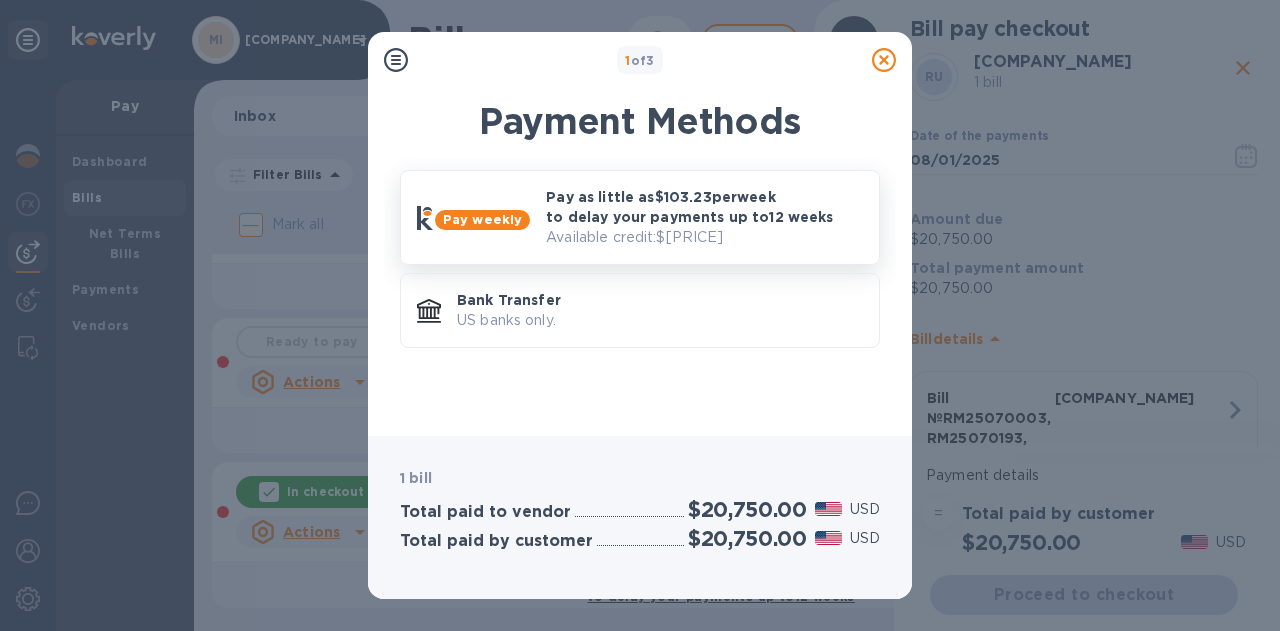 click on "Pay weekly" at bounding box center [482, 219] 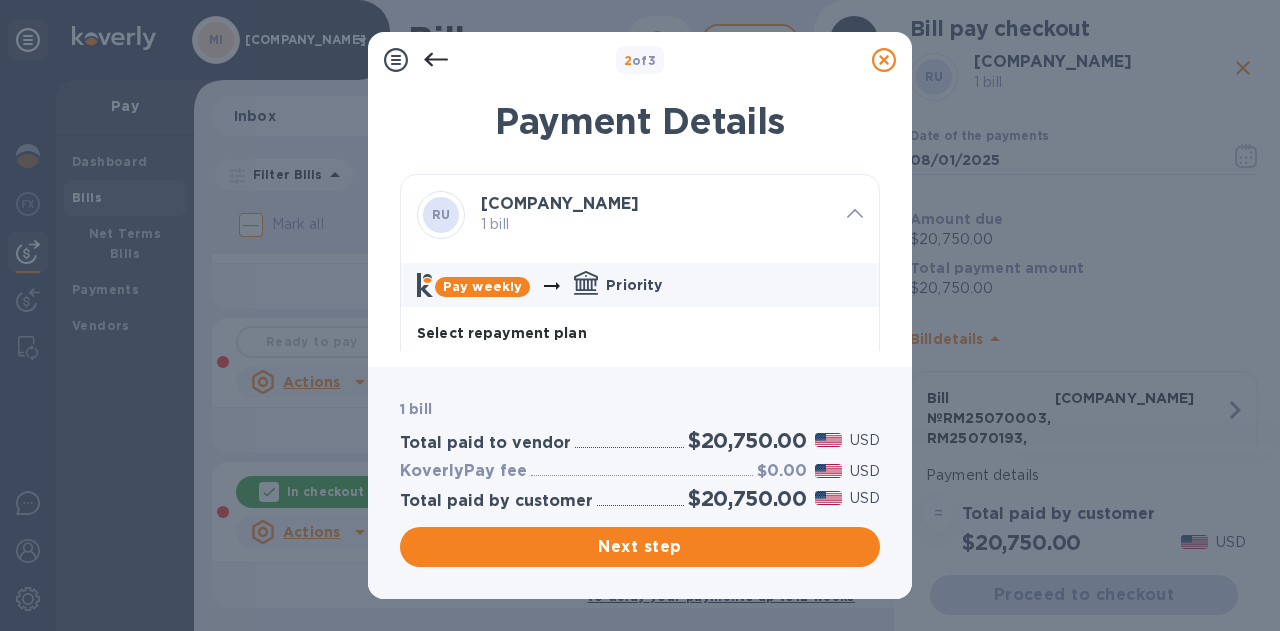 scroll, scrollTop: 17, scrollLeft: 0, axis: vertical 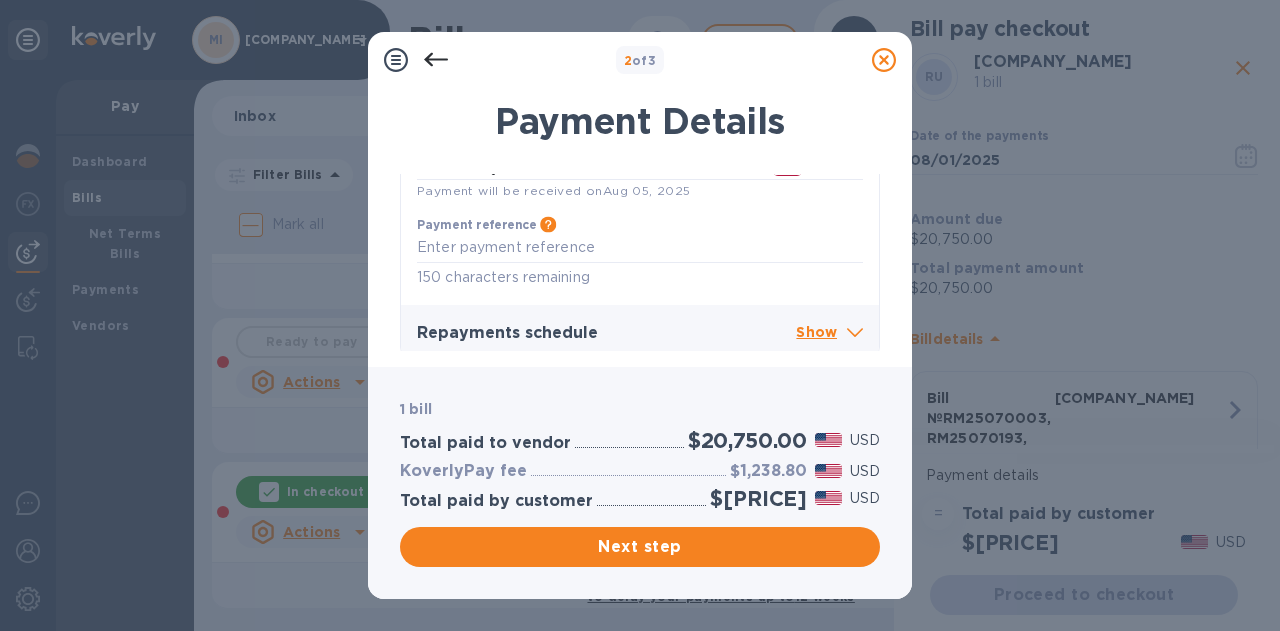 click on "Show" at bounding box center [829, 333] 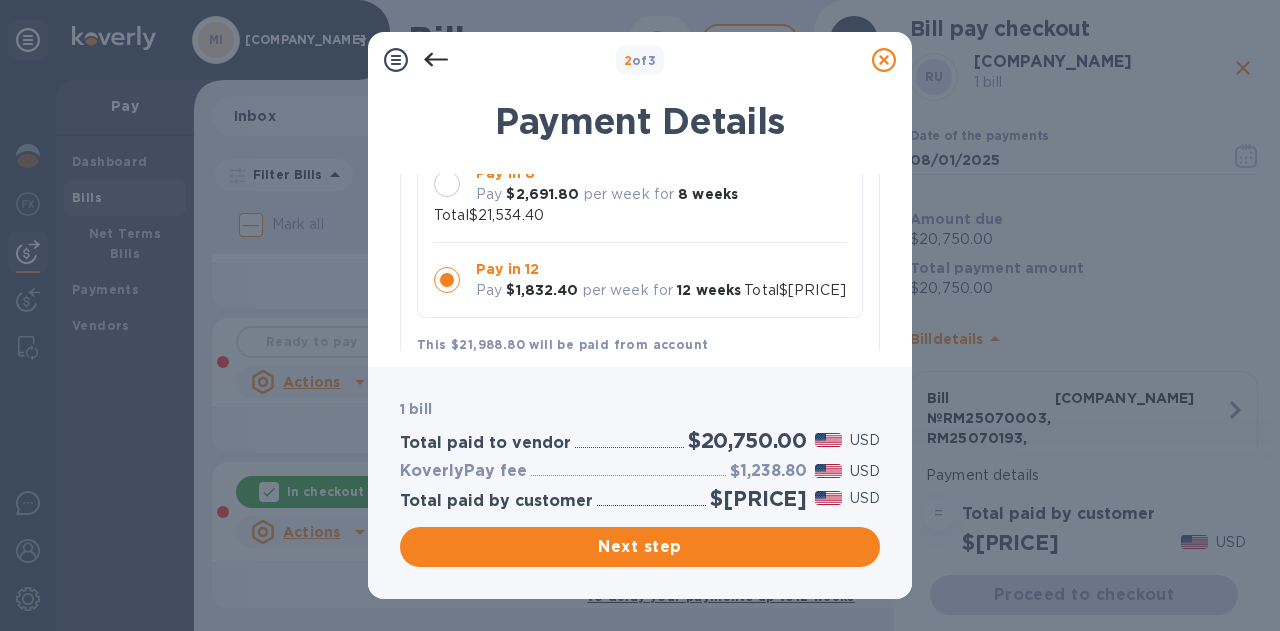 scroll, scrollTop: 296, scrollLeft: 0, axis: vertical 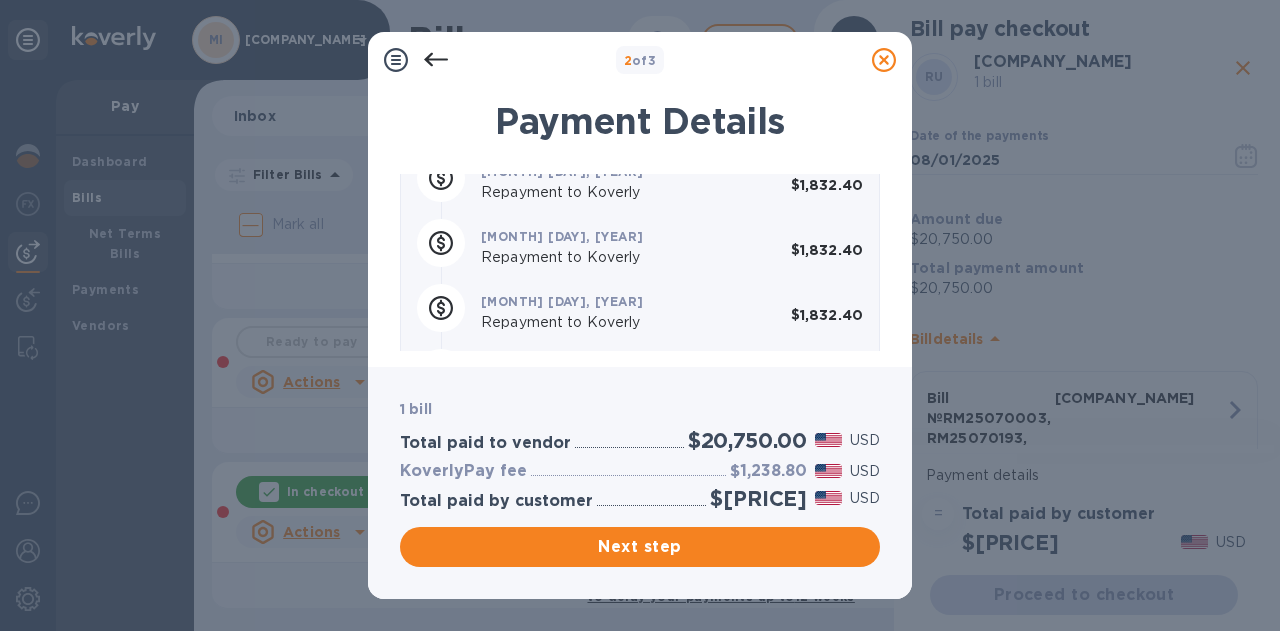 click 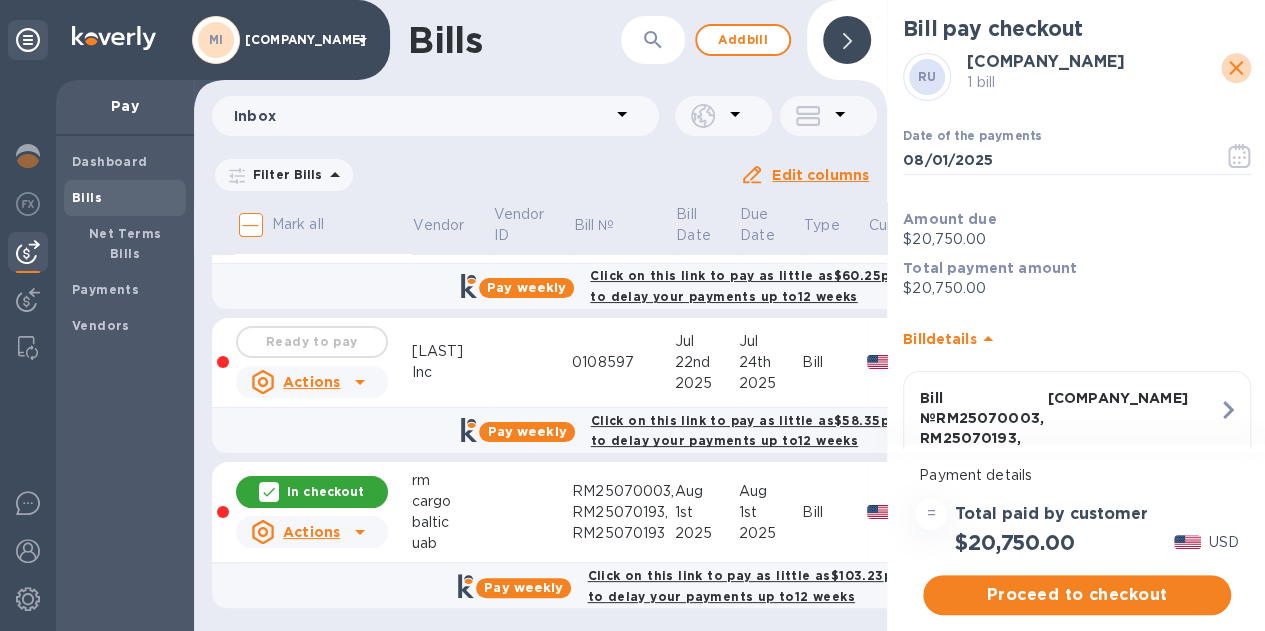 click 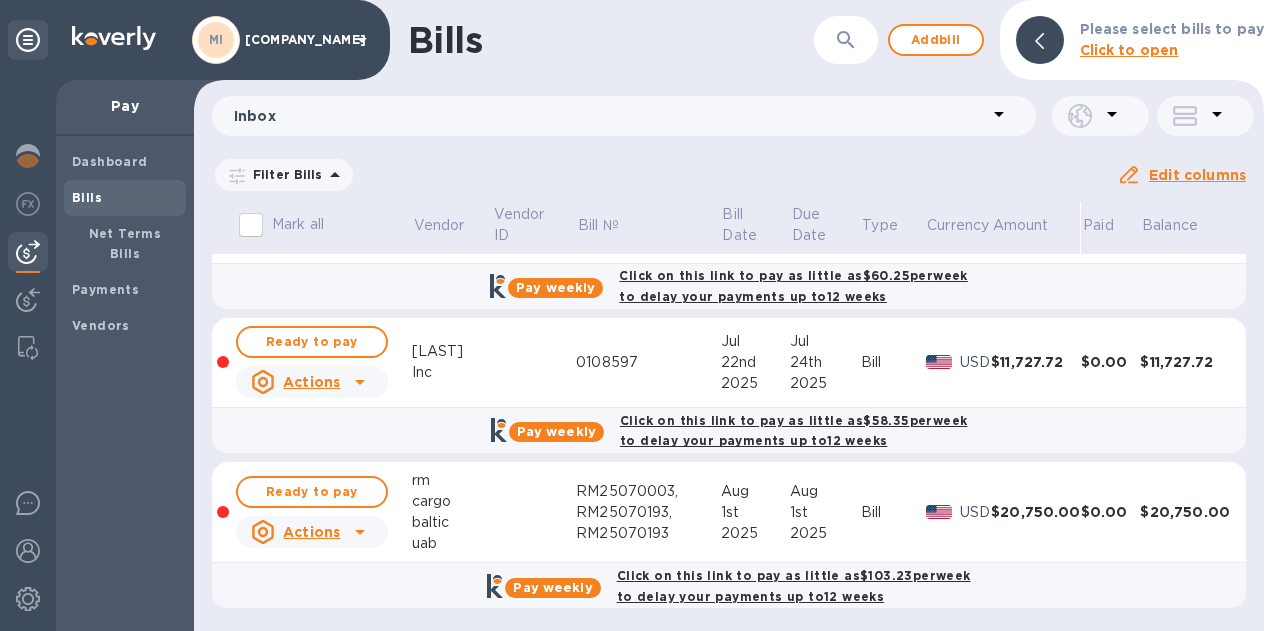 click on "Actions" at bounding box center [311, 382] 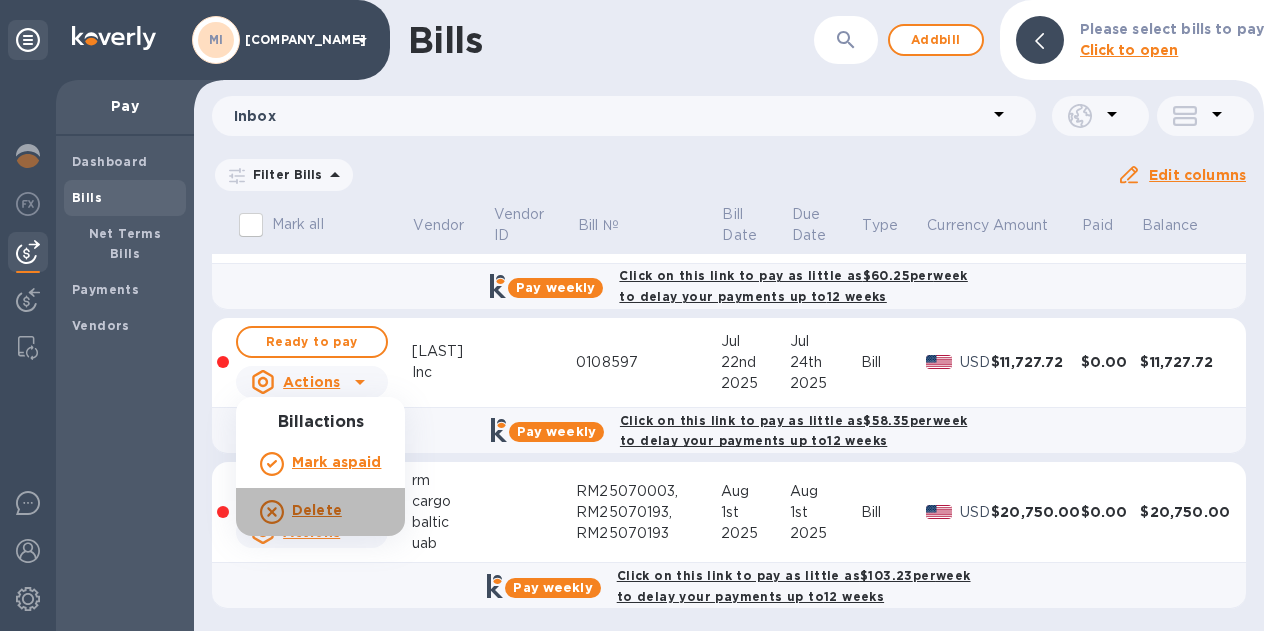 click on "Delete" at bounding box center (317, 510) 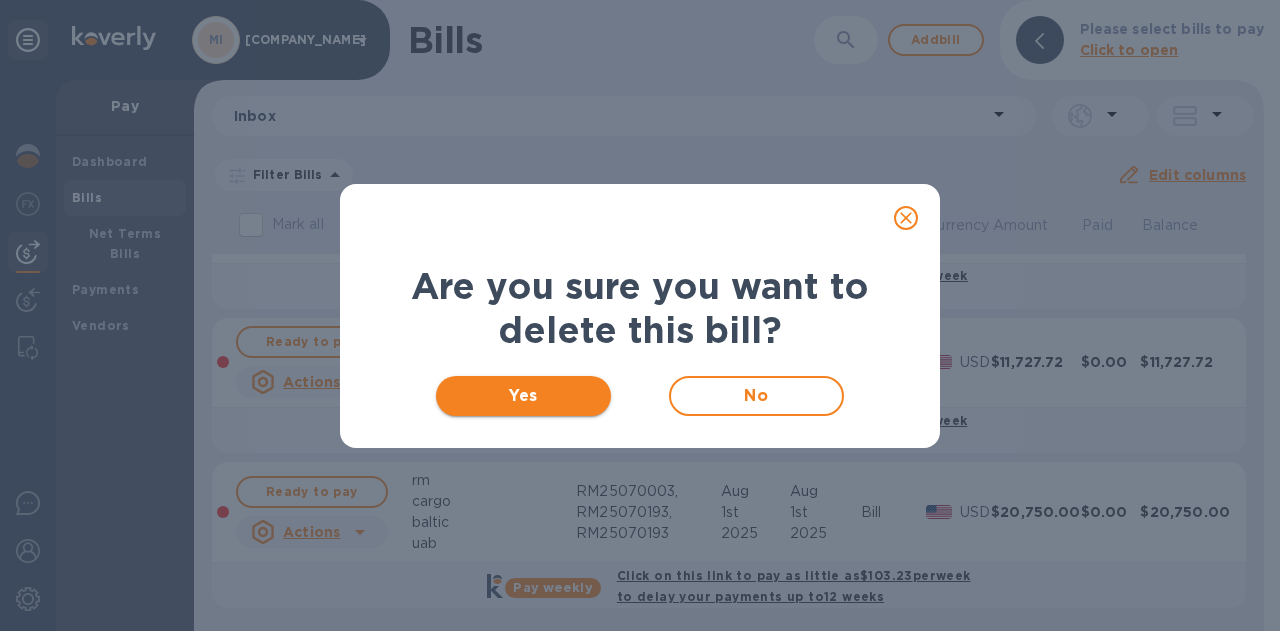click on "Yes" at bounding box center [523, 396] 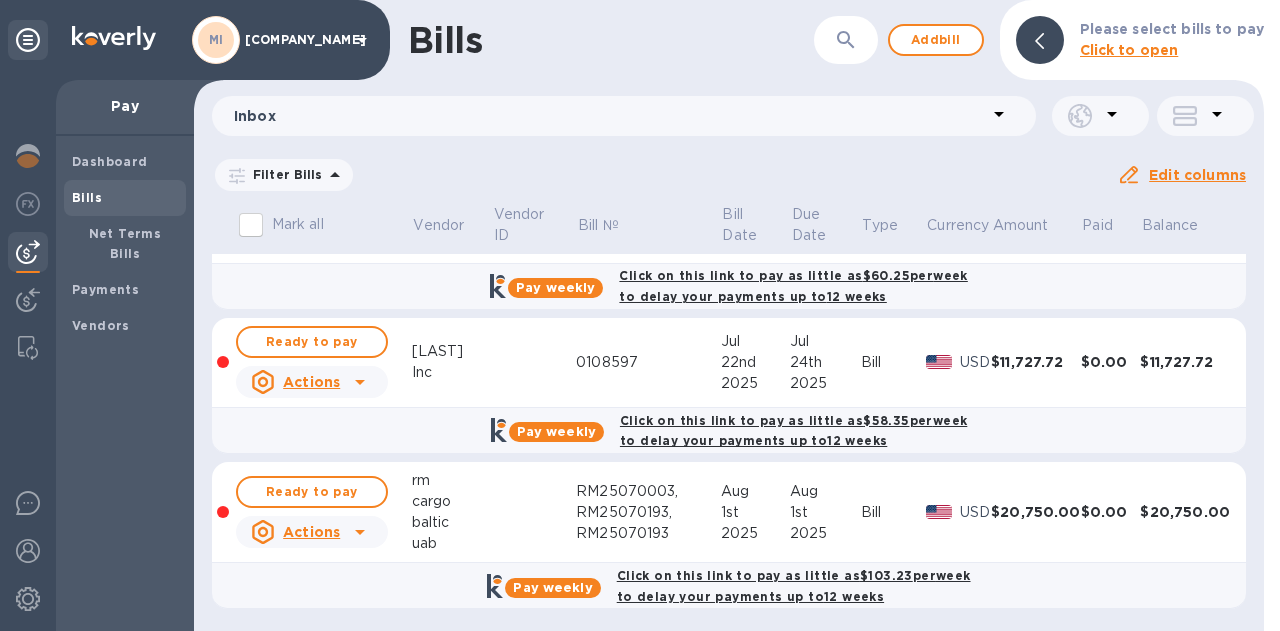 scroll, scrollTop: 0, scrollLeft: 0, axis: both 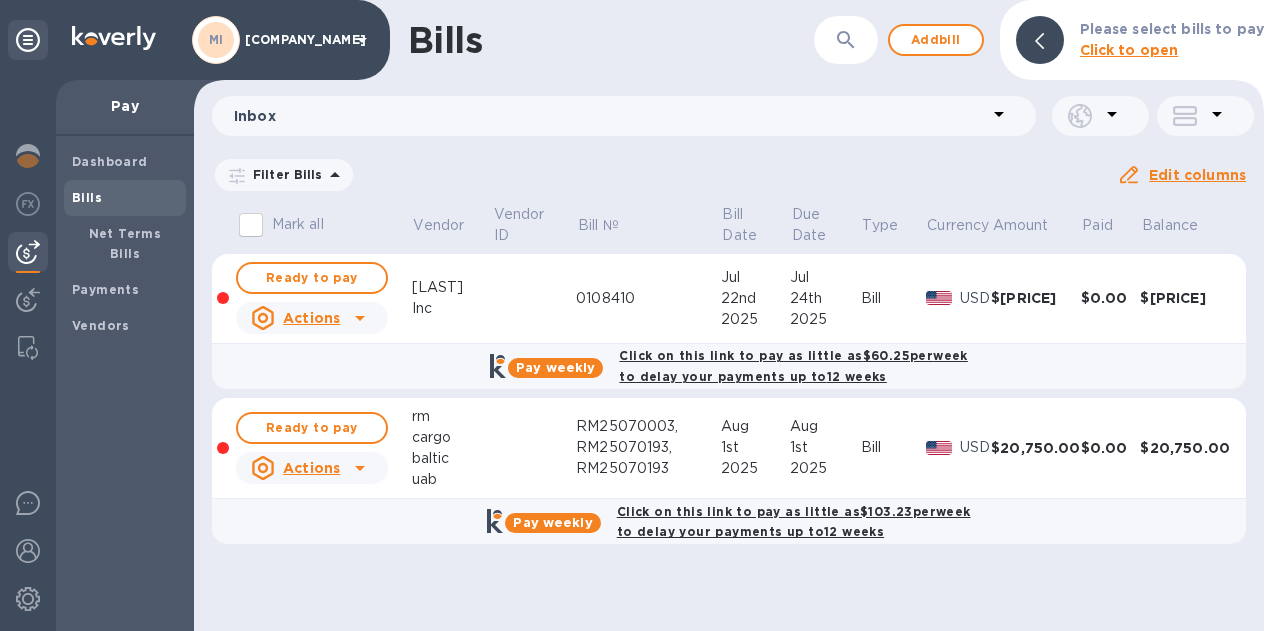 click on "Actions" at bounding box center [311, 318] 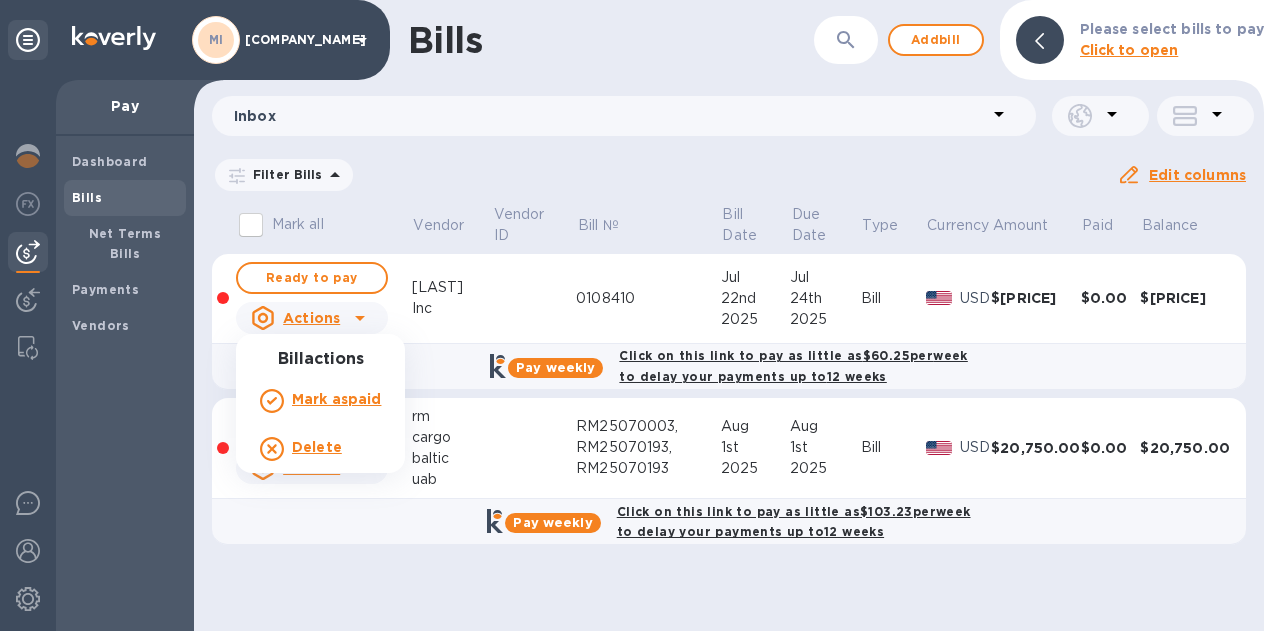 click on "Delete" at bounding box center (317, 447) 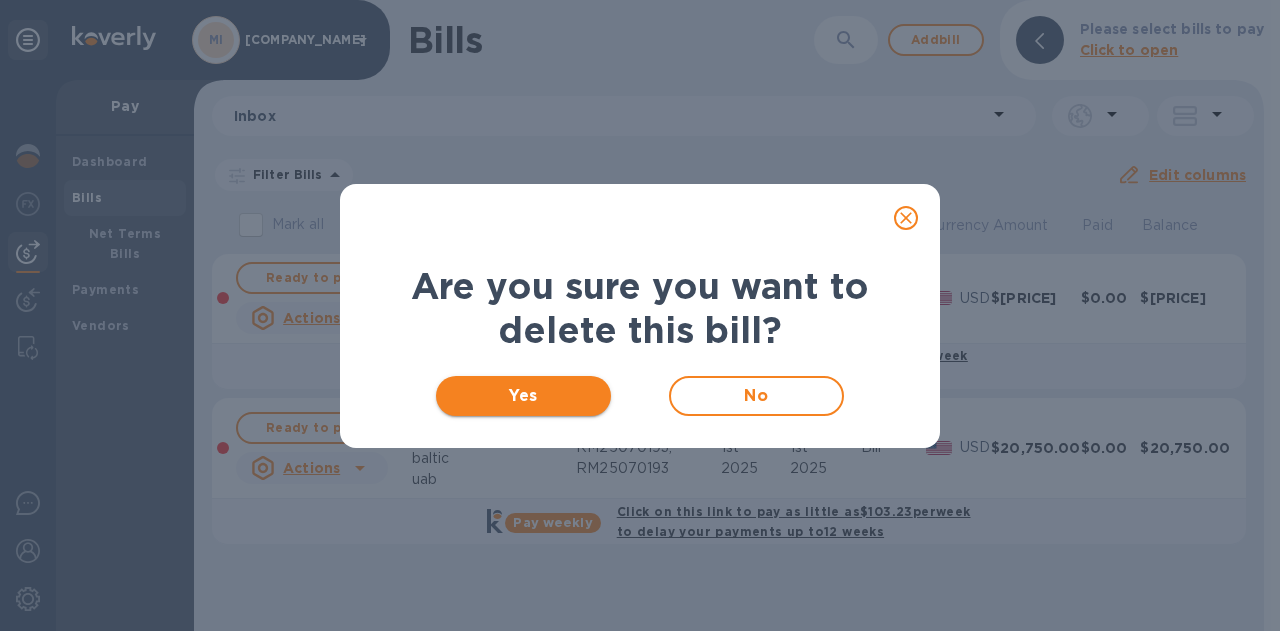 click on "Yes" at bounding box center (523, 396) 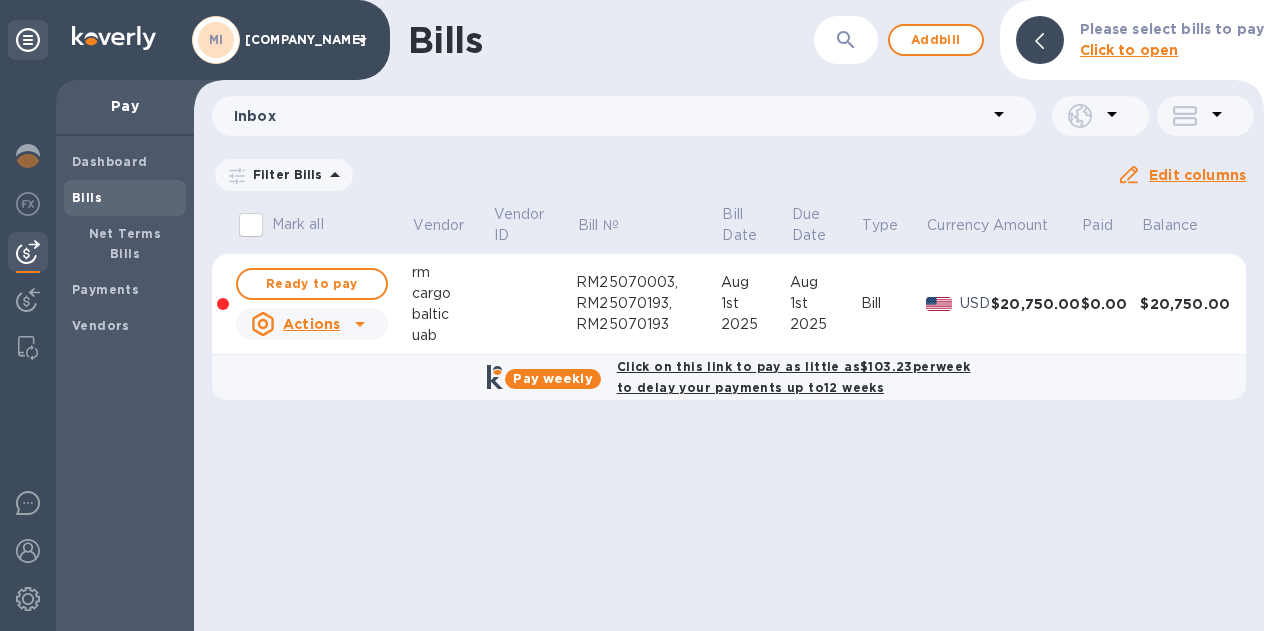 click on "Bills" at bounding box center (125, 198) 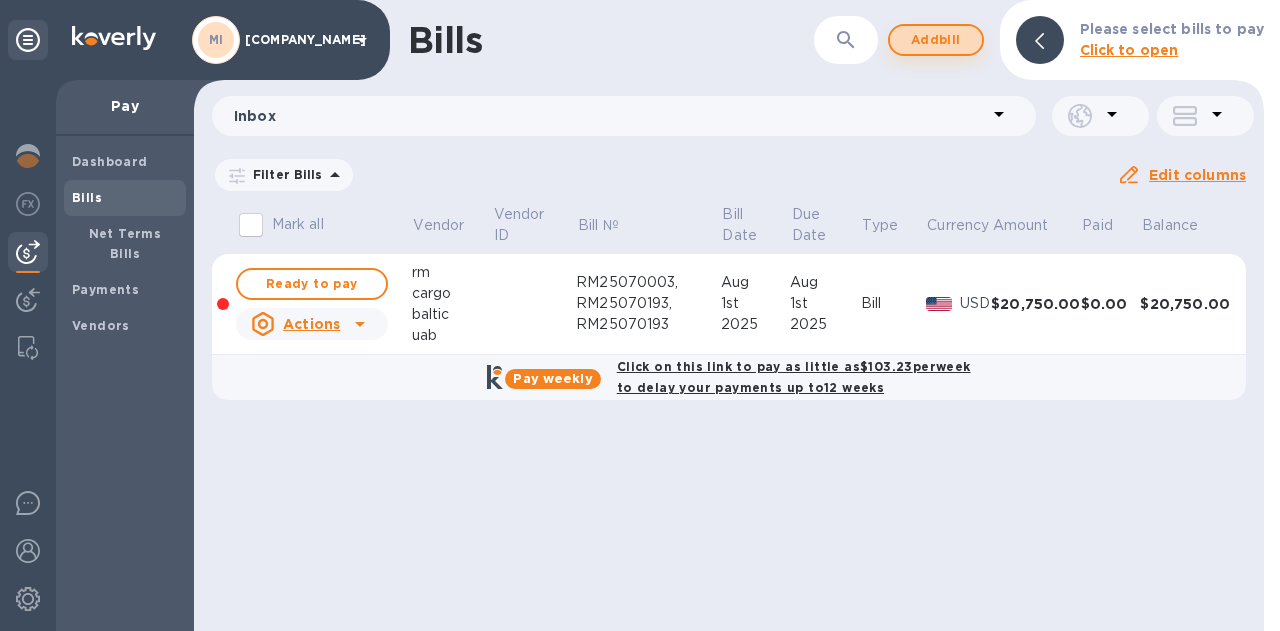 click on "Add   bill" at bounding box center (936, 40) 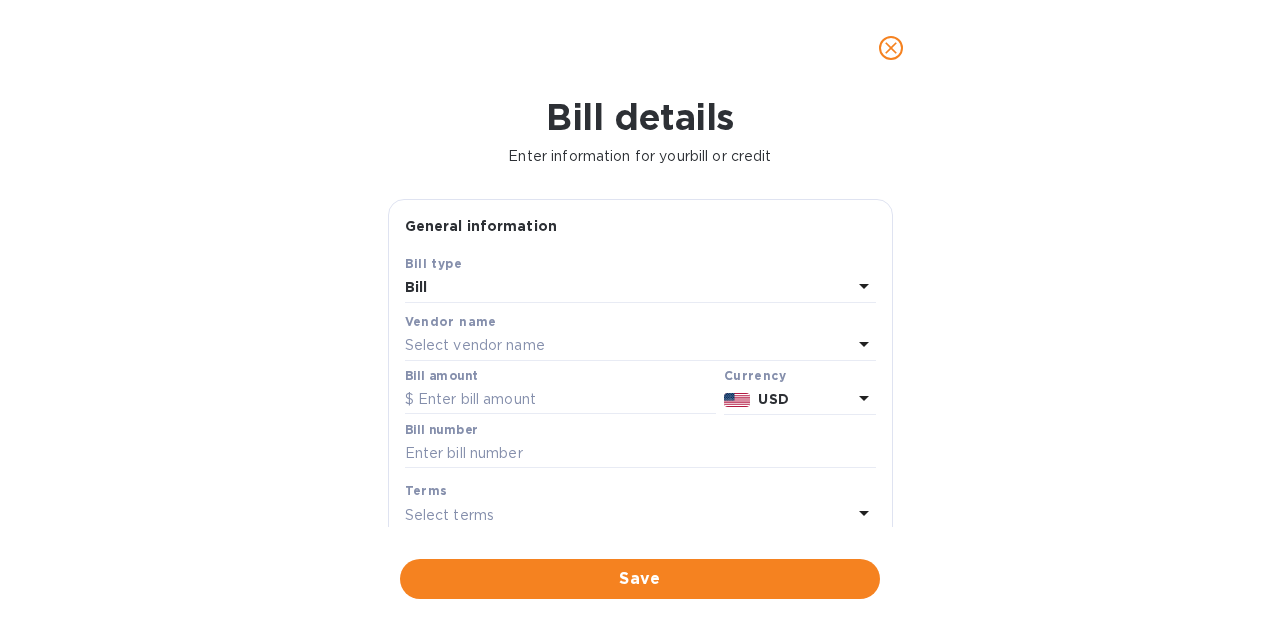 click on "Select vendor name" at bounding box center (628, 346) 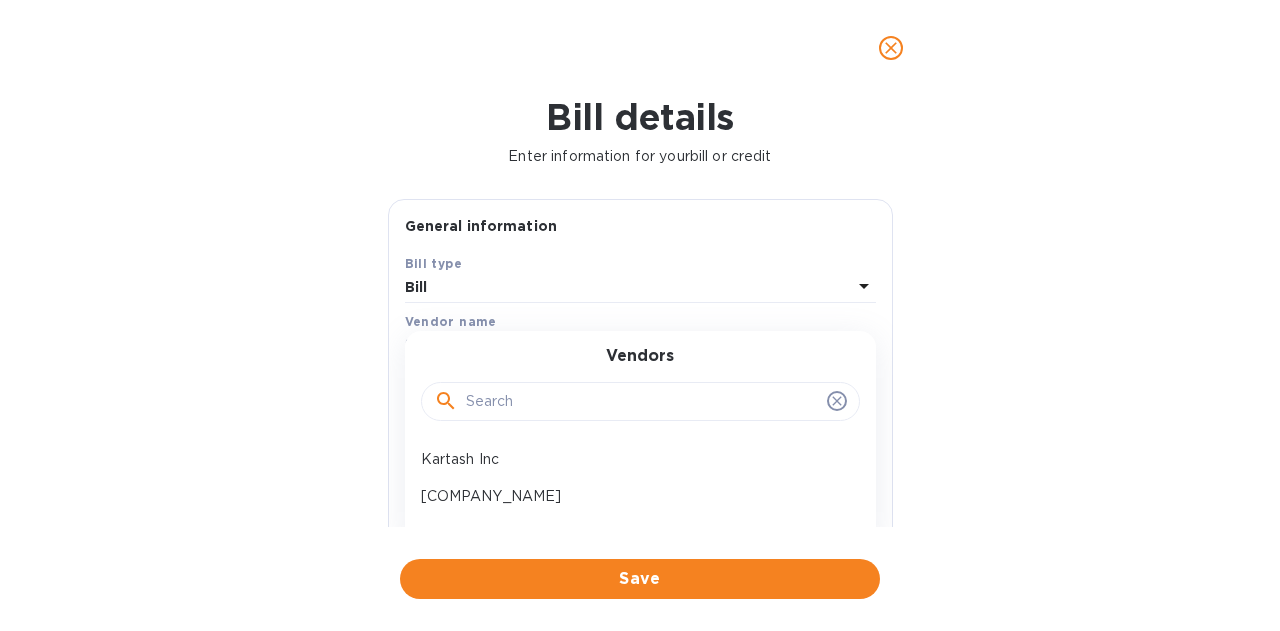 click at bounding box center [640, 402] 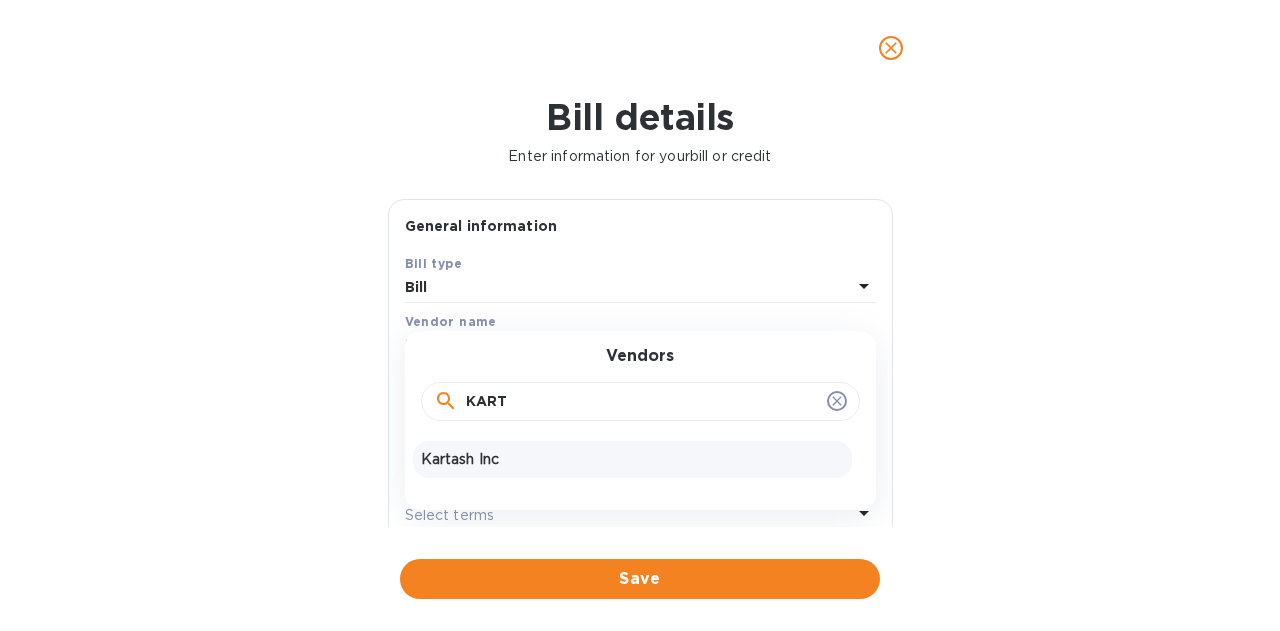 type on "KART" 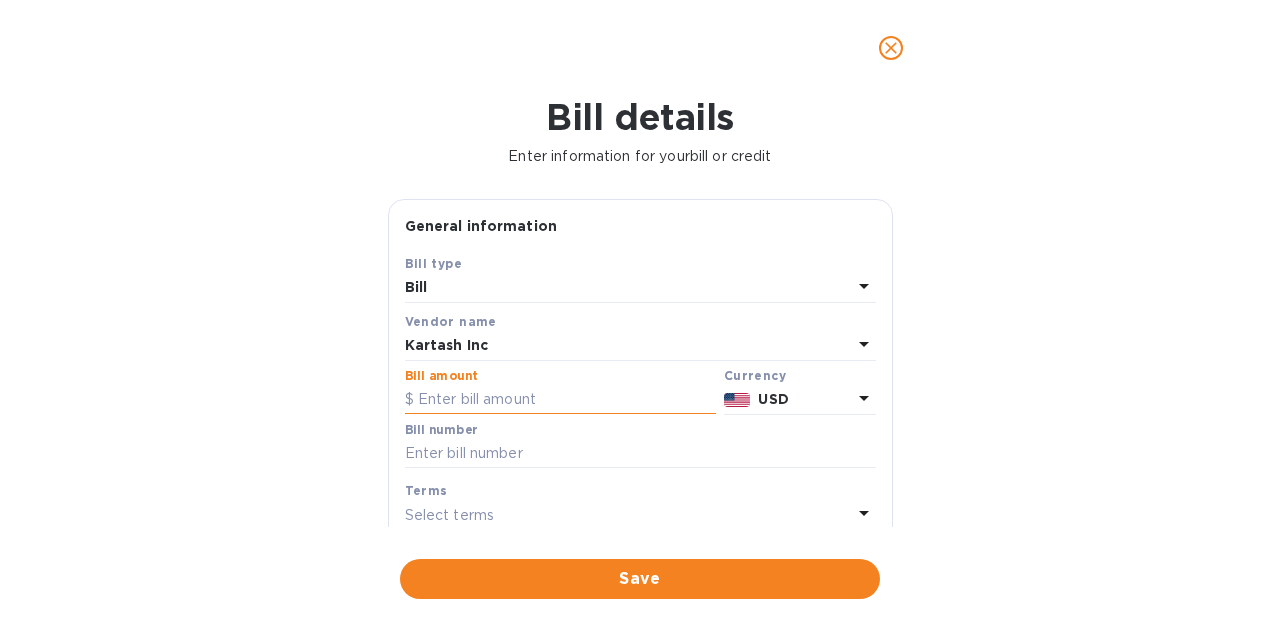 click at bounding box center (560, 400) 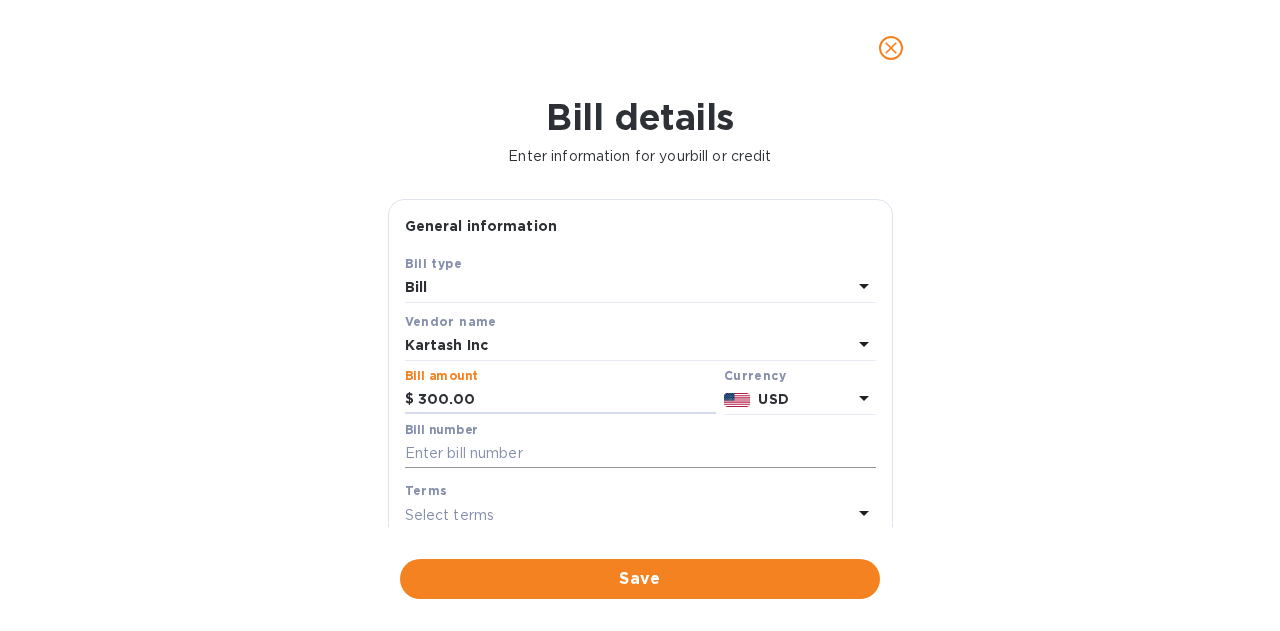type on "300.00" 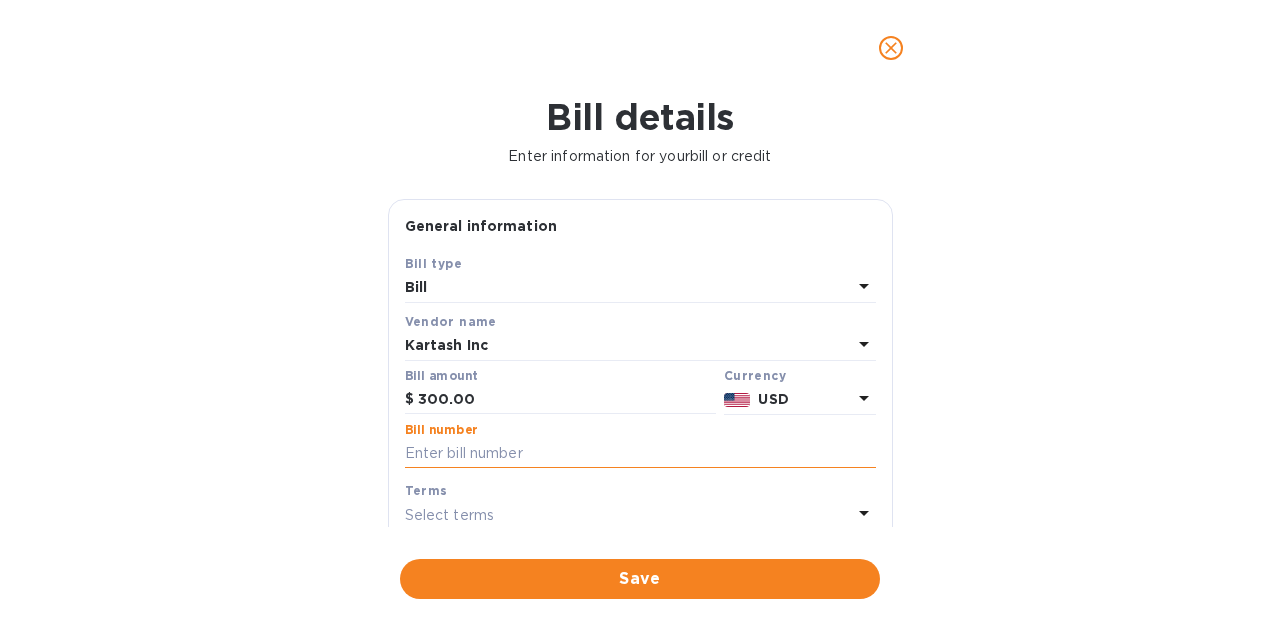 click at bounding box center (640, 454) 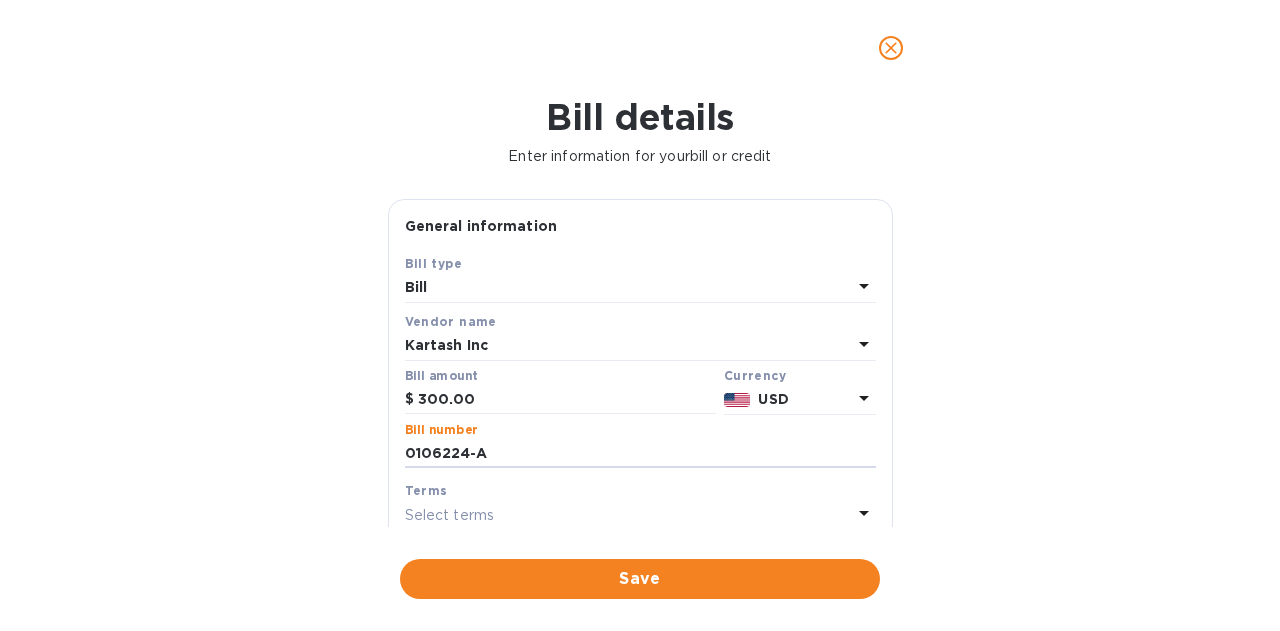 type on "0106224-A" 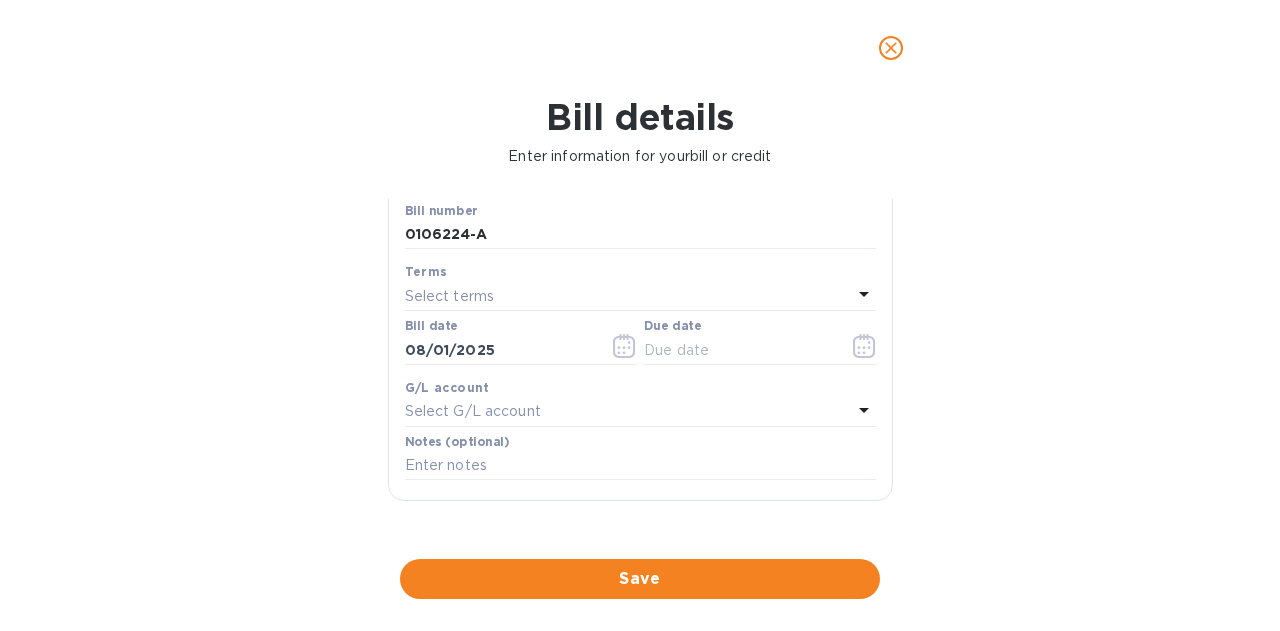 scroll, scrollTop: 250, scrollLeft: 0, axis: vertical 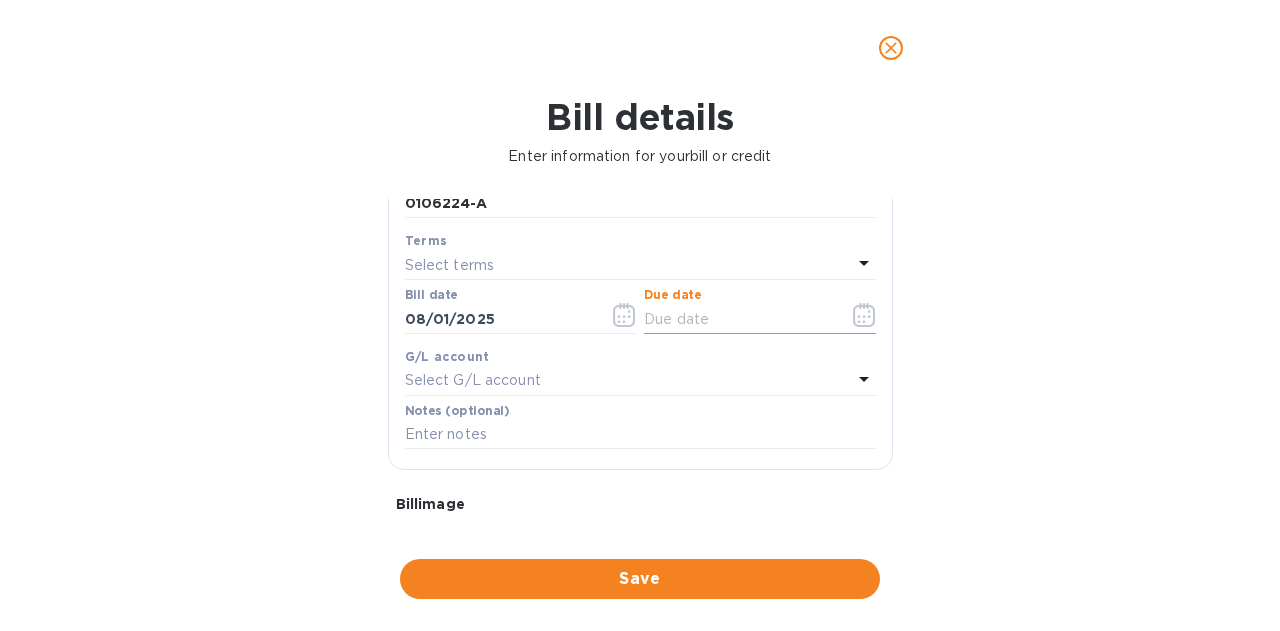 click at bounding box center [738, 319] 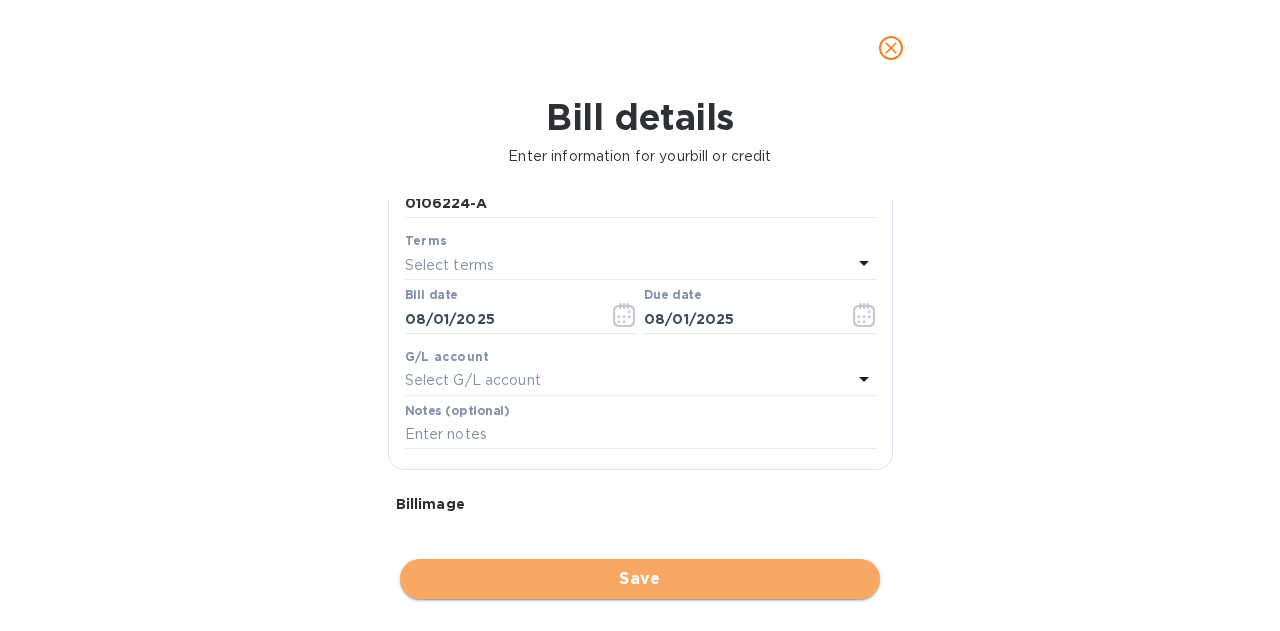 click on "Save" at bounding box center [640, 579] 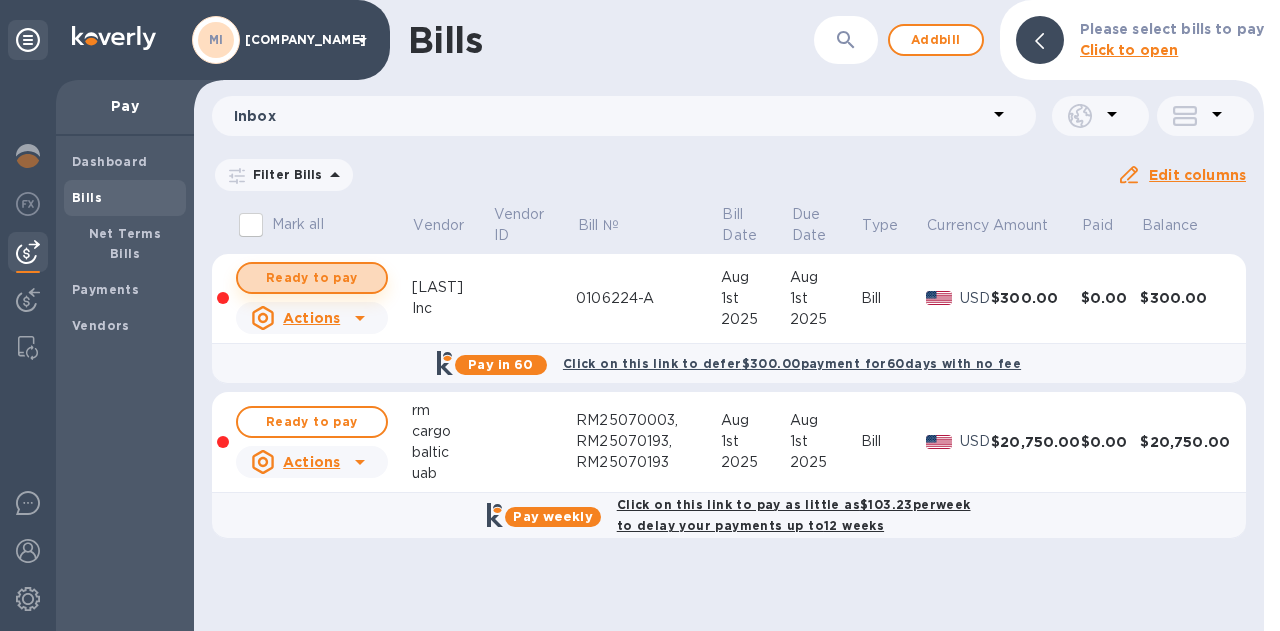 click on "Ready to pay" at bounding box center [312, 278] 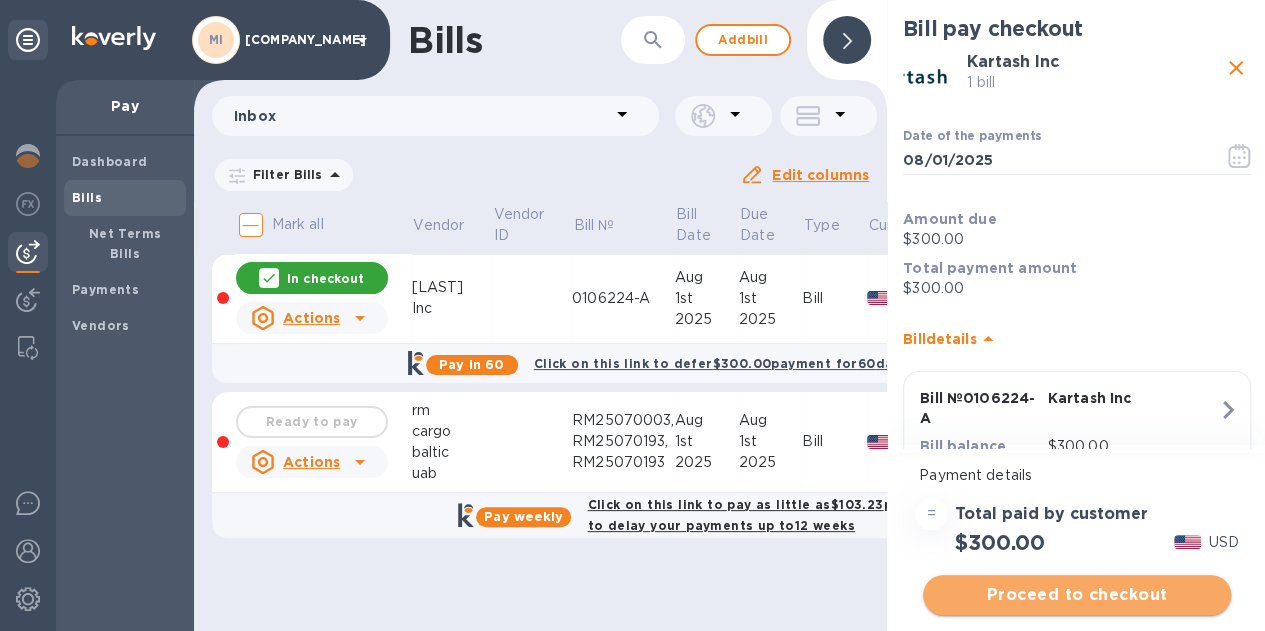 click on "Proceed to checkout" at bounding box center (1077, 595) 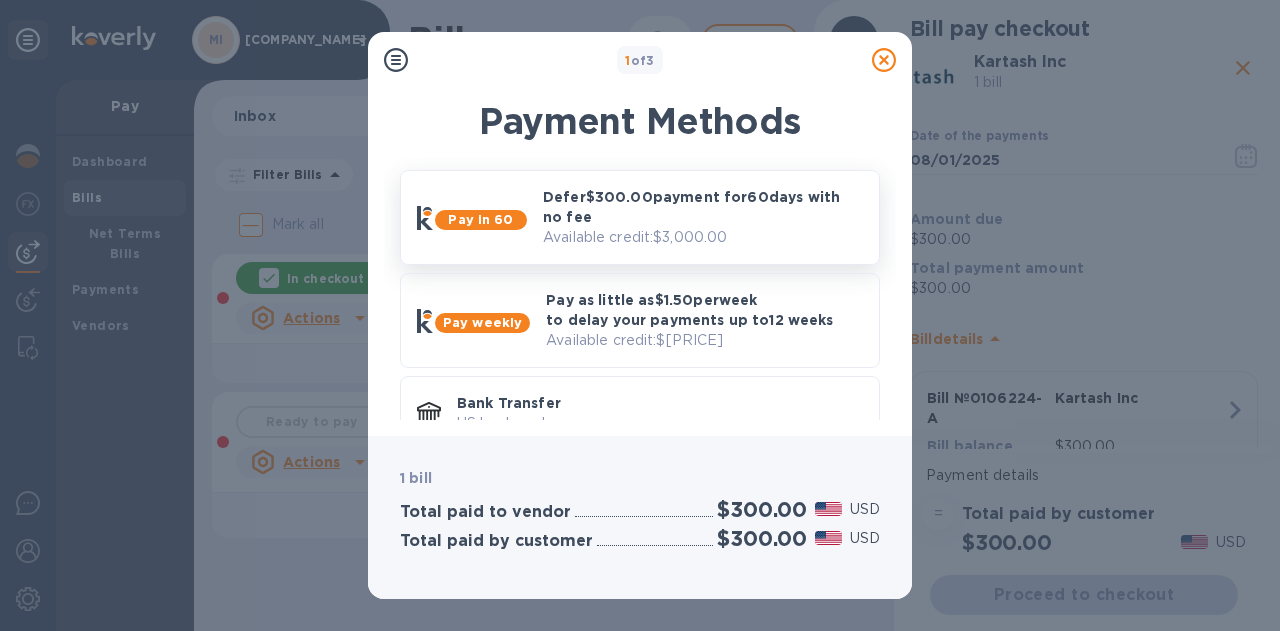 click on "Pay in 60" at bounding box center (480, 219) 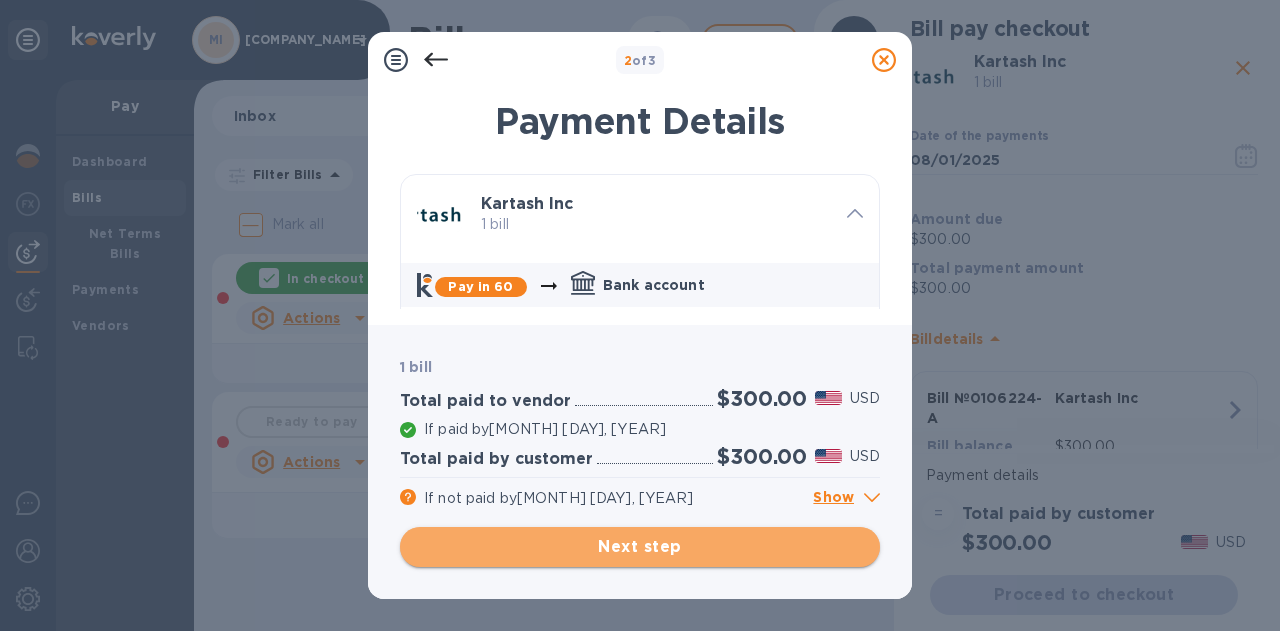 click on "Next step" at bounding box center (640, 547) 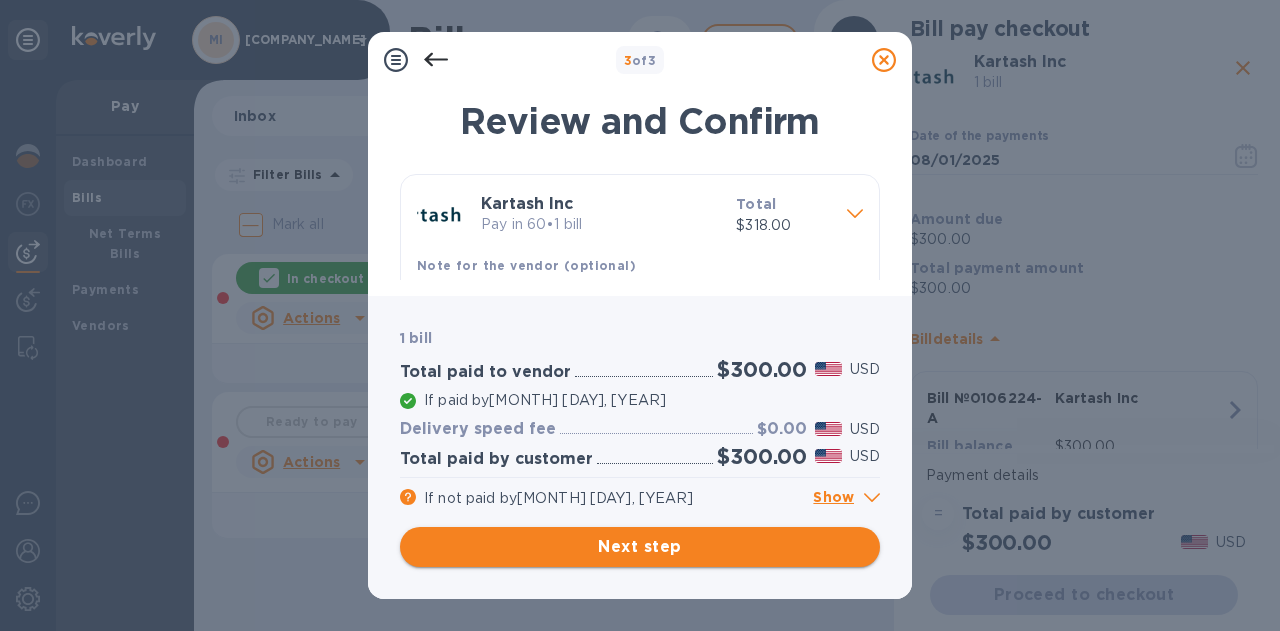 click on "Next step" at bounding box center [640, 547] 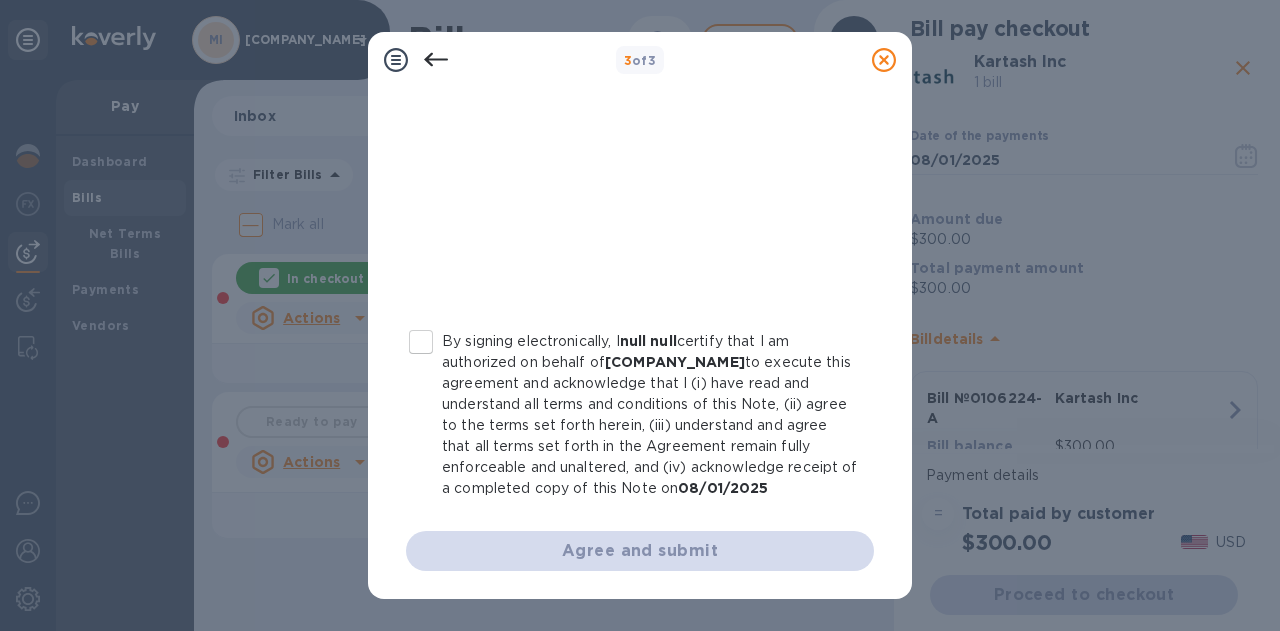 scroll, scrollTop: 507, scrollLeft: 0, axis: vertical 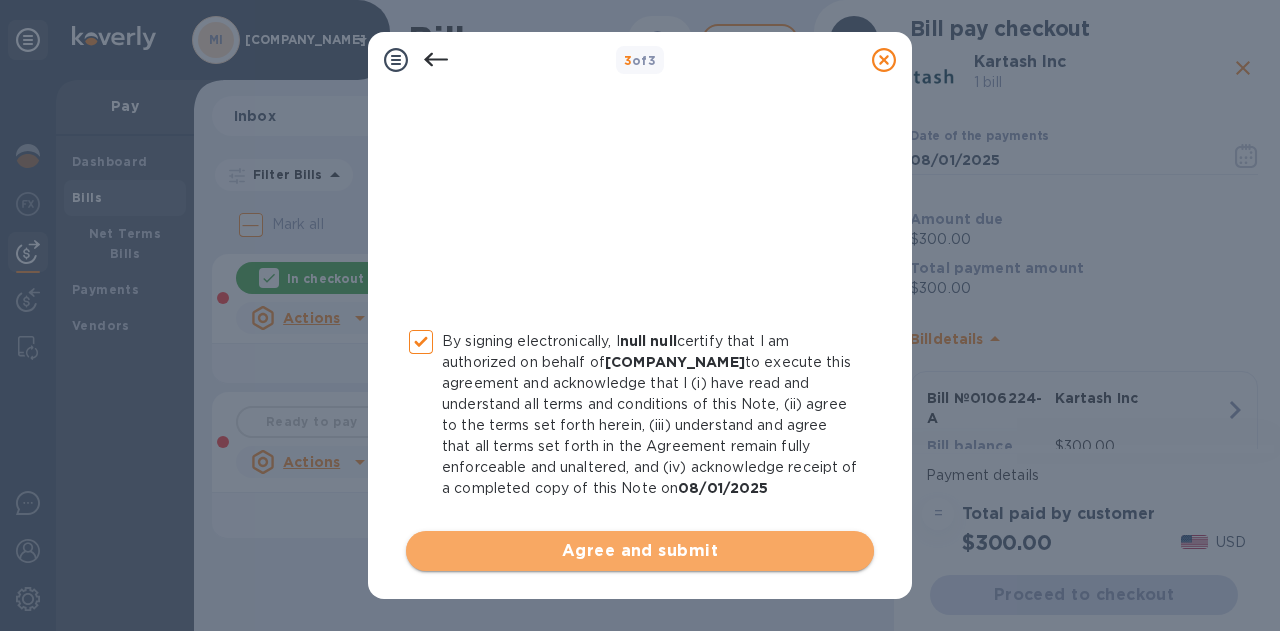 click on "Agree and submit" at bounding box center [640, 551] 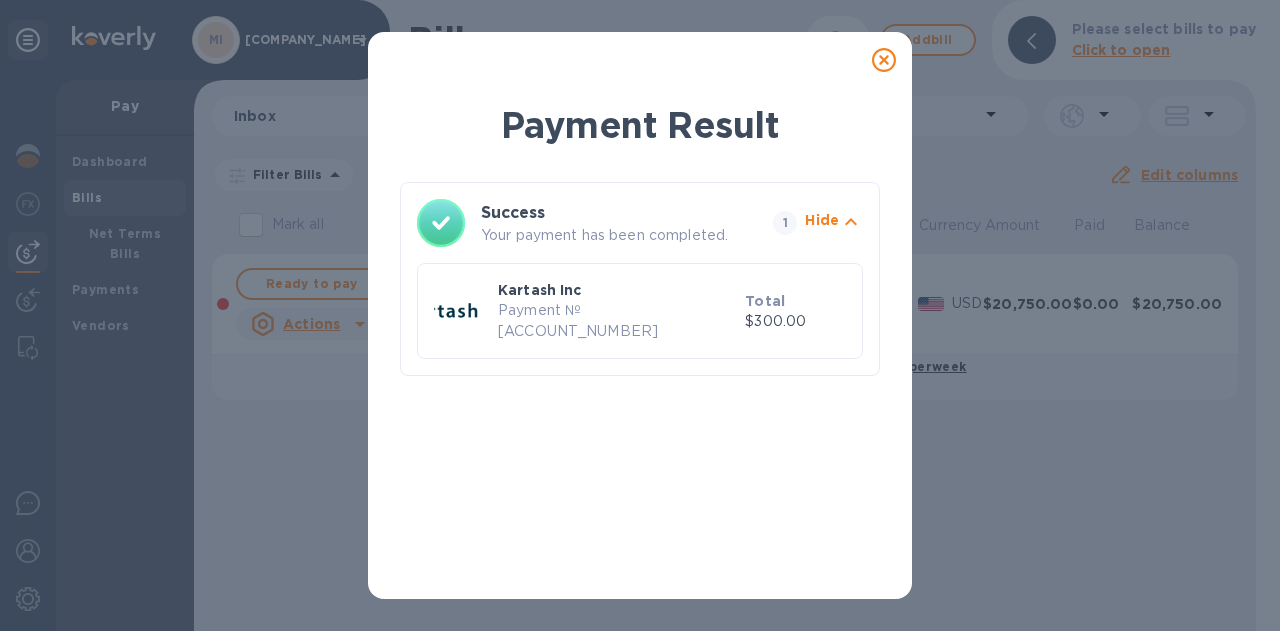 click 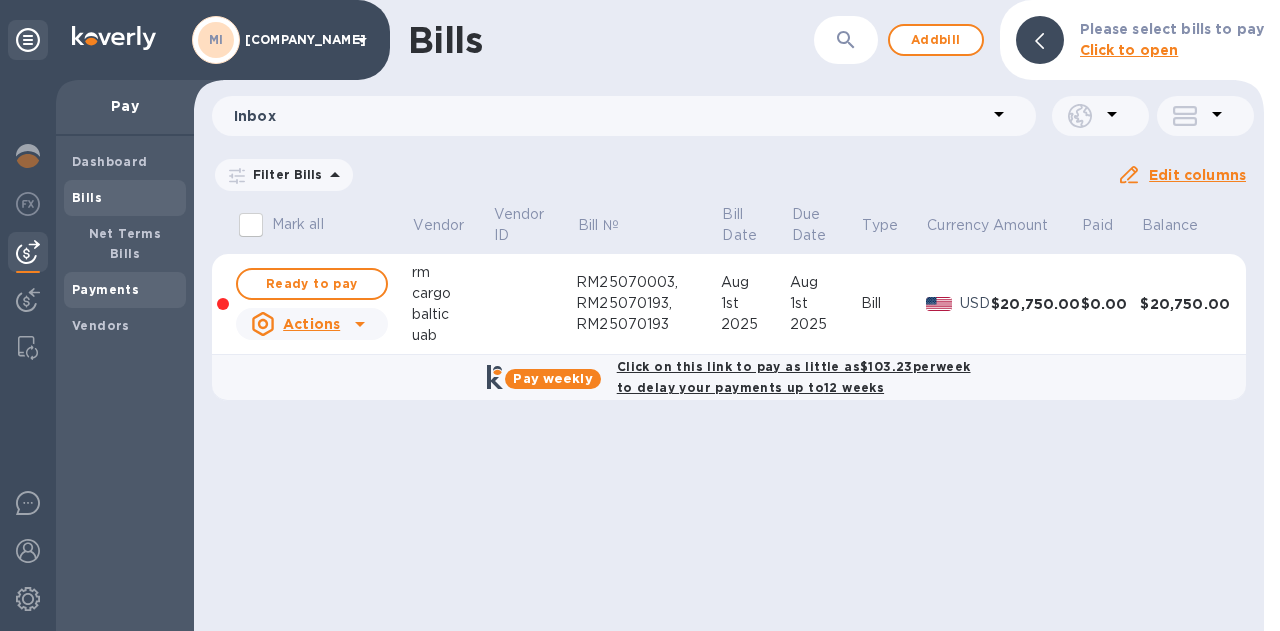 click on "Payments" at bounding box center (105, 289) 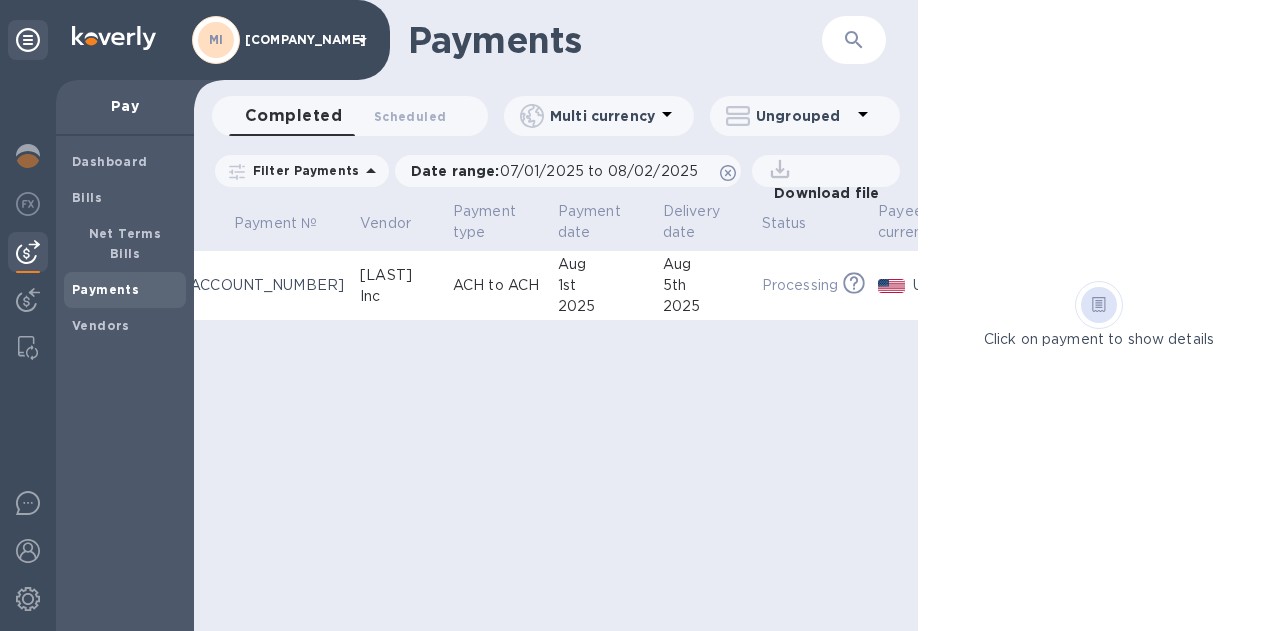 scroll, scrollTop: 0, scrollLeft: 38, axis: horizontal 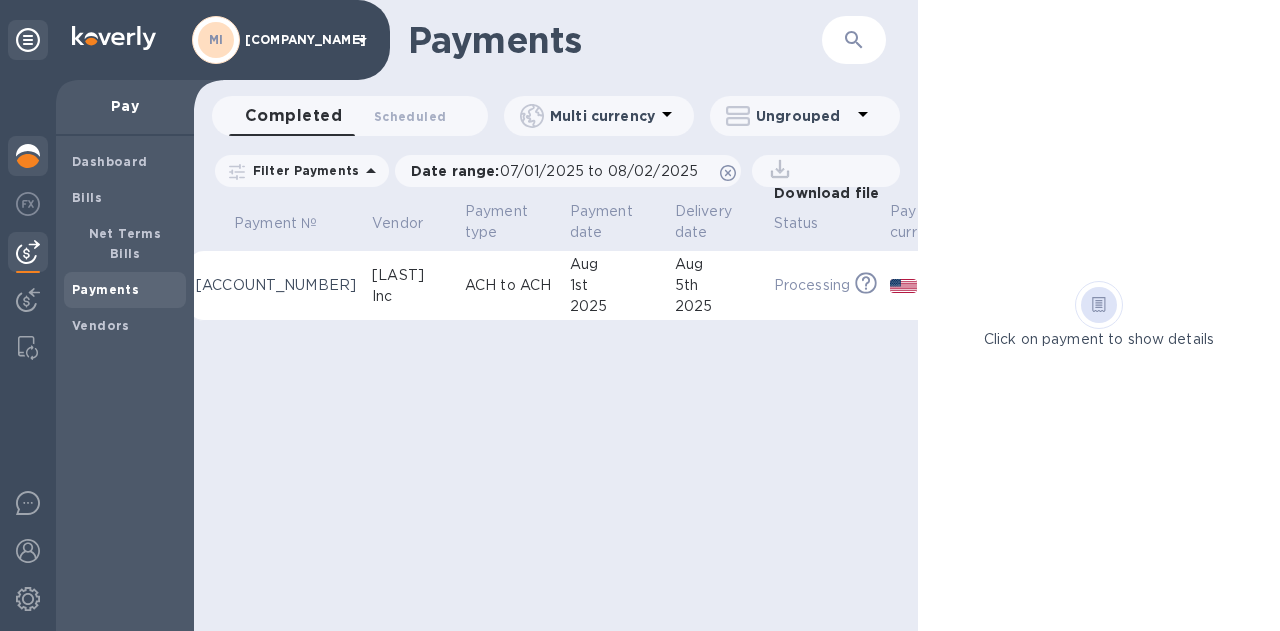 click at bounding box center [28, 156] 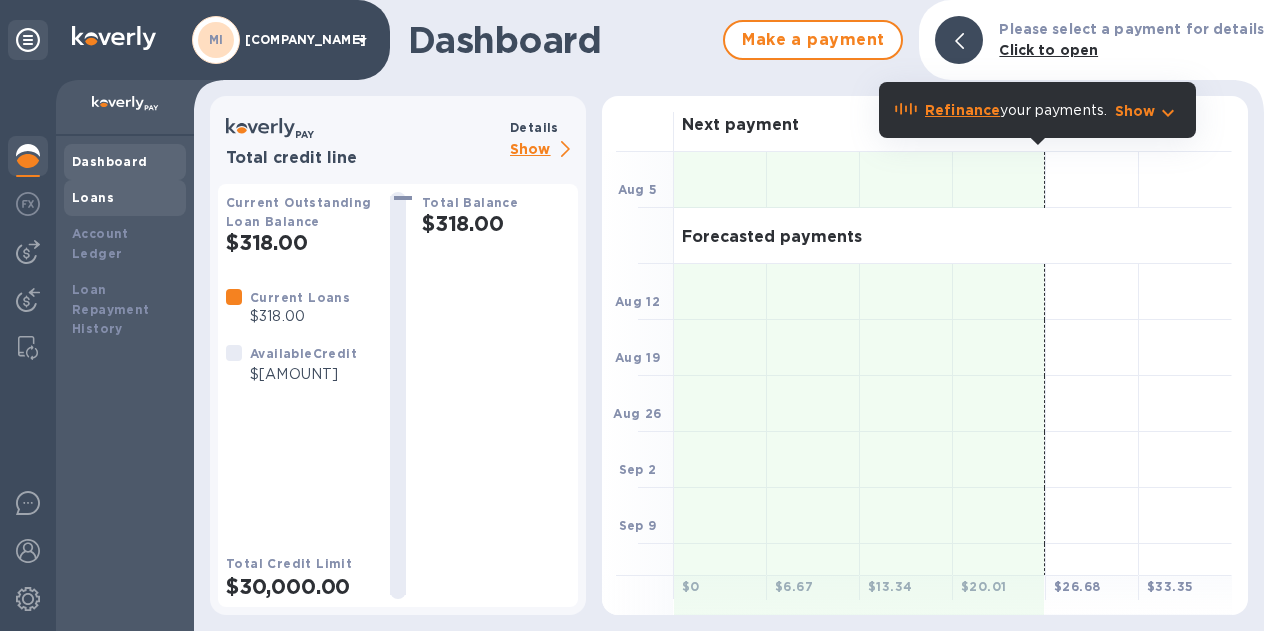 click on "Loans" at bounding box center (93, 197) 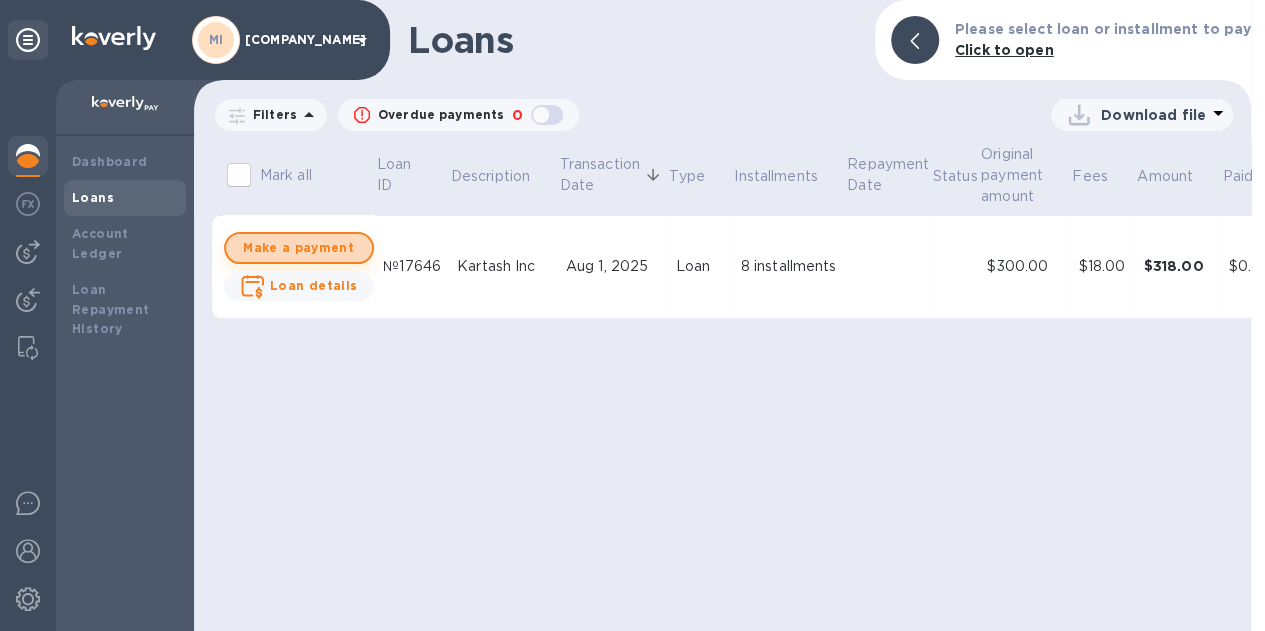 click on "Make a payment" at bounding box center [299, 248] 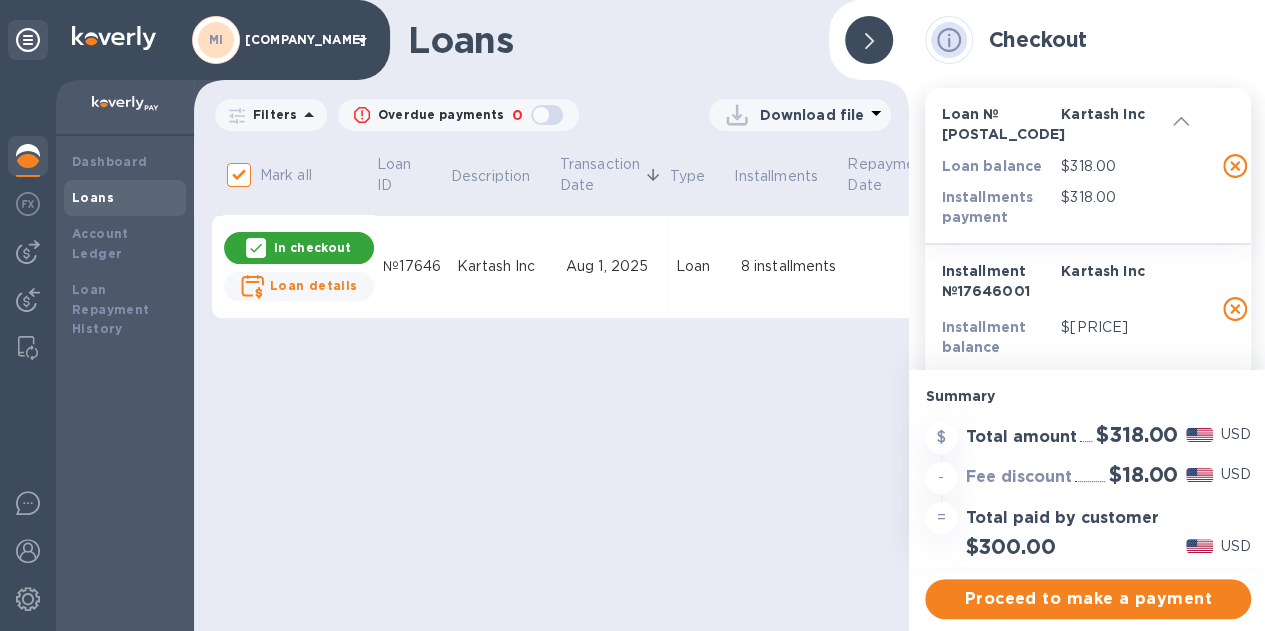 click 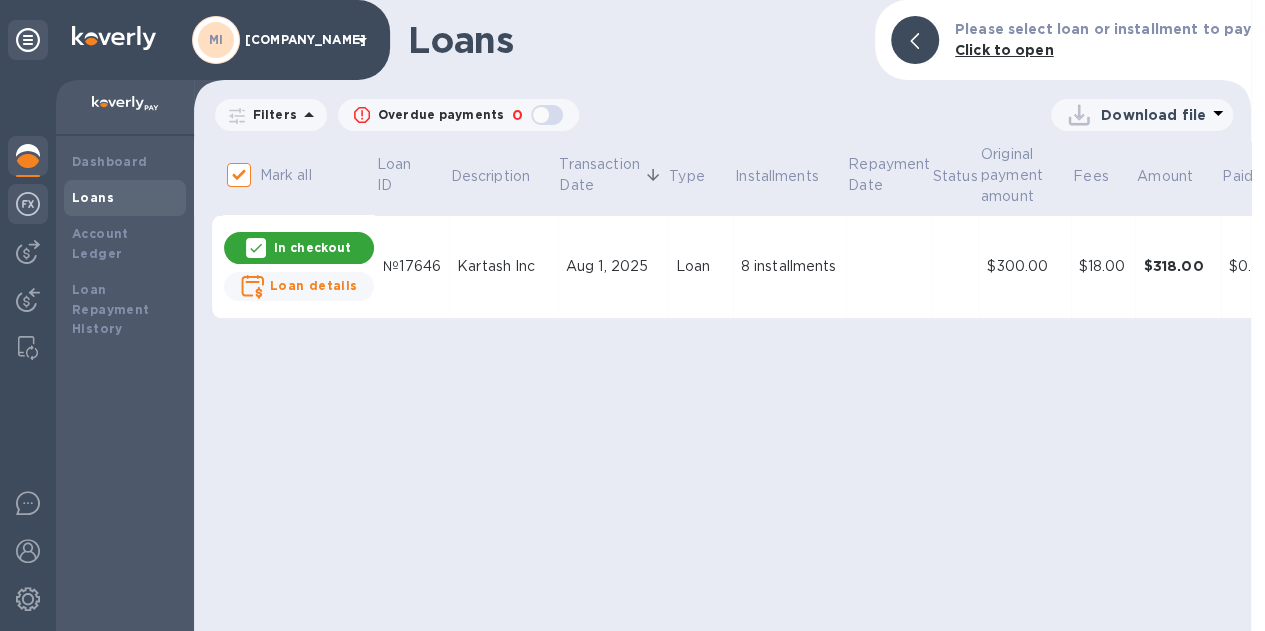 click at bounding box center [28, 204] 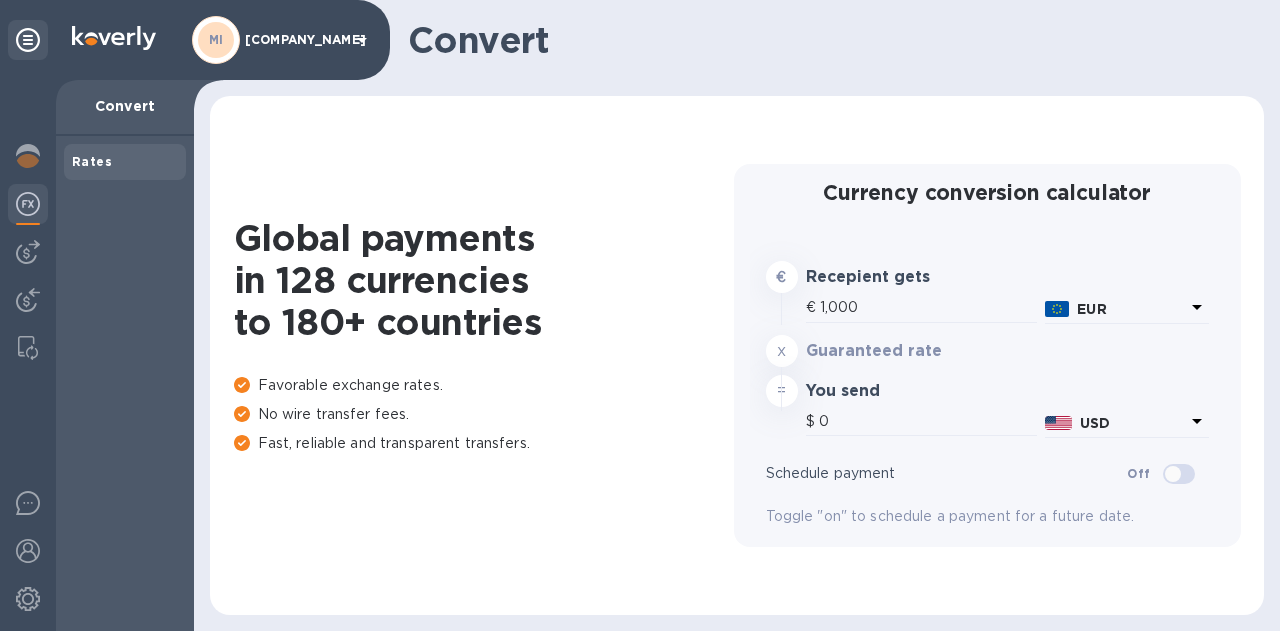 type on "1,161.08" 